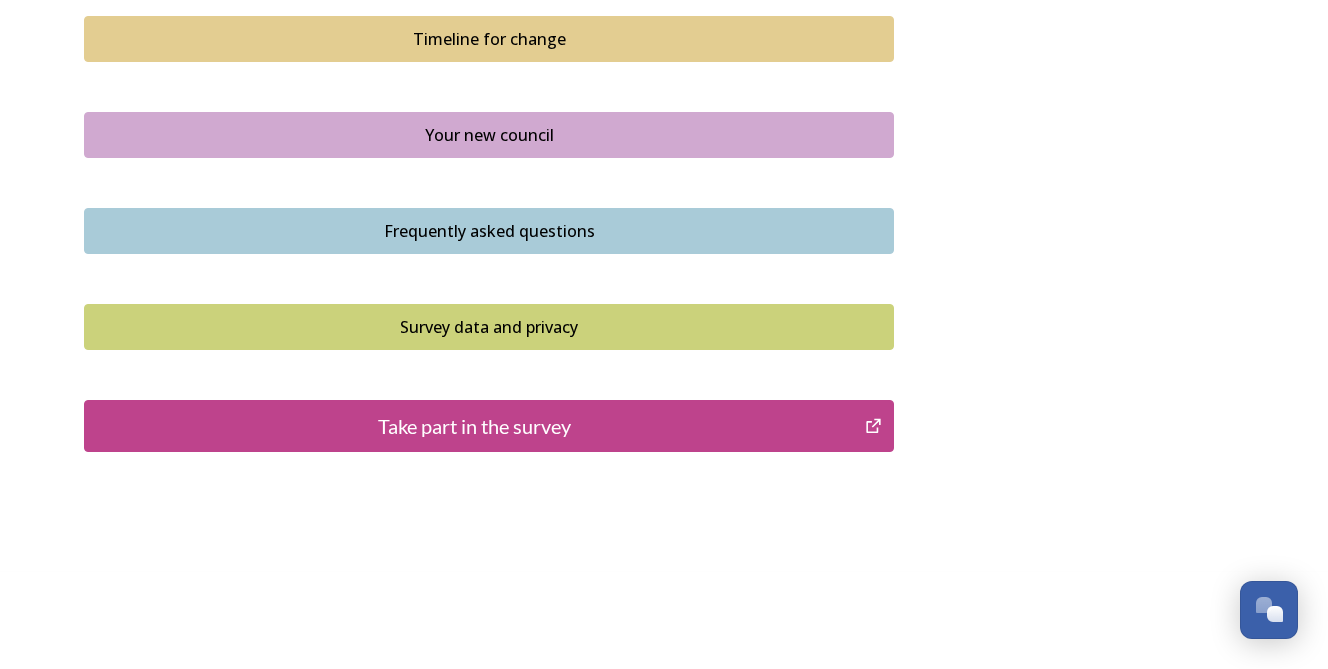 scroll, scrollTop: 1483, scrollLeft: 0, axis: vertical 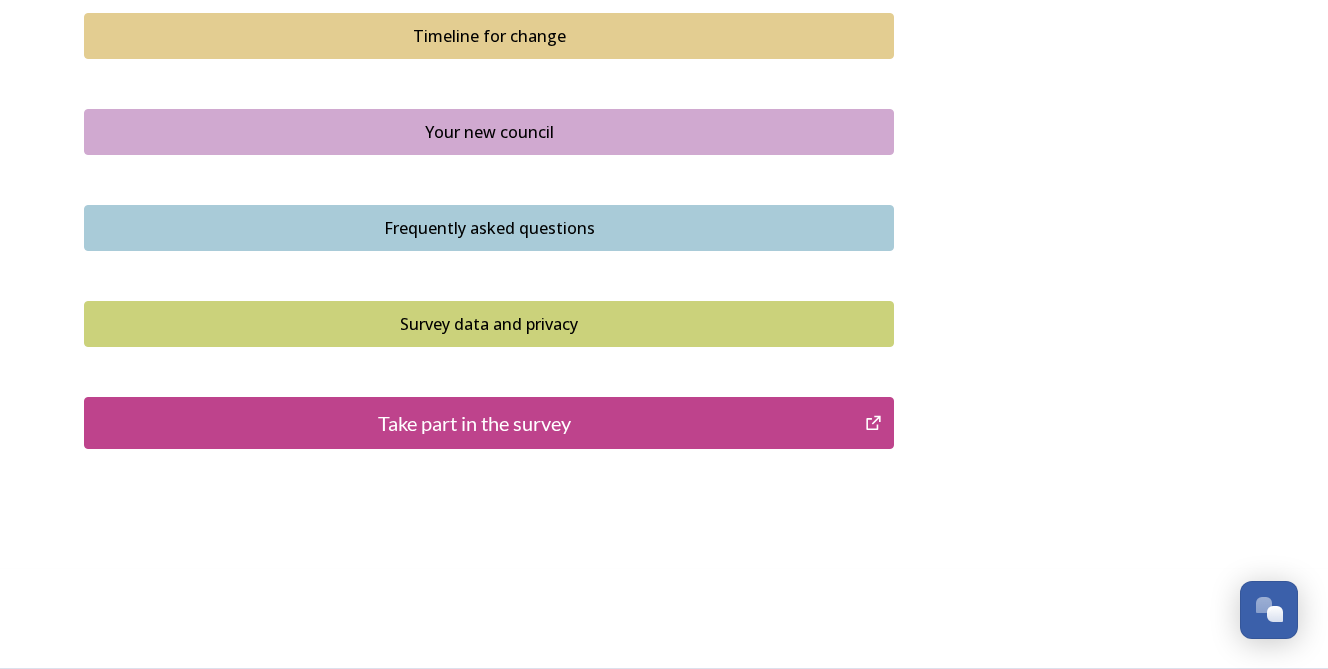 click on "Take part in the survey" at bounding box center [474, 423] 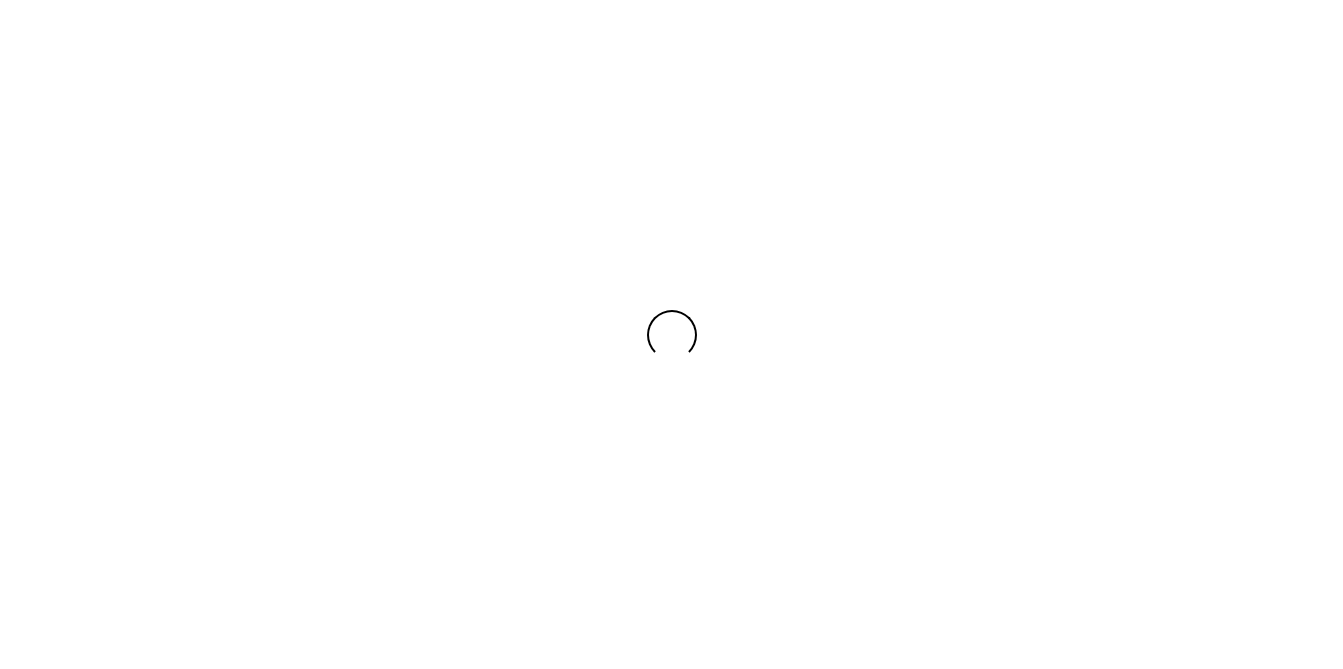 scroll, scrollTop: 0, scrollLeft: 0, axis: both 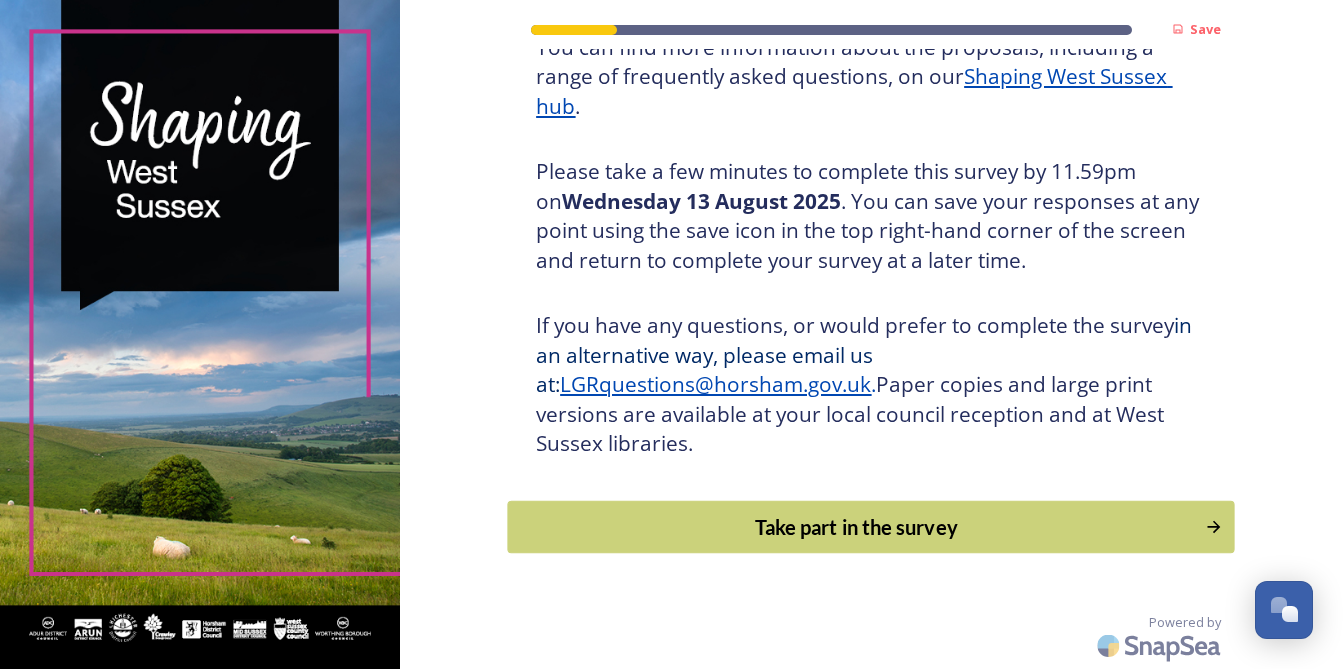 click on "Take part in the survey" at bounding box center [857, 527] 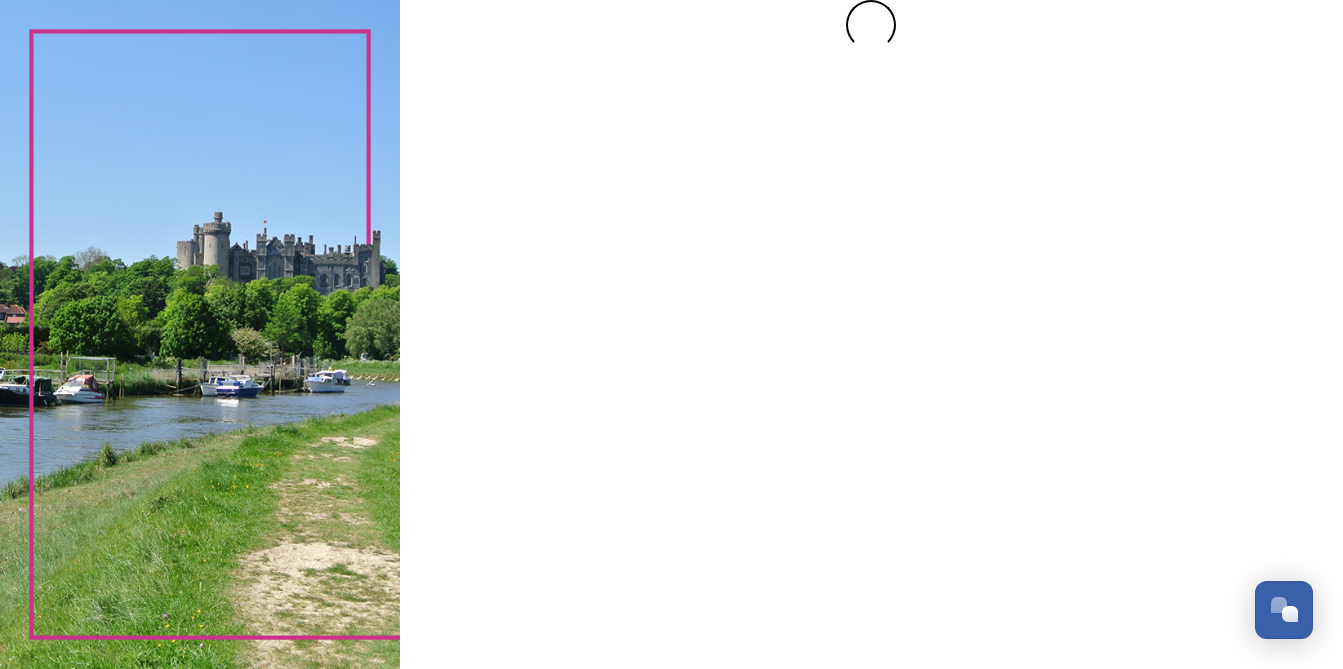 scroll, scrollTop: 0, scrollLeft: 0, axis: both 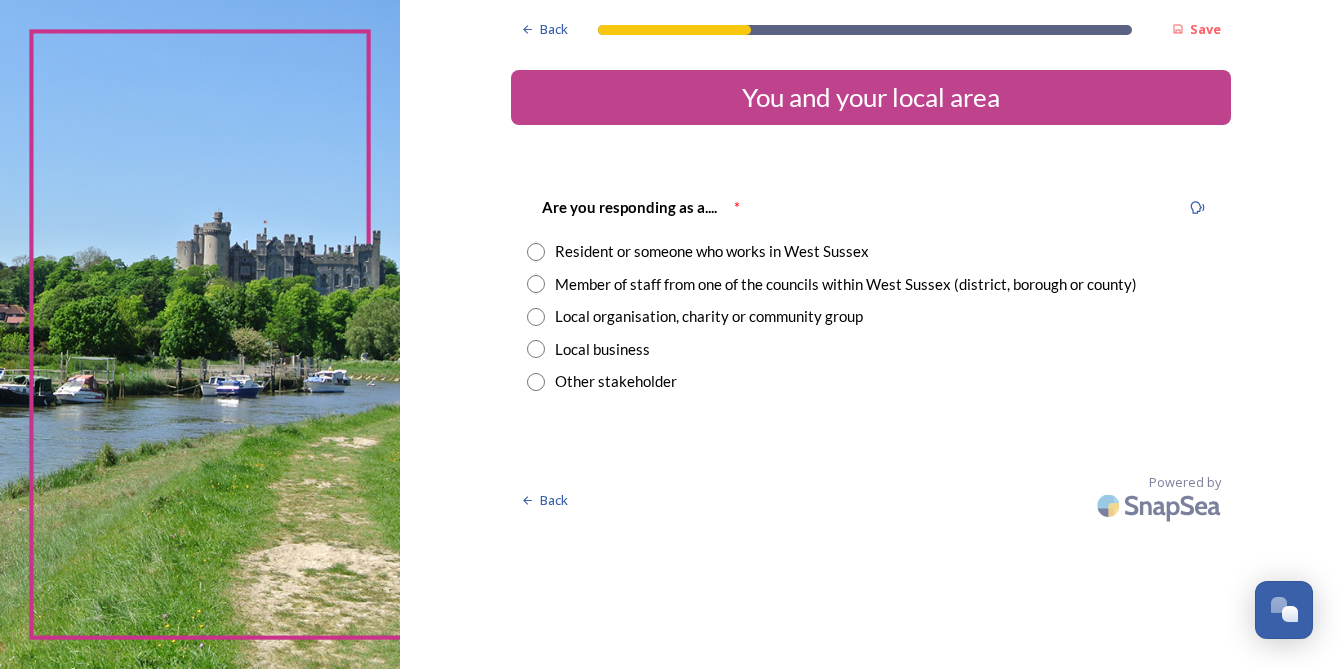 click on "Resident or someone who works in West Sussex" at bounding box center [712, 251] 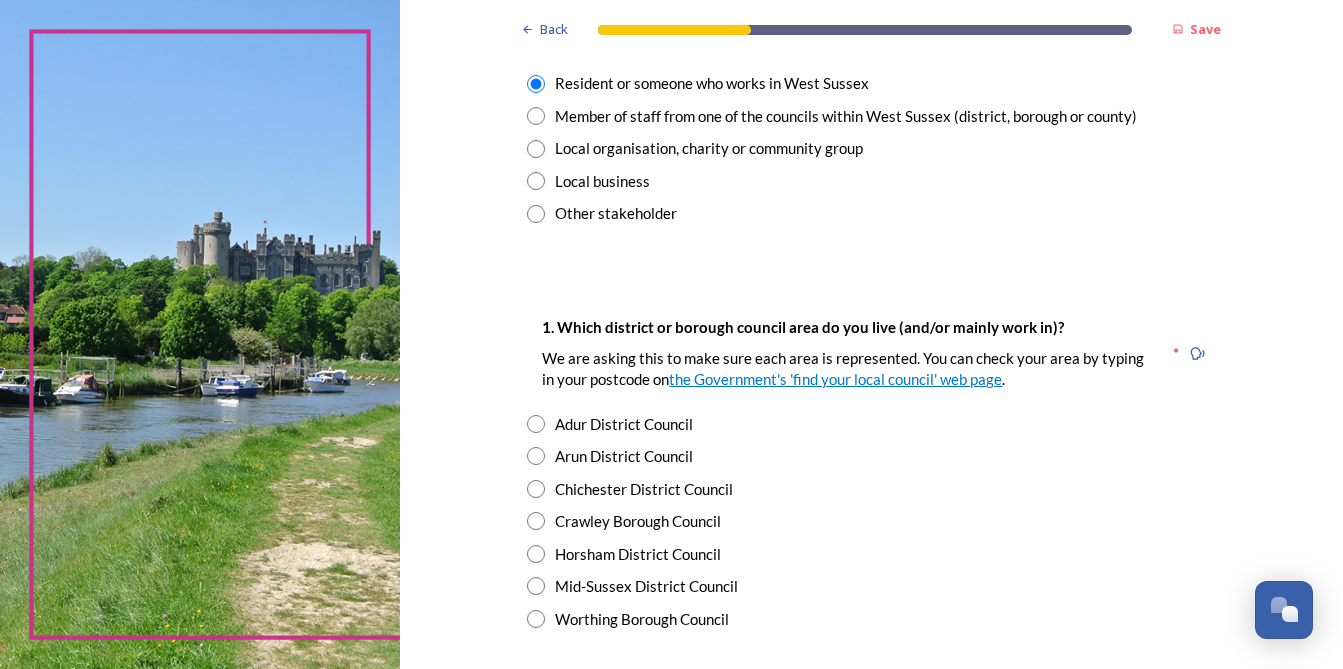 scroll, scrollTop: 200, scrollLeft: 0, axis: vertical 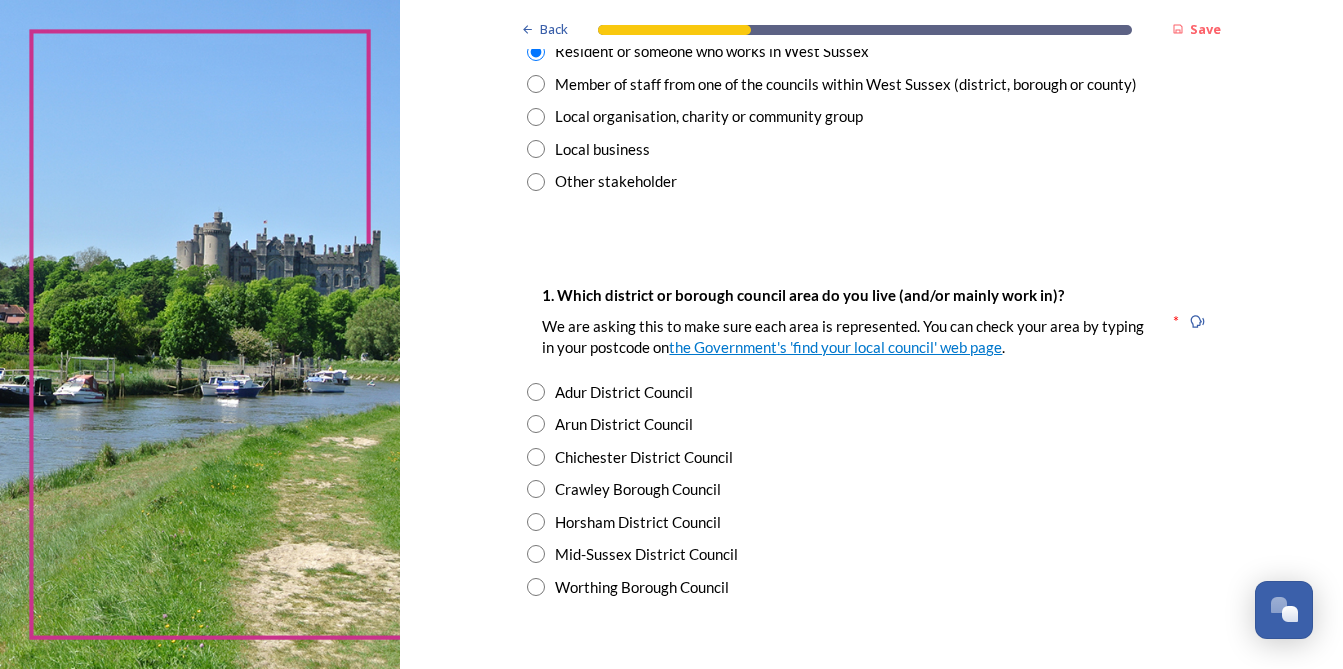 click at bounding box center [536, 587] 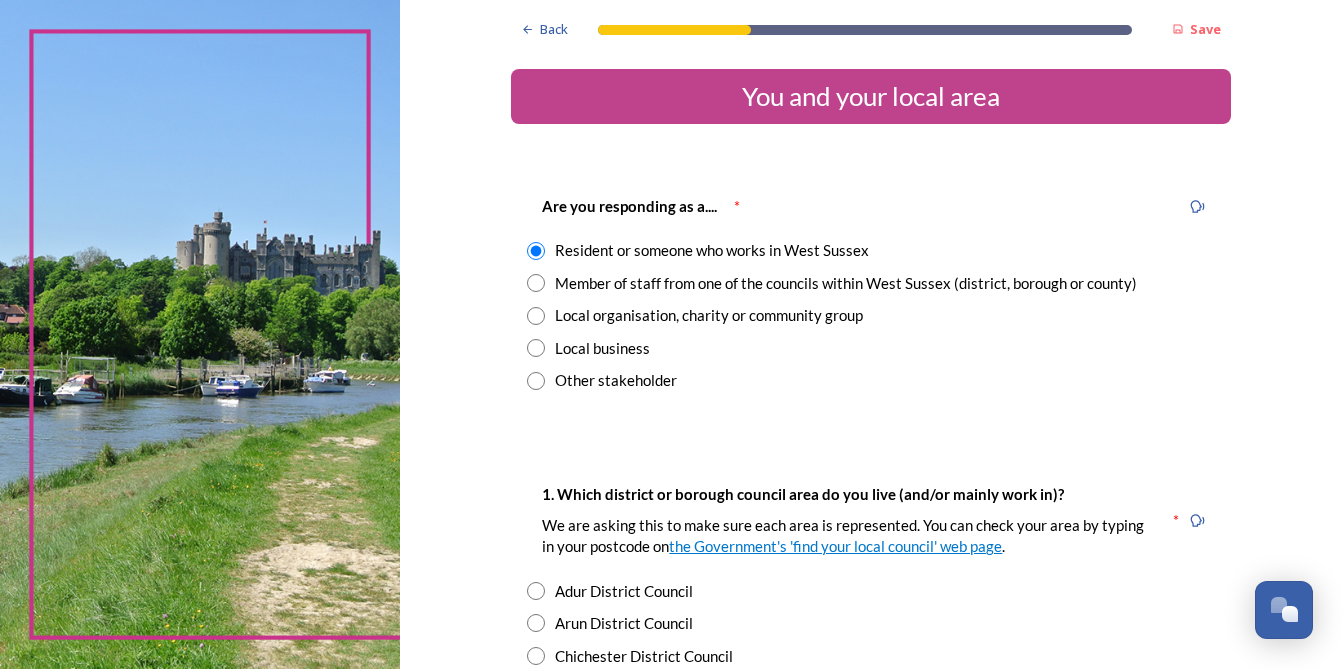 scroll, scrollTop: 0, scrollLeft: 0, axis: both 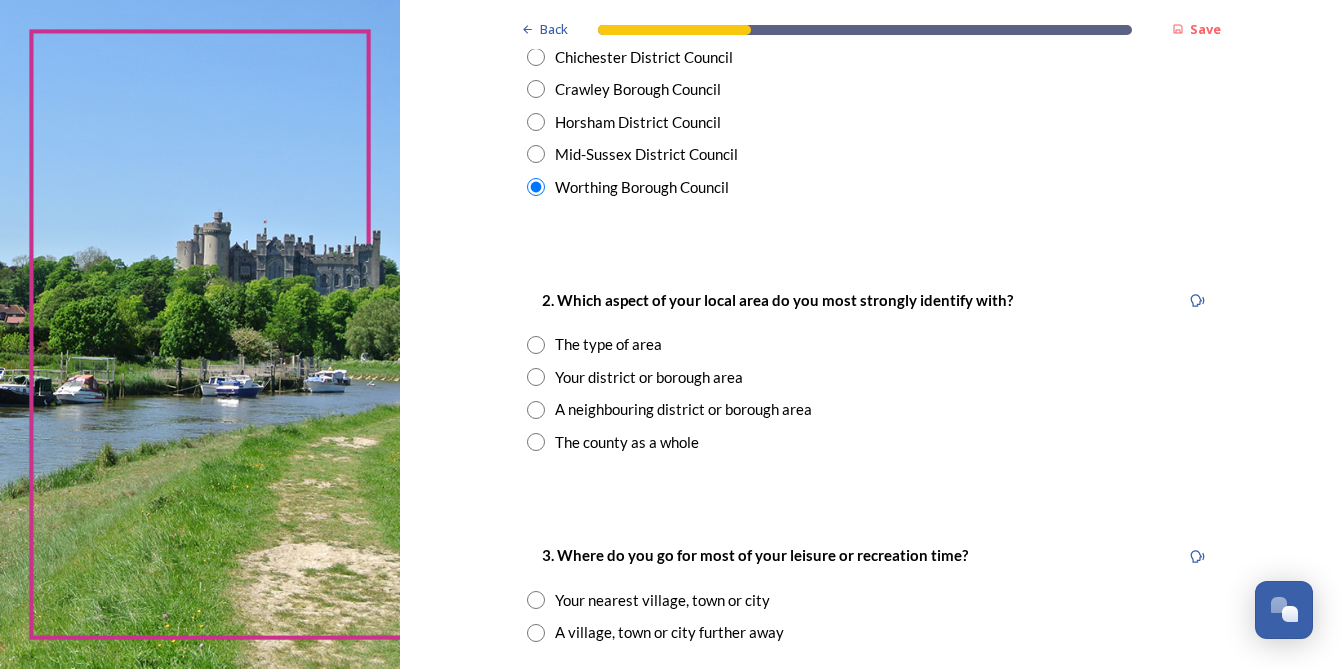 click on "The county as a whole" at bounding box center [627, 442] 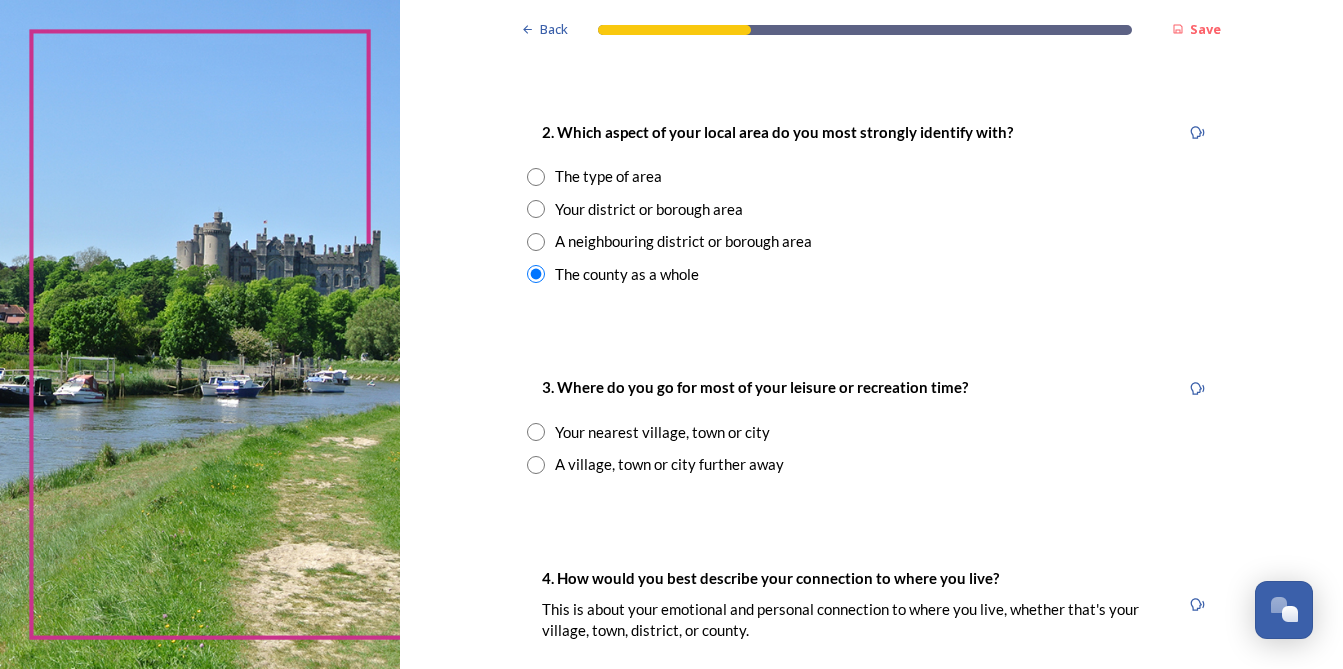 scroll, scrollTop: 800, scrollLeft: 0, axis: vertical 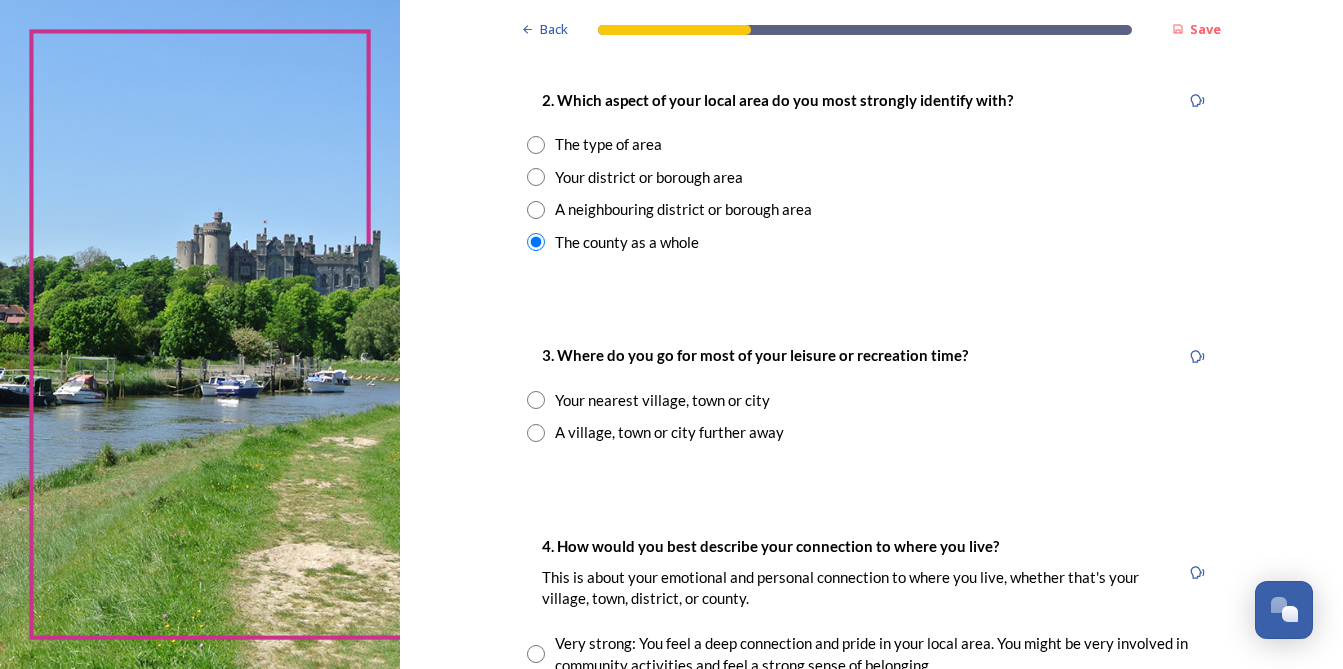click on "A village, town or city further away" at bounding box center (669, 432) 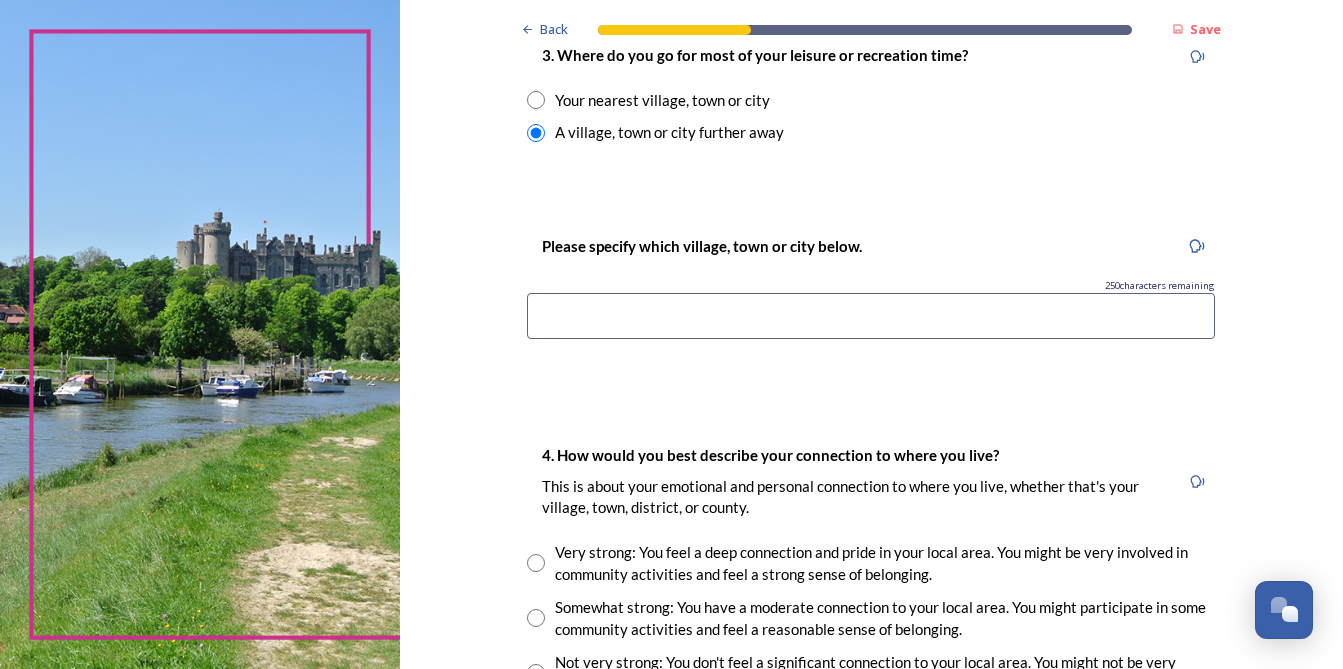 scroll, scrollTop: 1200, scrollLeft: 0, axis: vertical 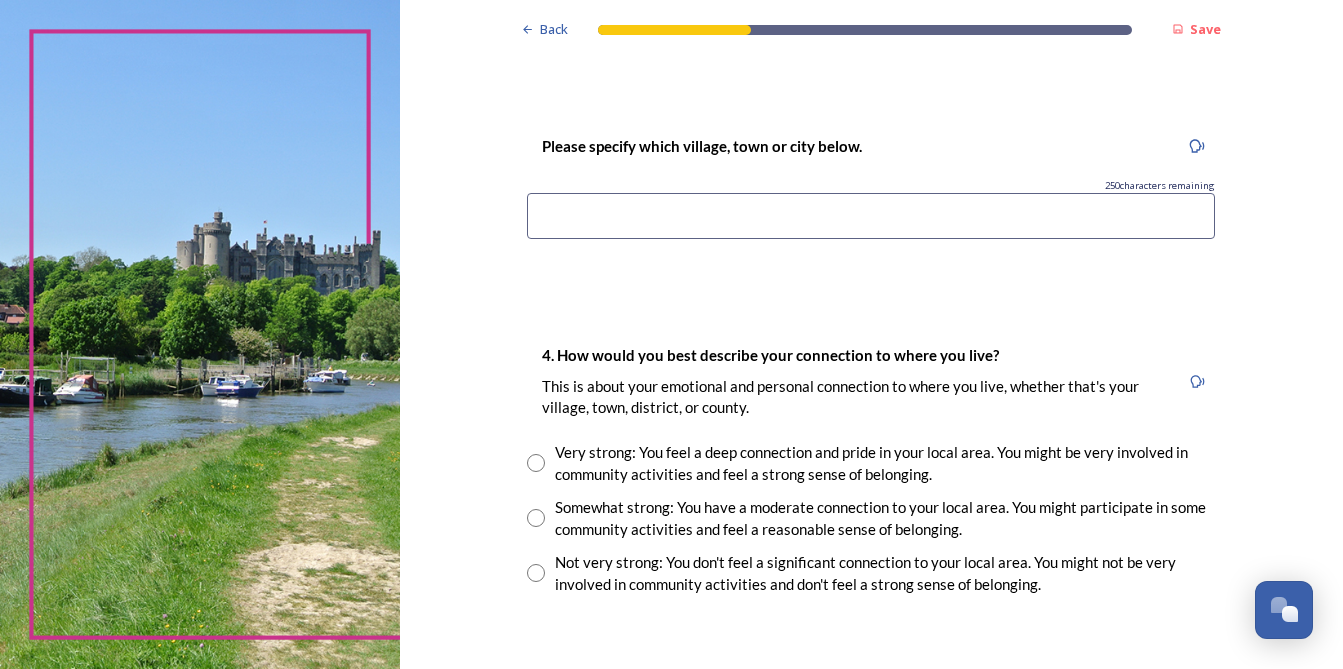click on "Somewhat strong: You have a moderate connection to your local area. You might participate in some community activities and feel a reasonable sense of belonging." at bounding box center (885, 518) 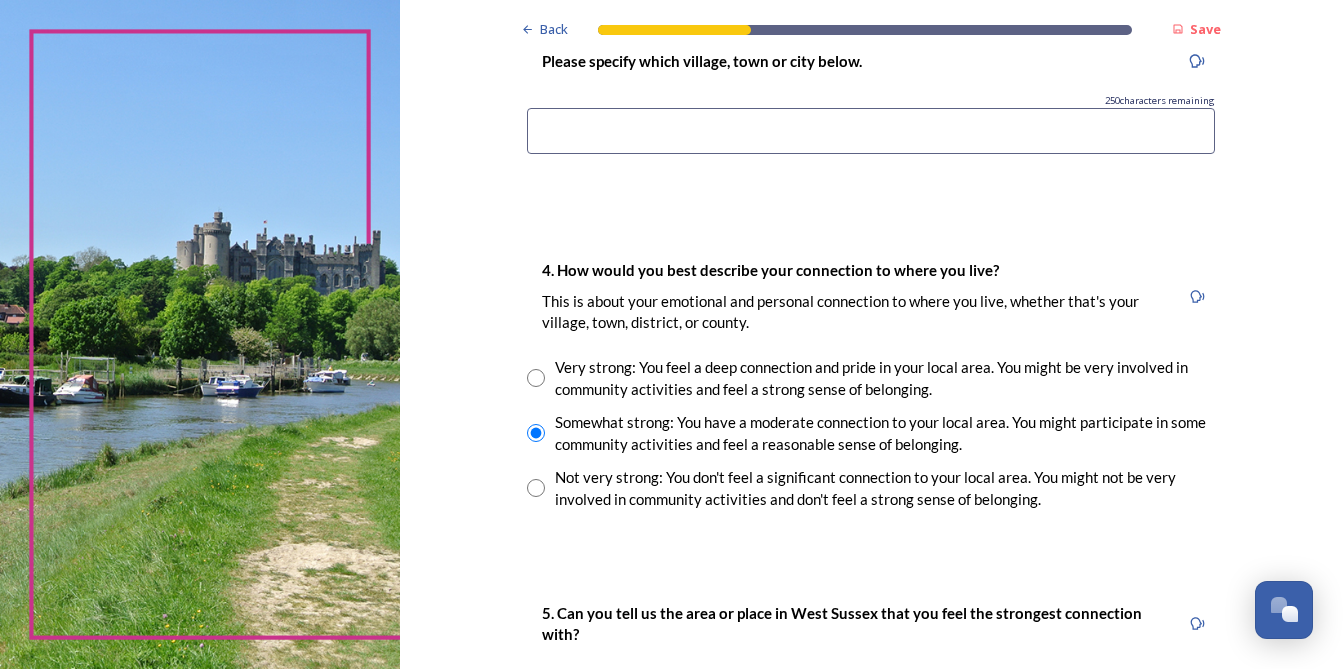 scroll, scrollTop: 1400, scrollLeft: 0, axis: vertical 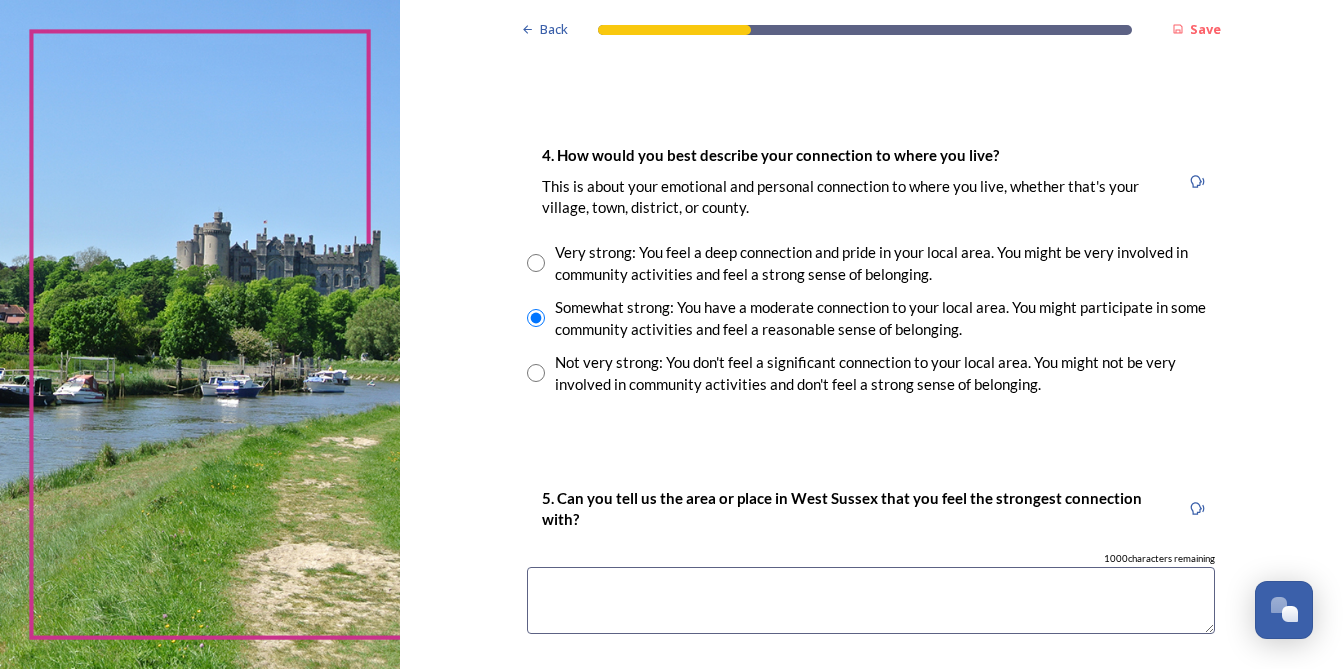 click at bounding box center (871, 600) 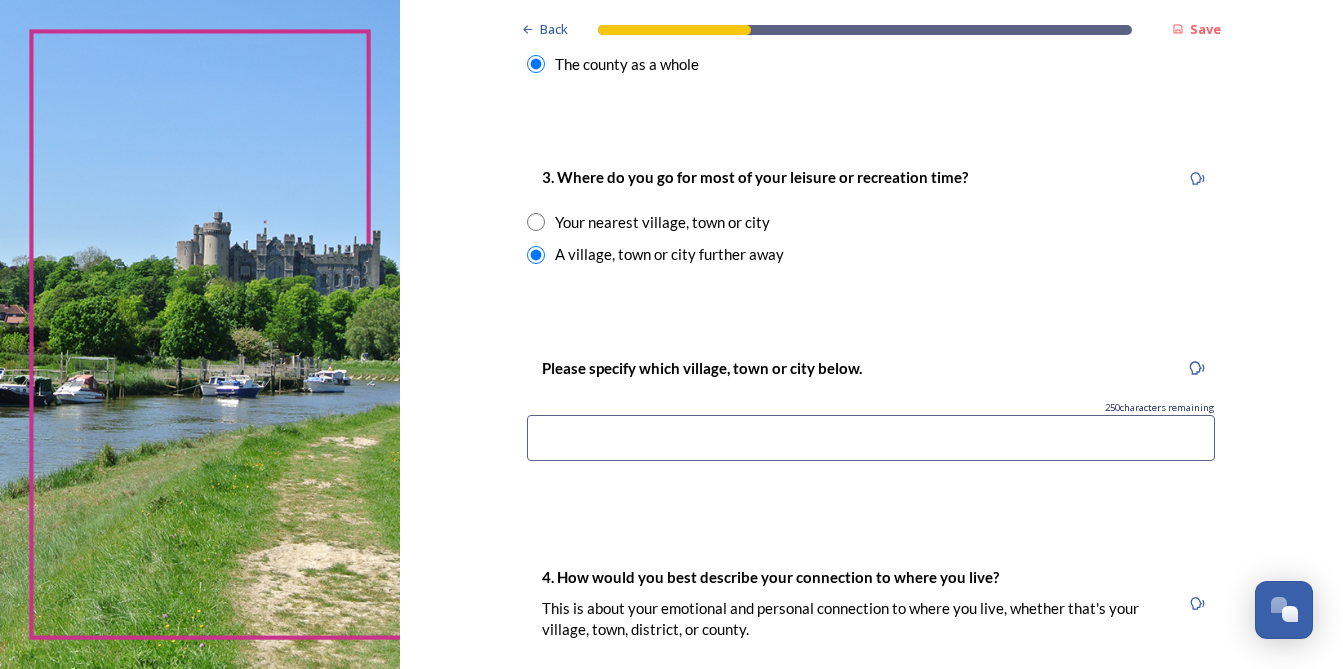 scroll, scrollTop: 1000, scrollLeft: 0, axis: vertical 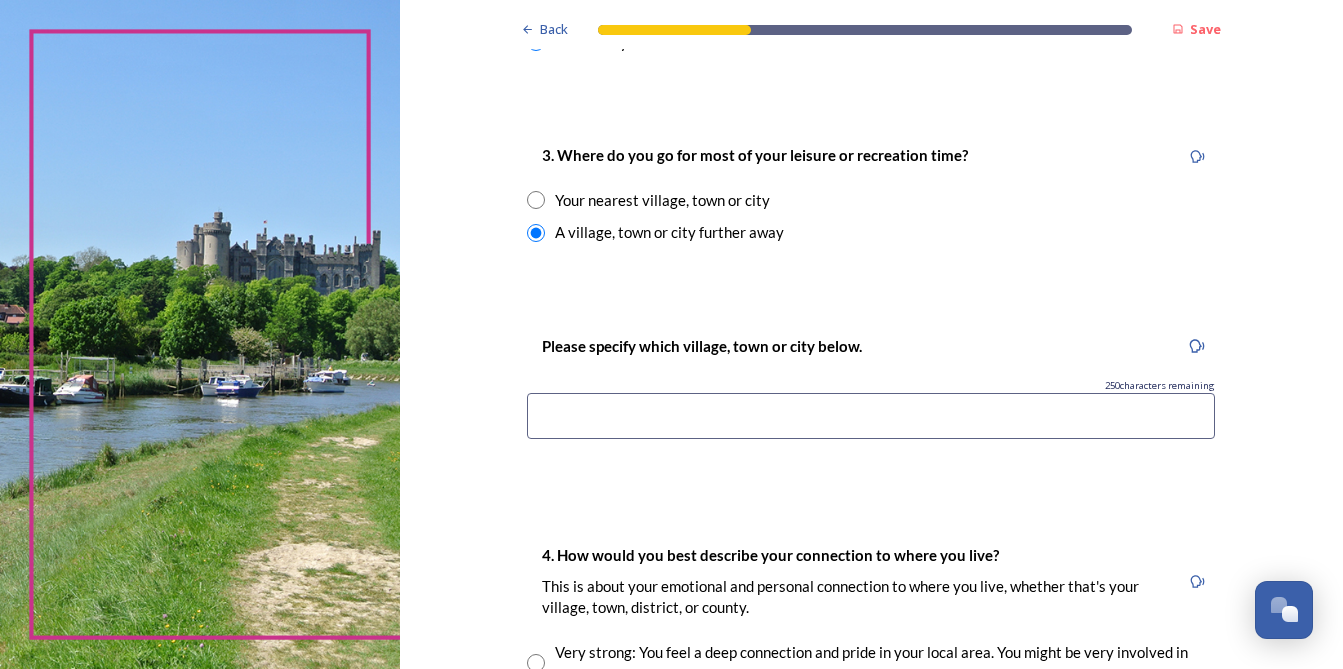 click at bounding box center (871, 416) 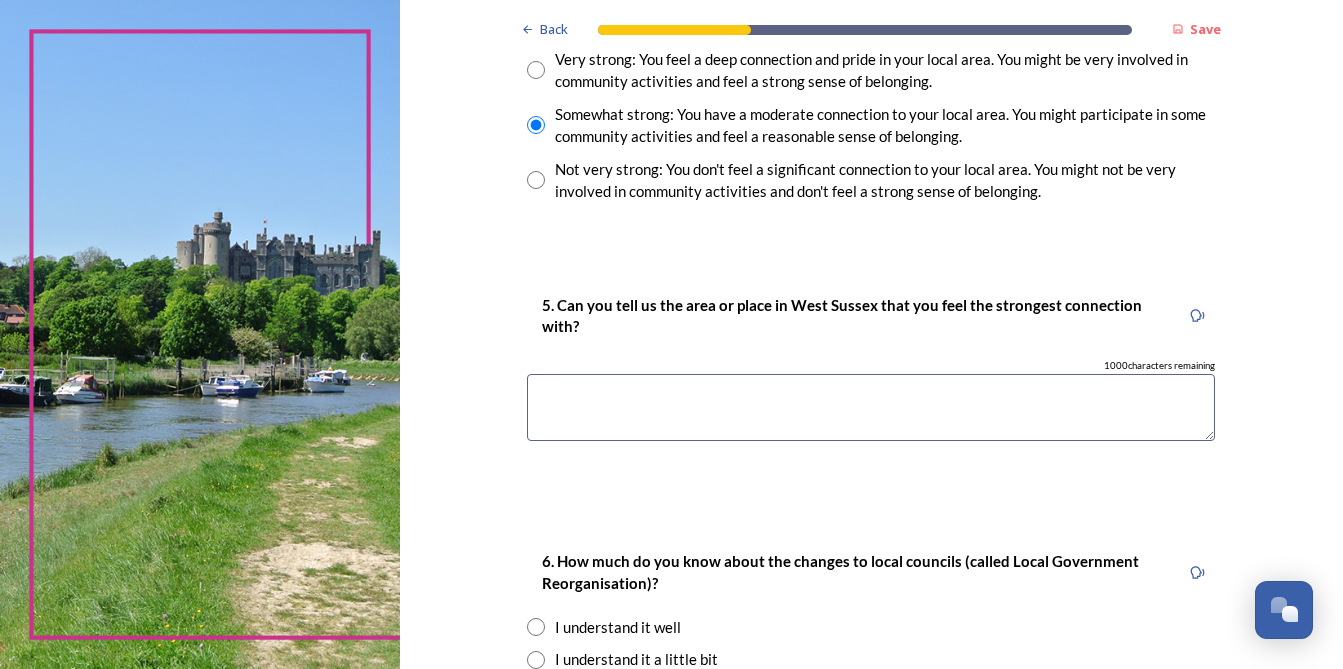scroll, scrollTop: 1600, scrollLeft: 0, axis: vertical 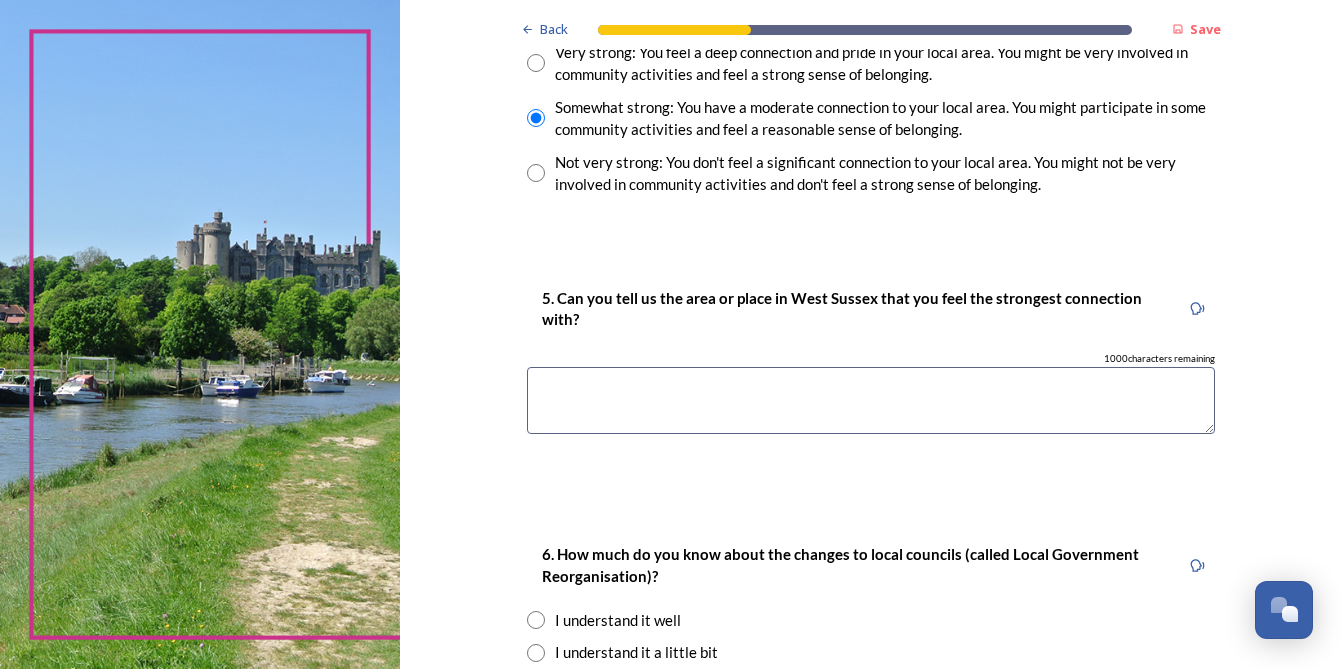 type on "[CITY] (family connections)" 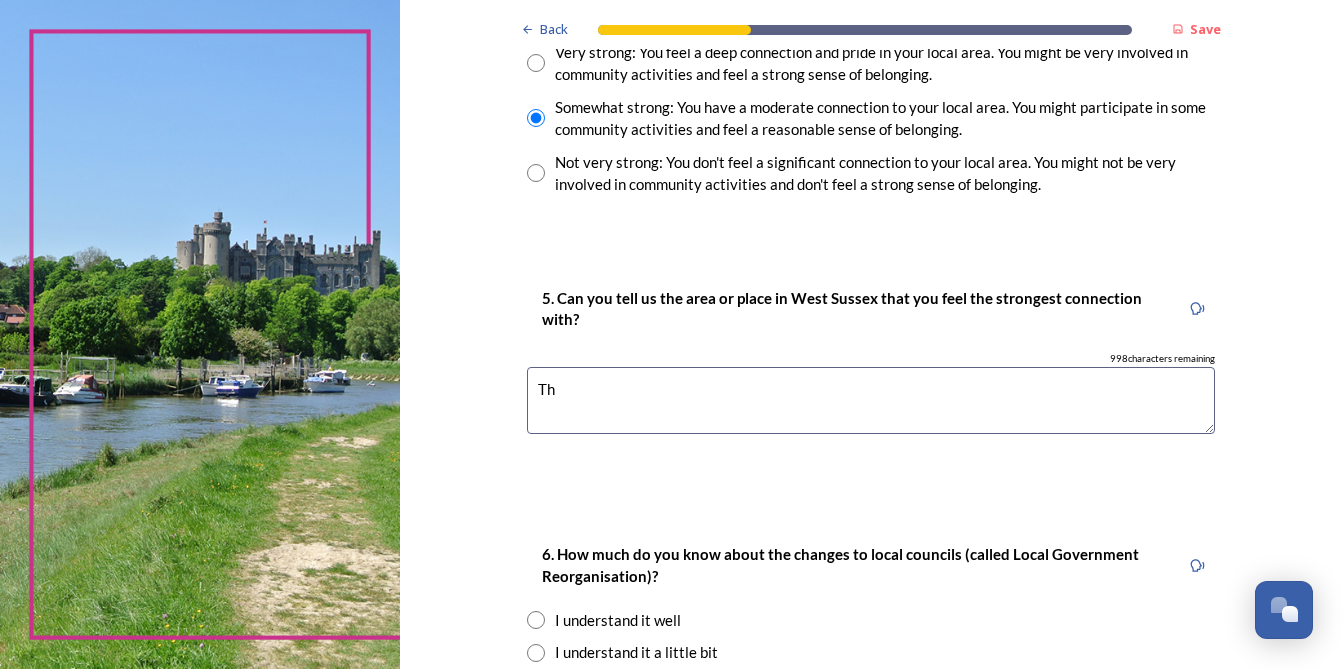 type on "T" 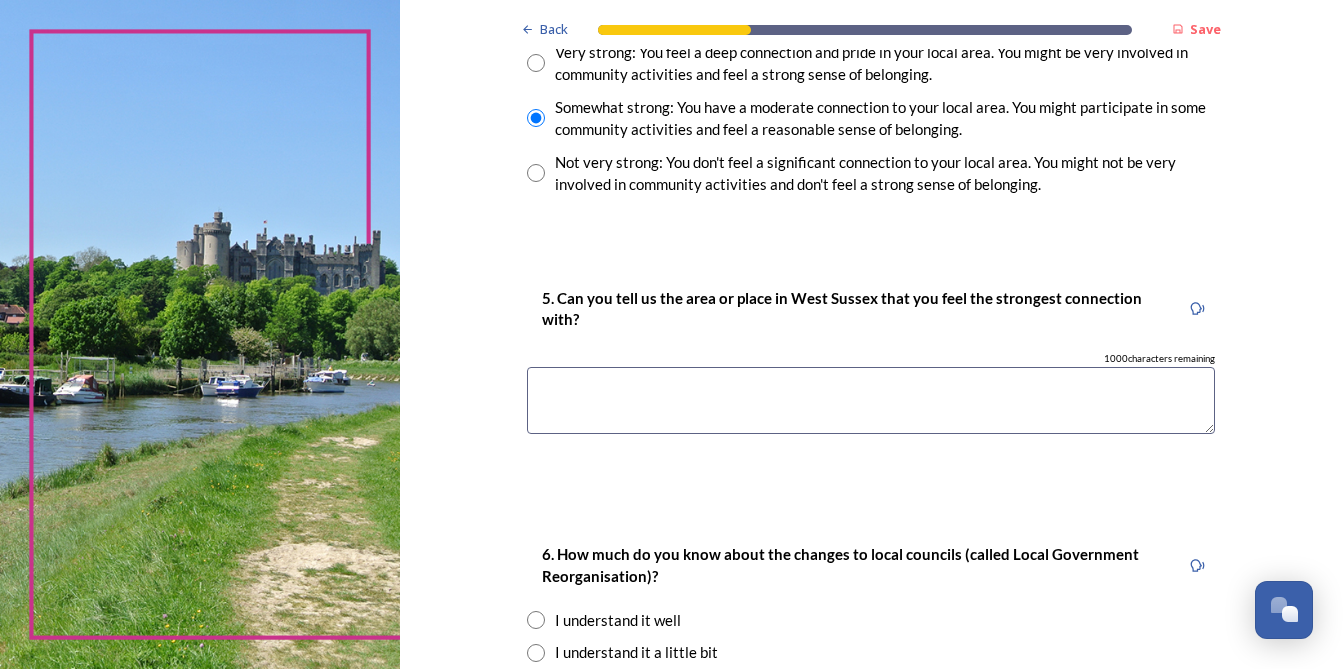 type on "h" 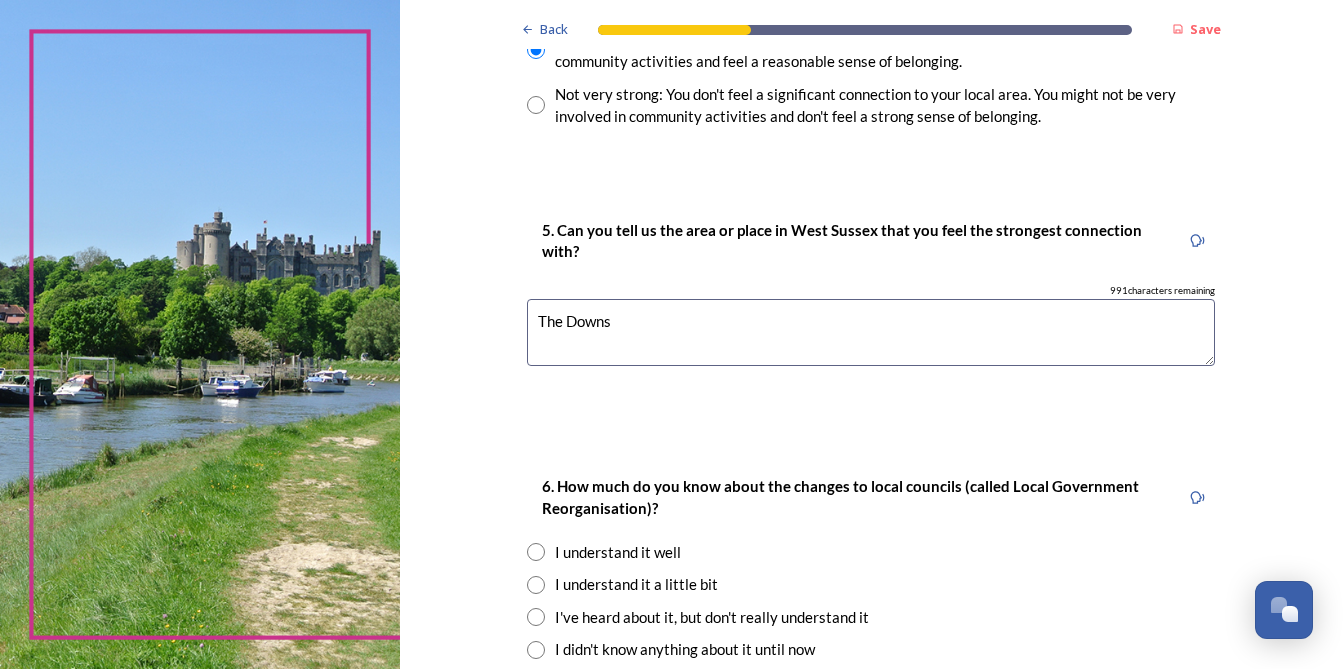 scroll, scrollTop: 1700, scrollLeft: 0, axis: vertical 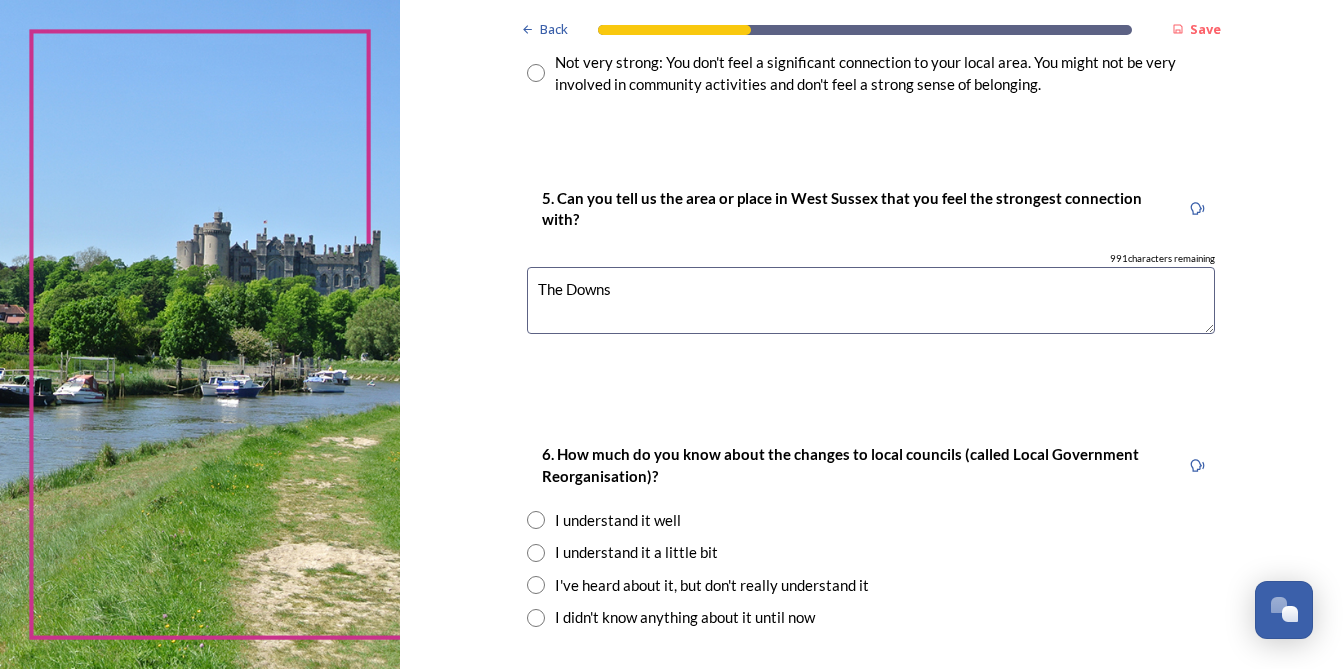 drag, startPoint x: 621, startPoint y: 296, endPoint x: 522, endPoint y: 292, distance: 99.08077 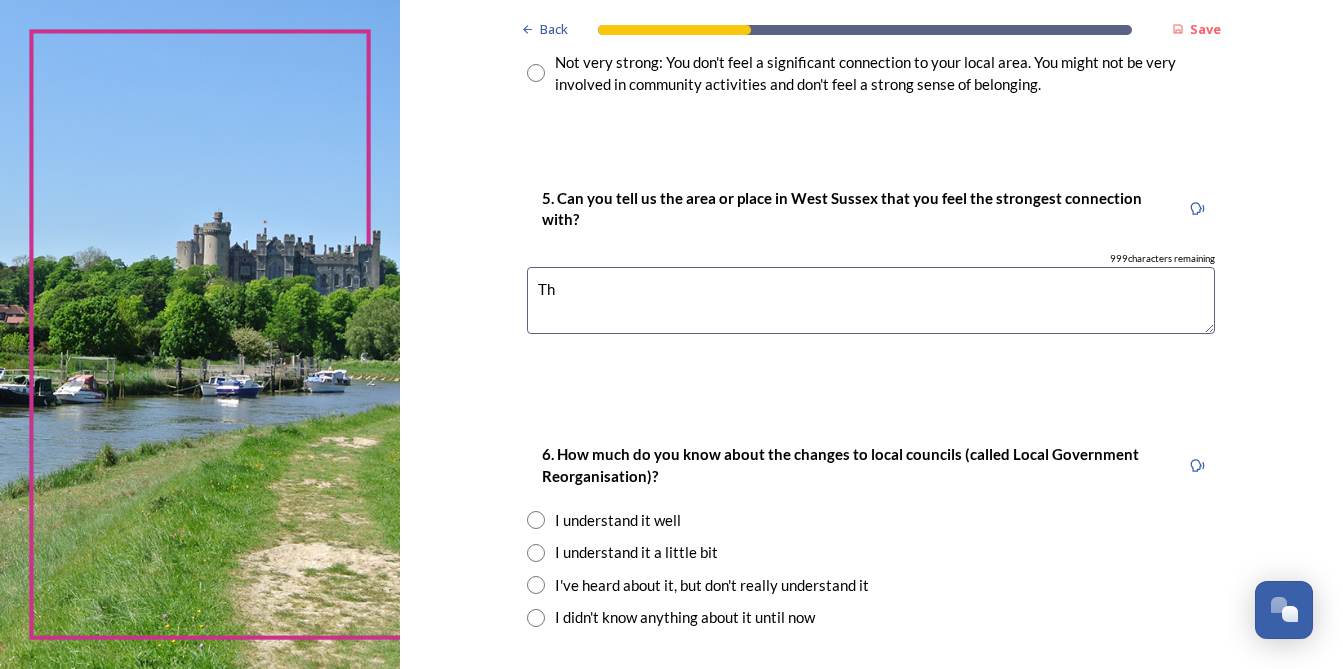 type on "T" 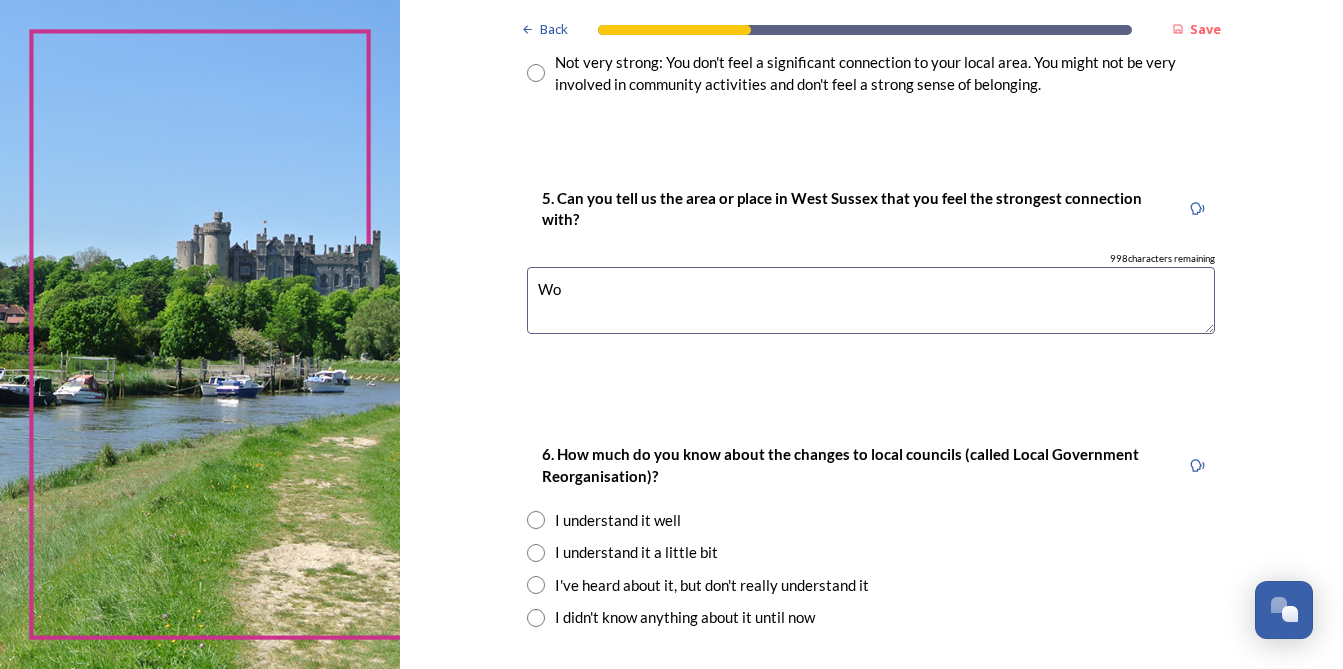 type on "W" 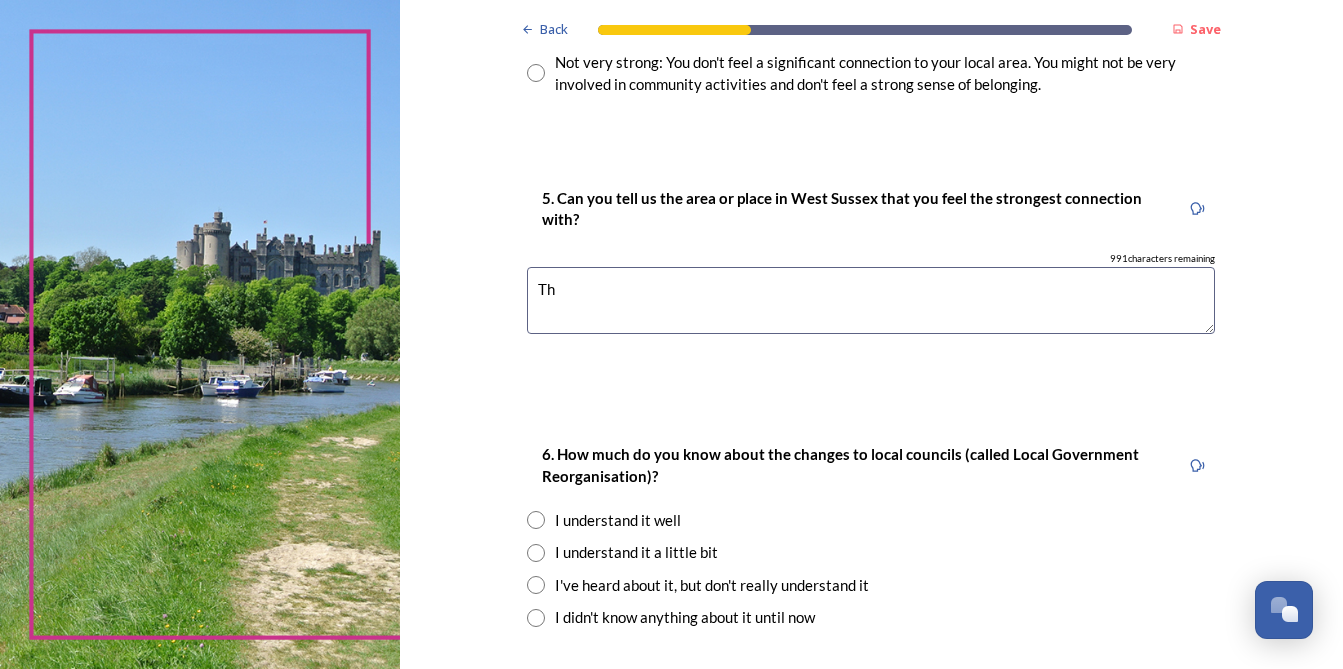 type on "T" 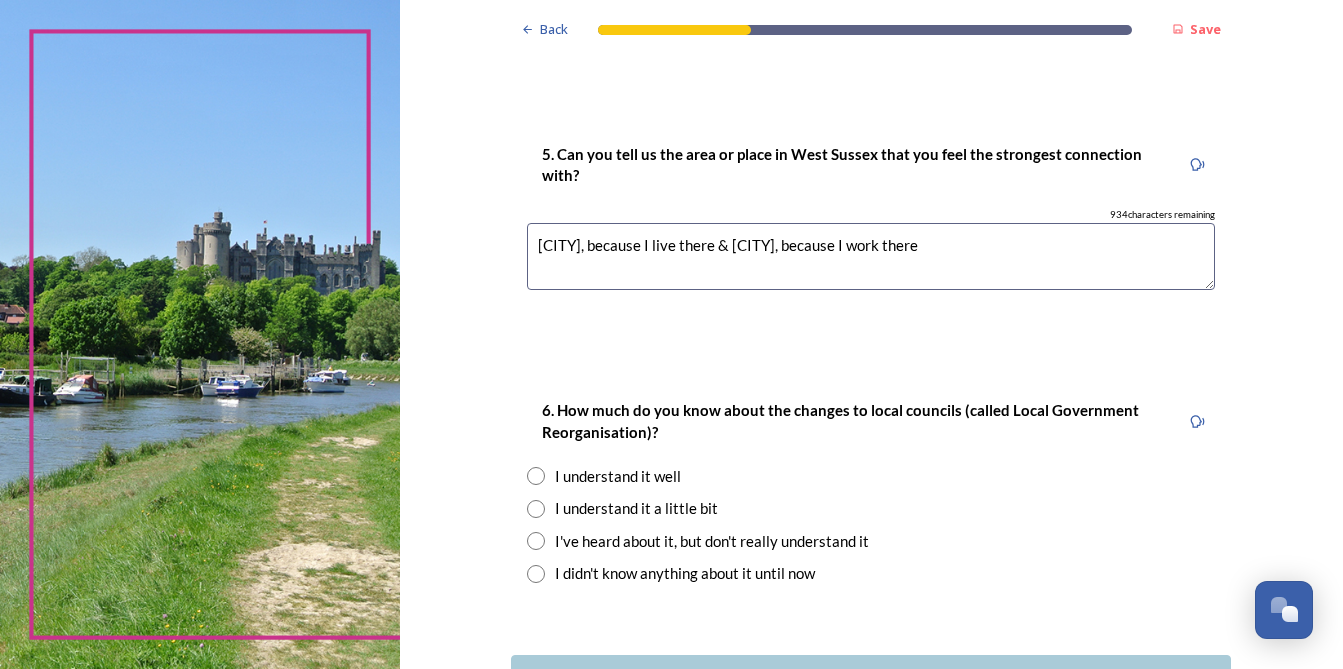 scroll, scrollTop: 1895, scrollLeft: 0, axis: vertical 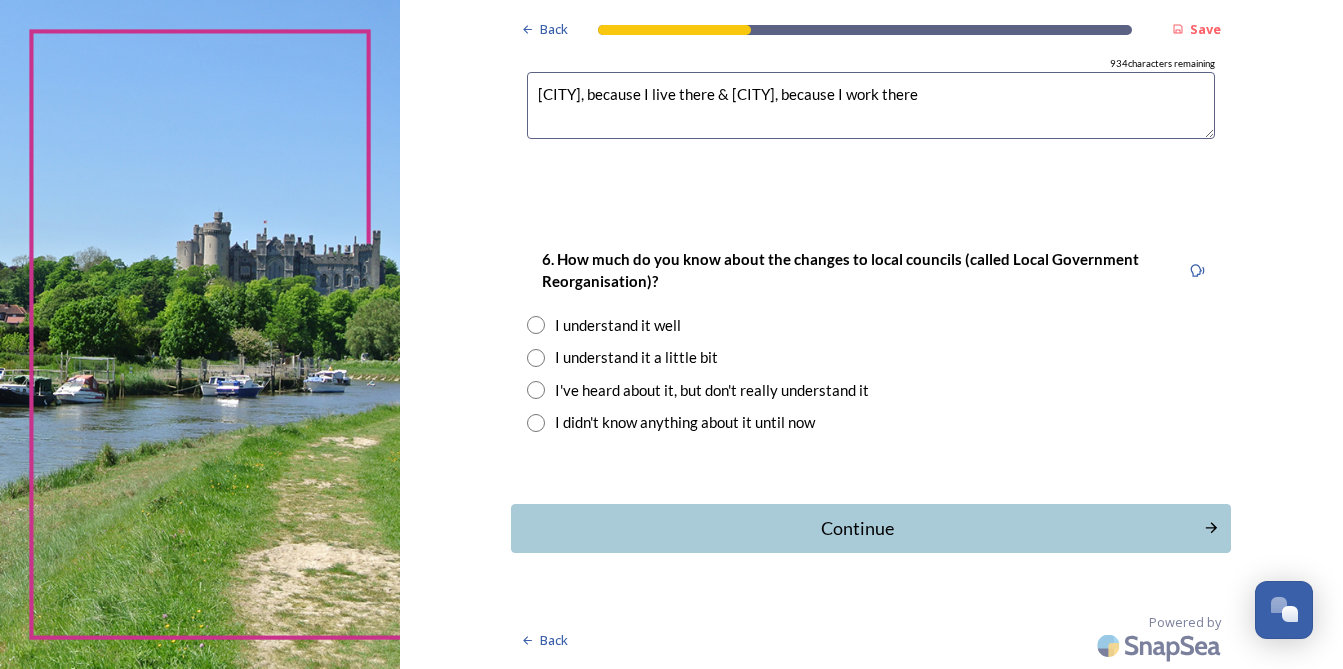 type on "[CITY], because I live there & [CITY], because I work there" 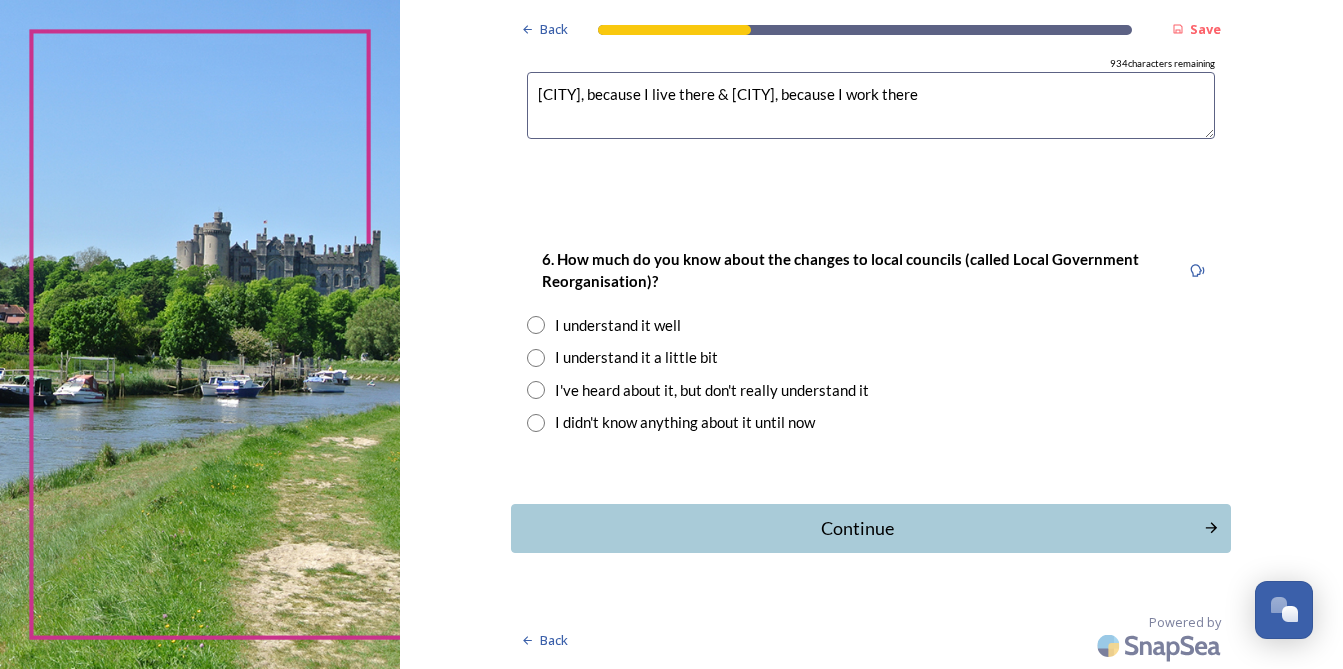 radio on "true" 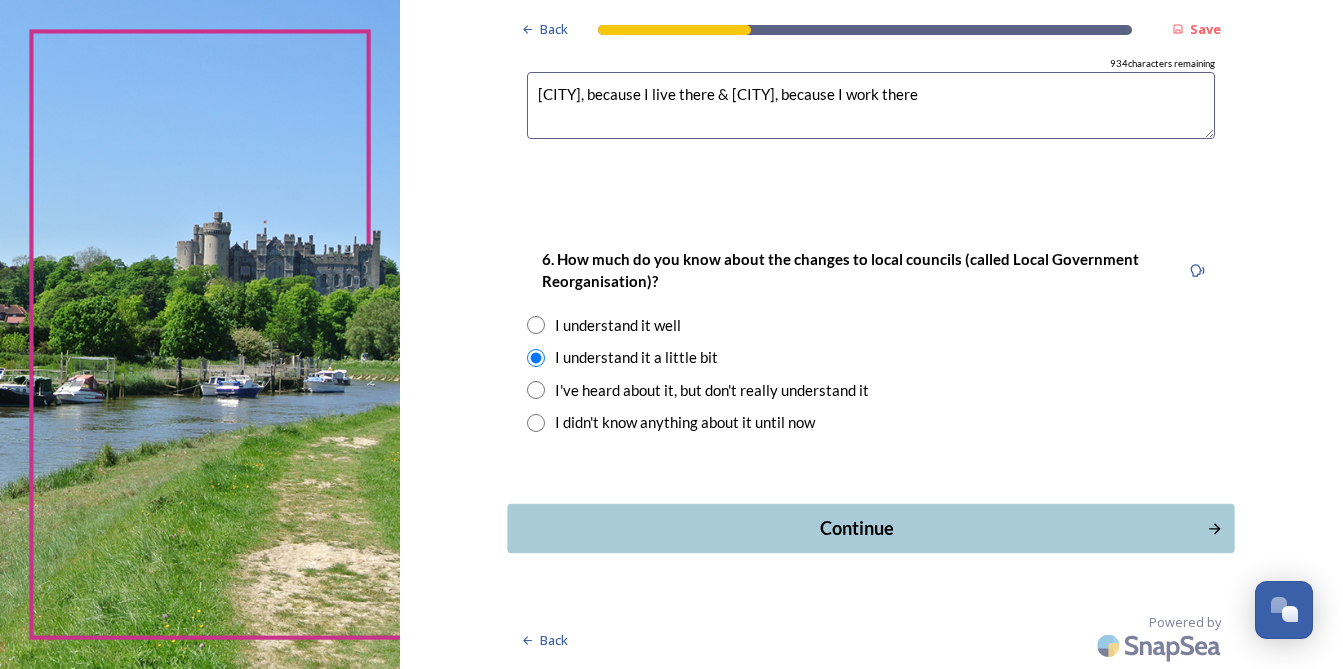 click on "Continue" at bounding box center [857, 528] 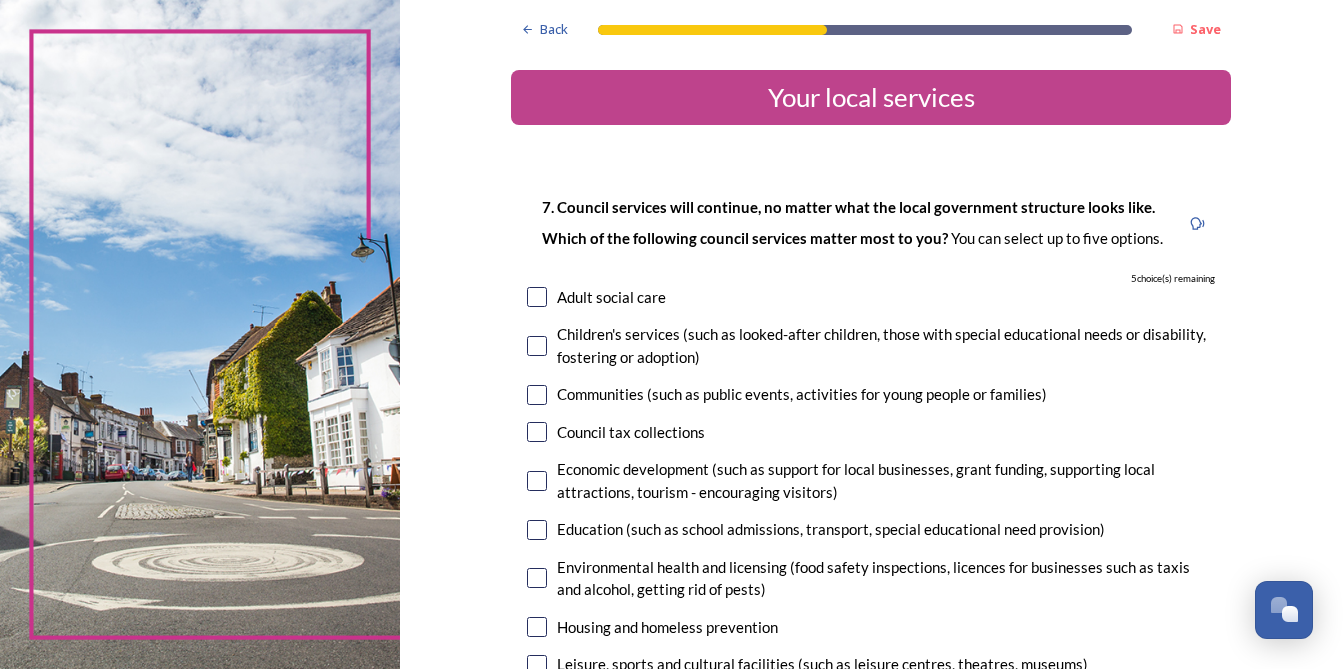 scroll, scrollTop: 100, scrollLeft: 0, axis: vertical 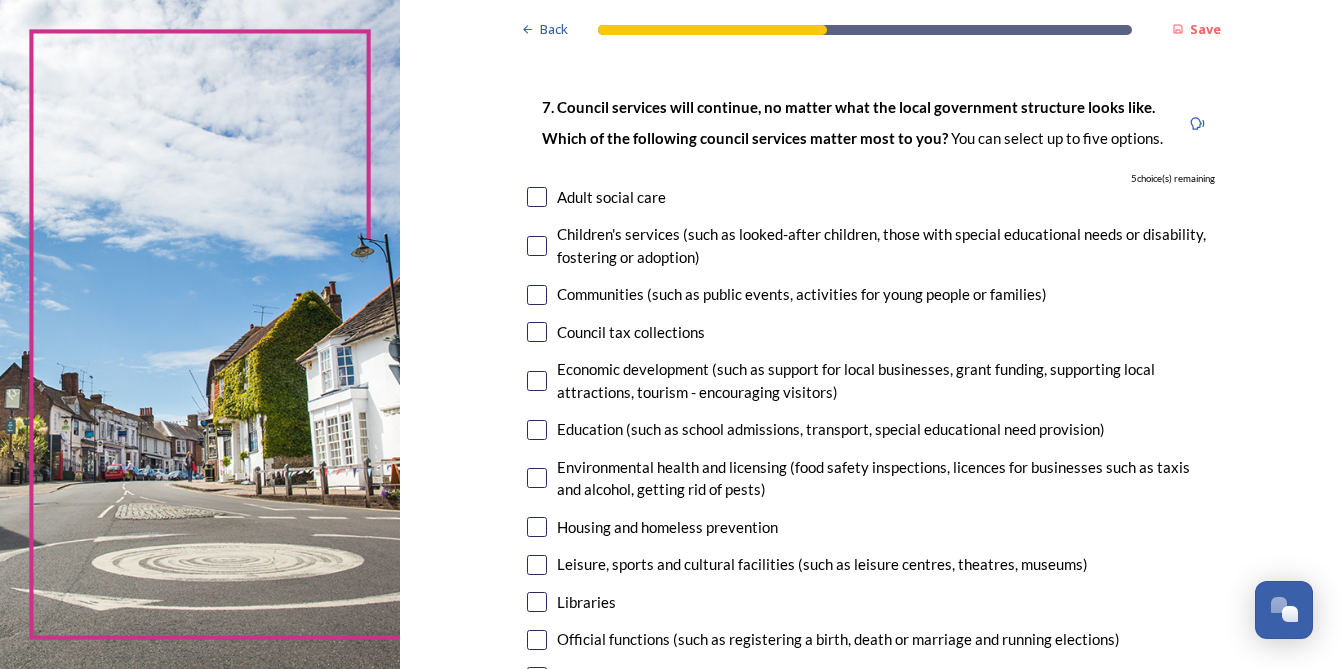 click at bounding box center [537, 565] 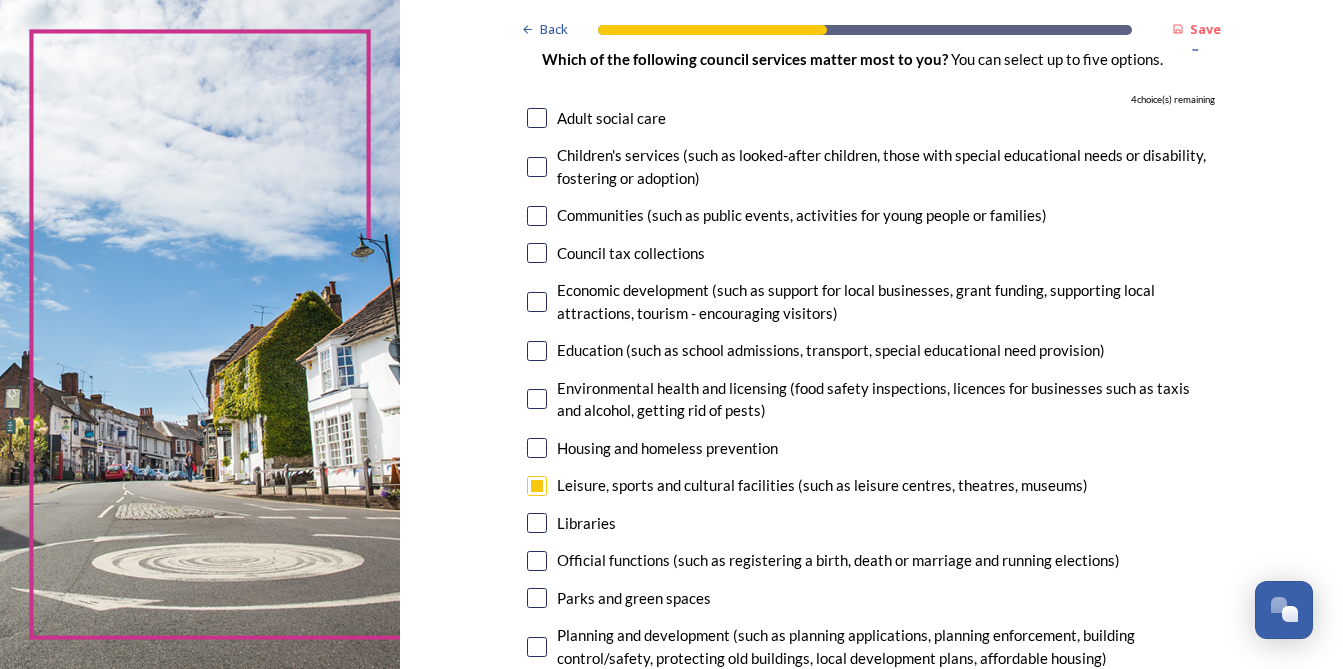 scroll, scrollTop: 300, scrollLeft: 0, axis: vertical 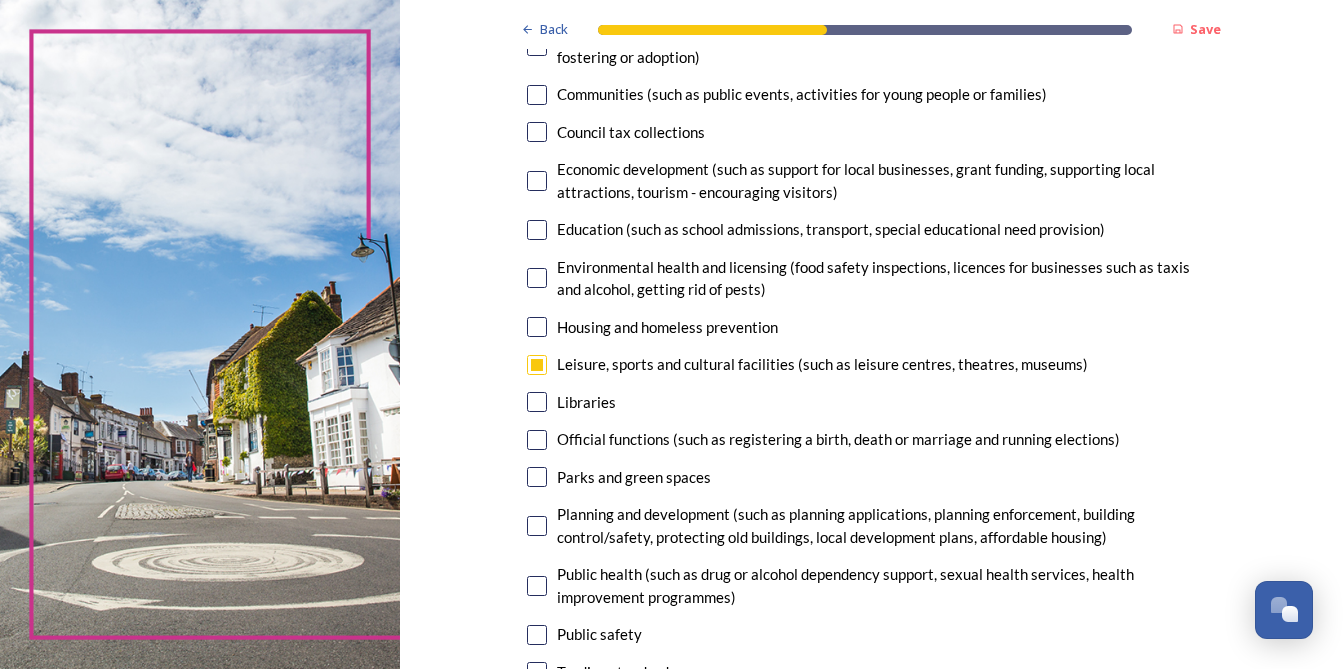 click at bounding box center (537, 477) 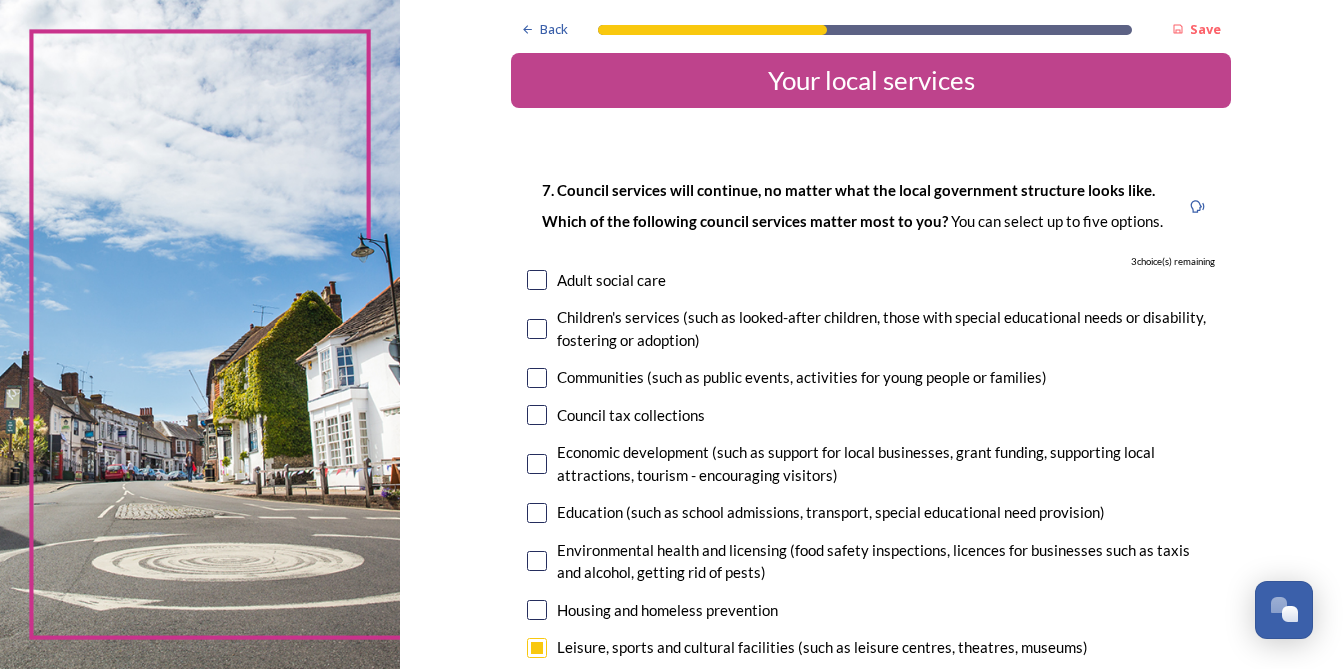 scroll, scrollTop: 0, scrollLeft: 0, axis: both 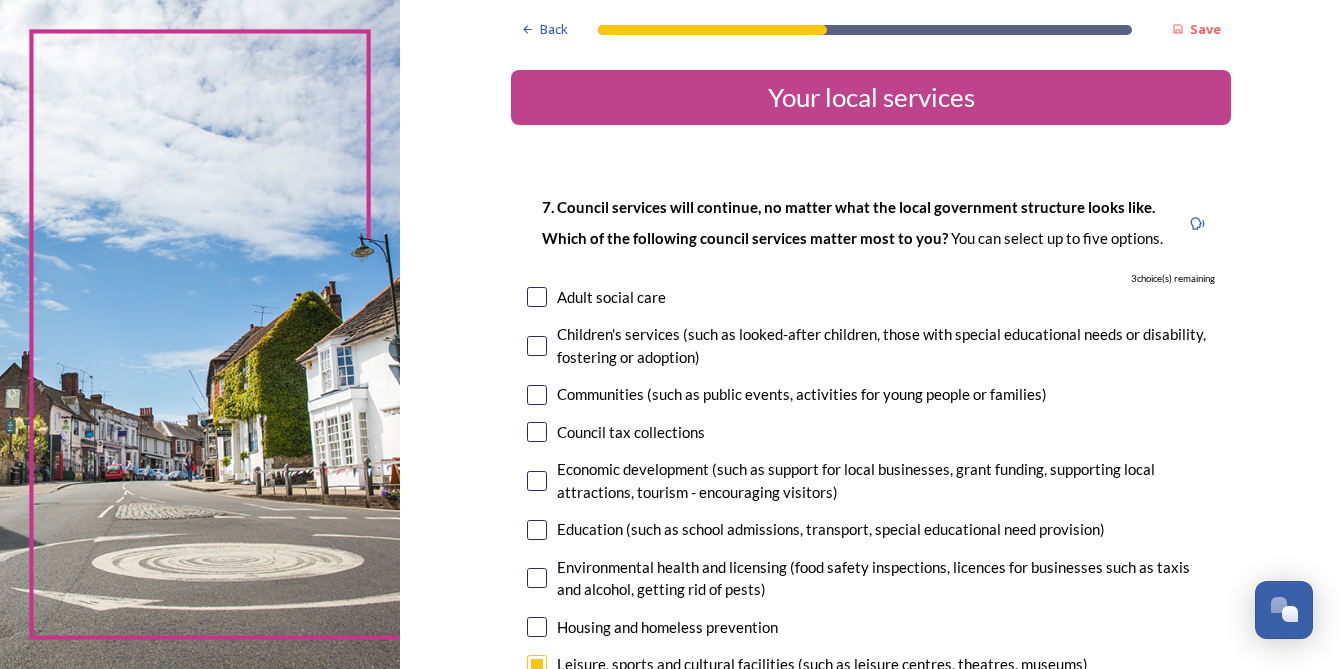 click at bounding box center [537, 481] 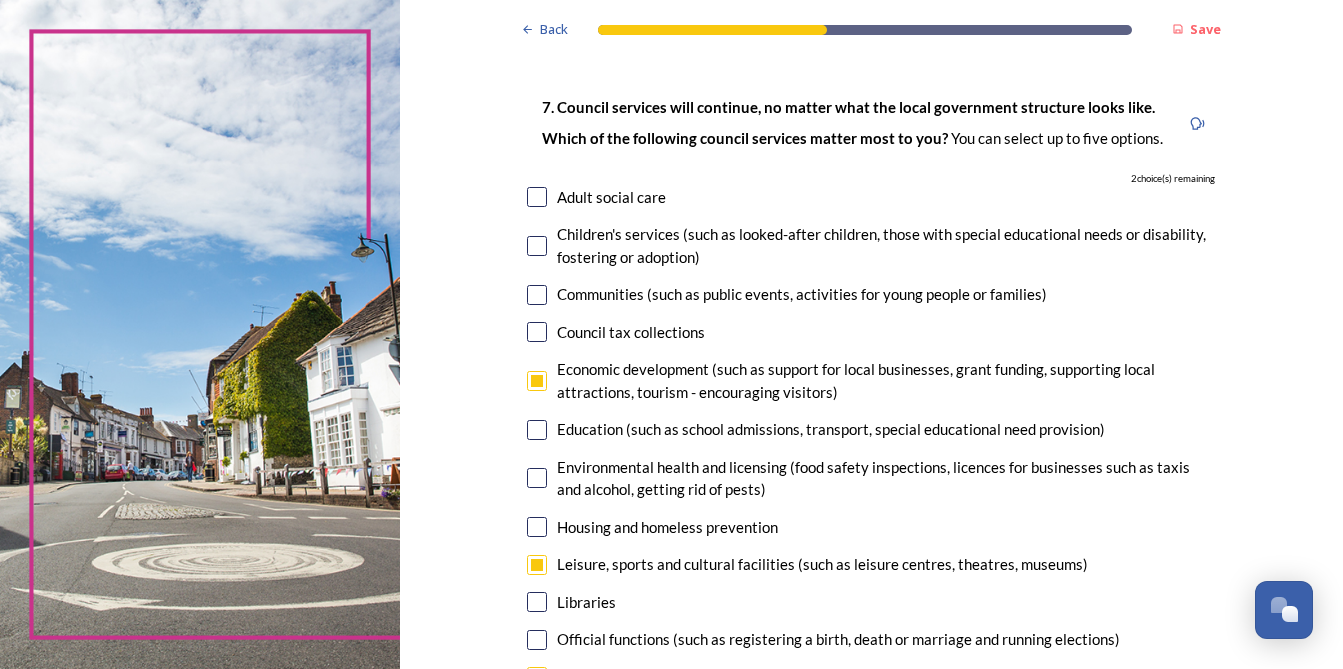 scroll, scrollTop: 200, scrollLeft: 0, axis: vertical 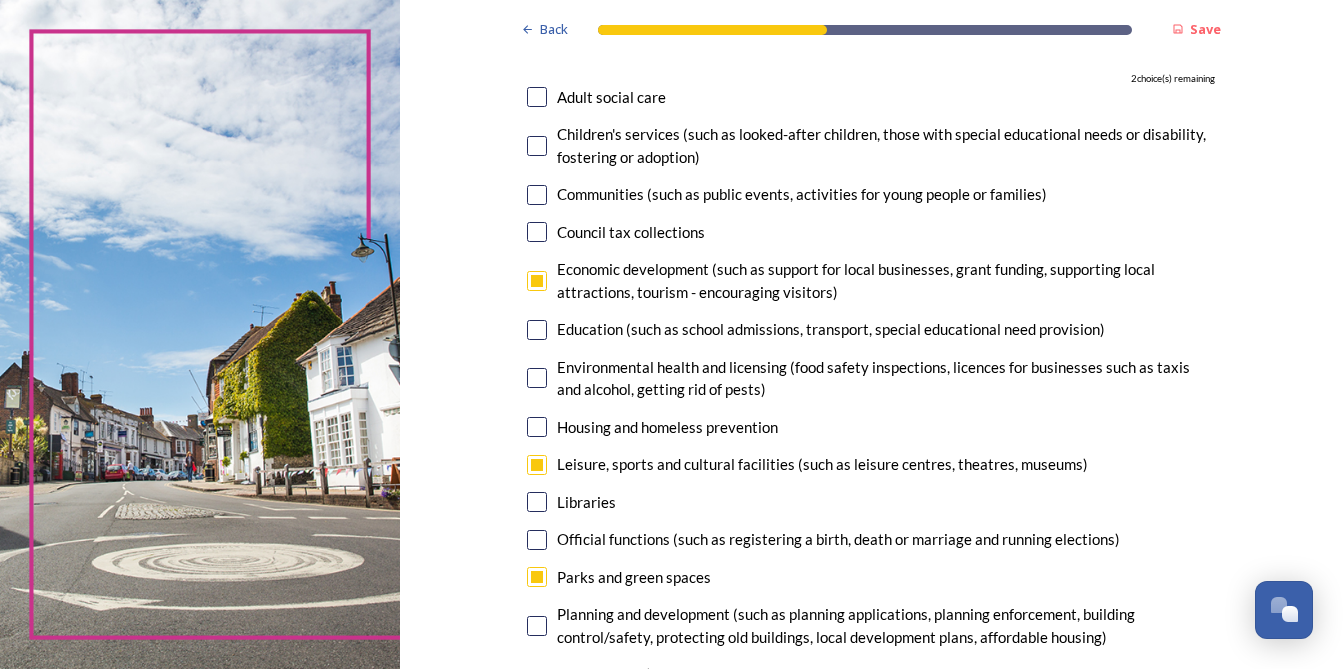 click at bounding box center (537, 330) 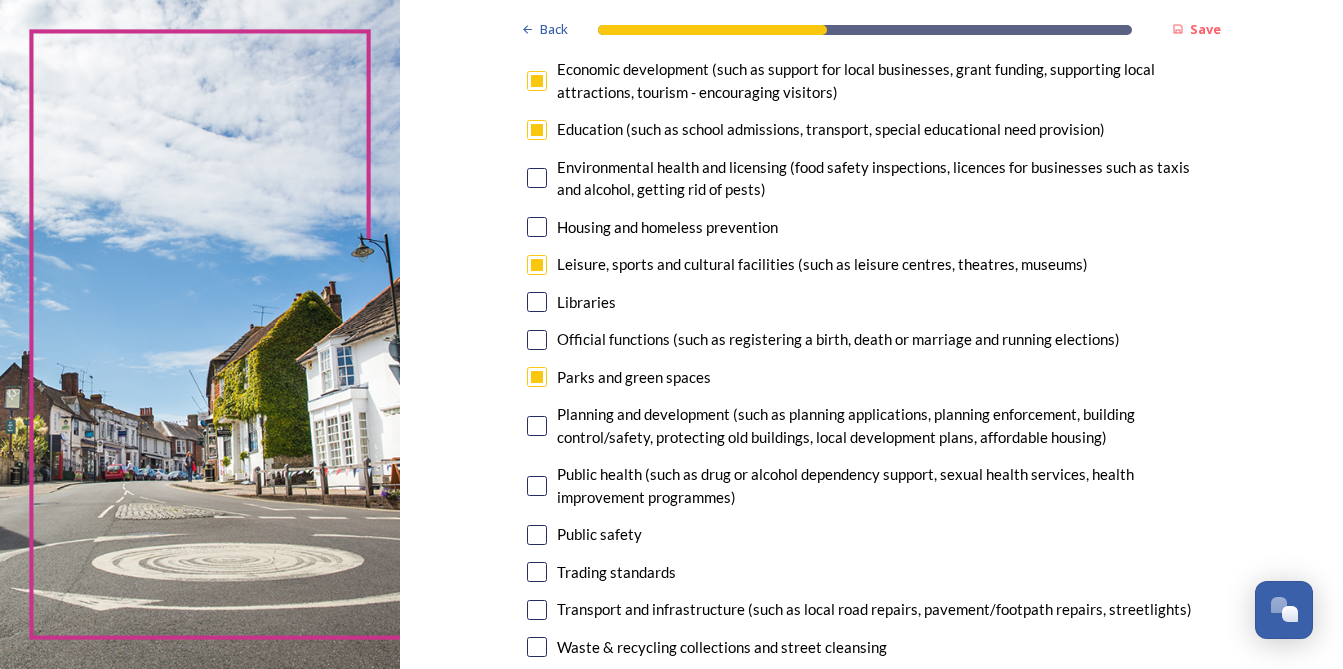 scroll, scrollTop: 500, scrollLeft: 0, axis: vertical 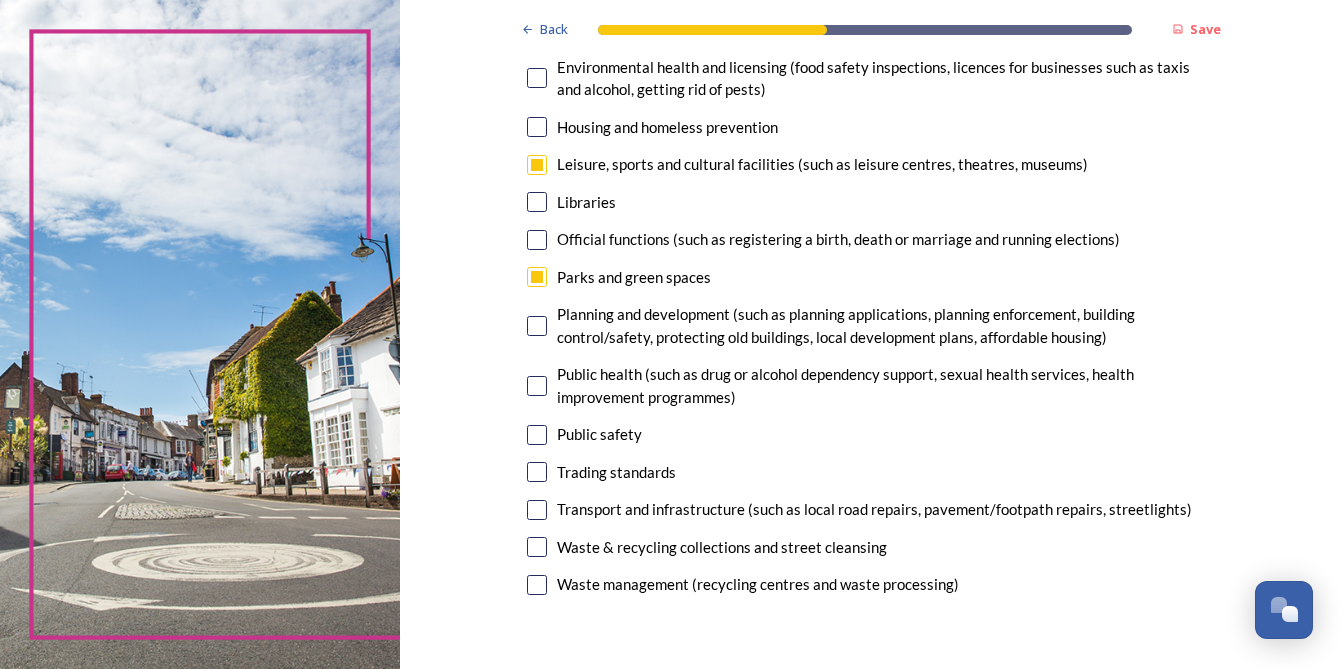 click at bounding box center (537, 326) 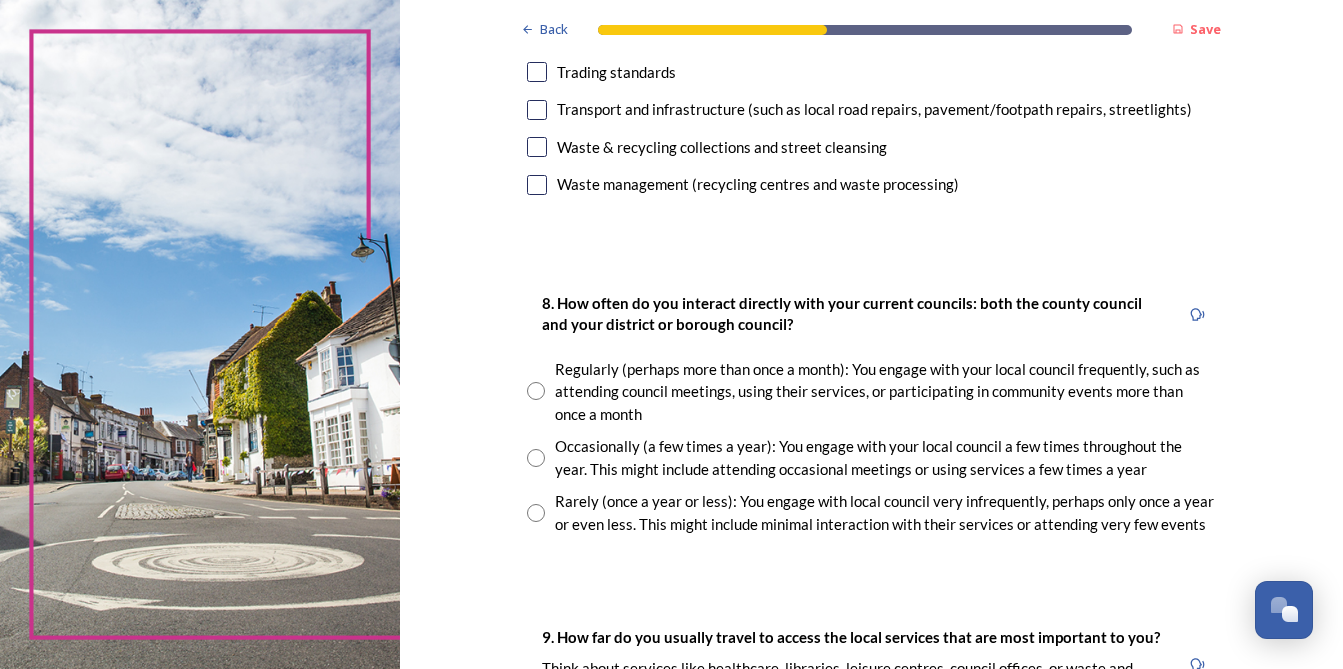 scroll, scrollTop: 1000, scrollLeft: 0, axis: vertical 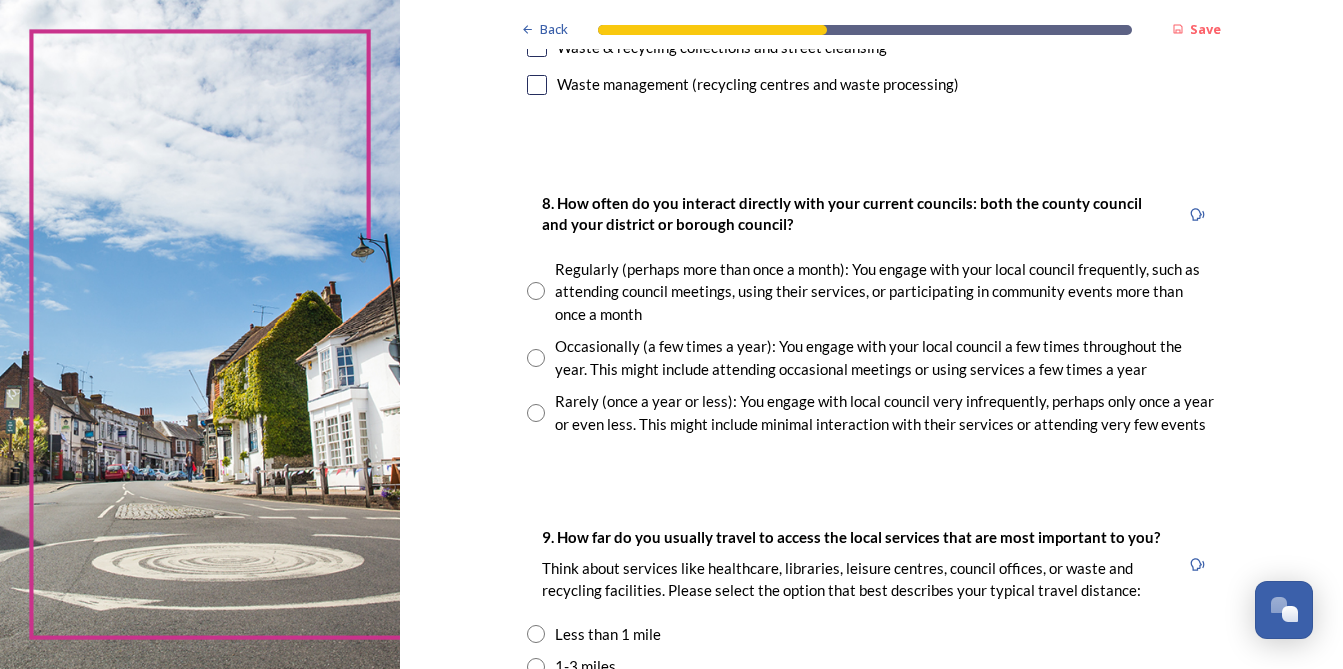 click at bounding box center [536, 413] 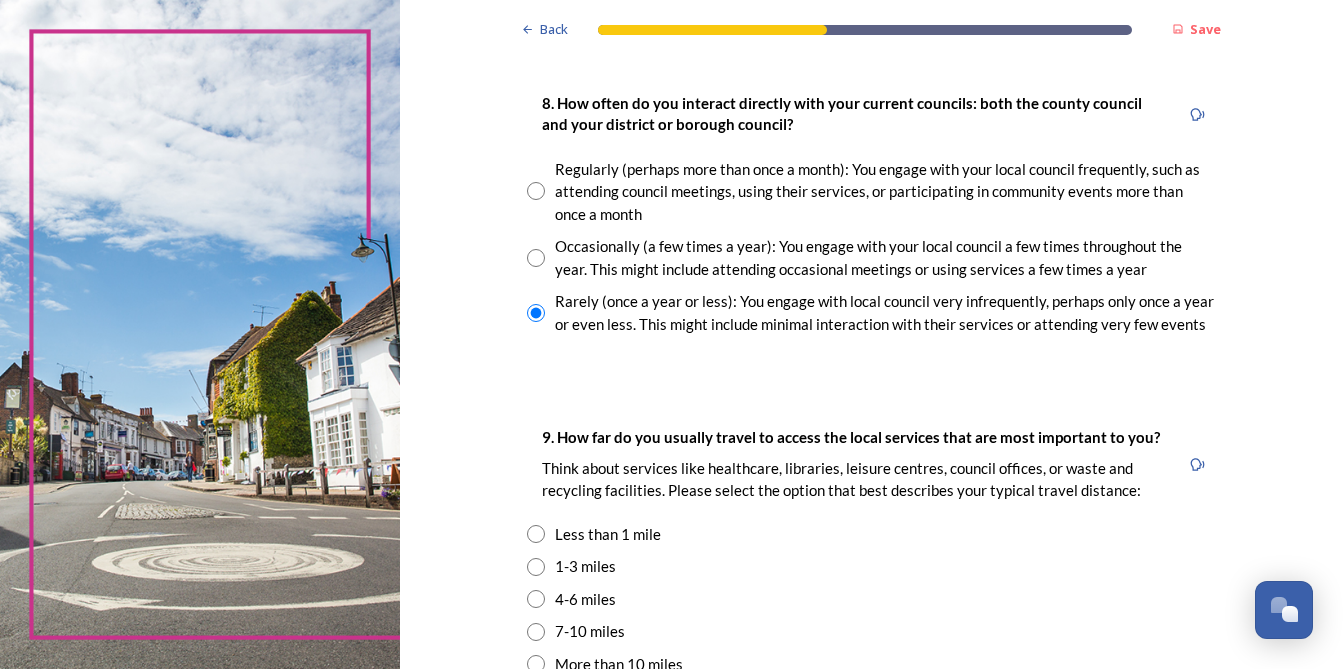 scroll, scrollTop: 1200, scrollLeft: 0, axis: vertical 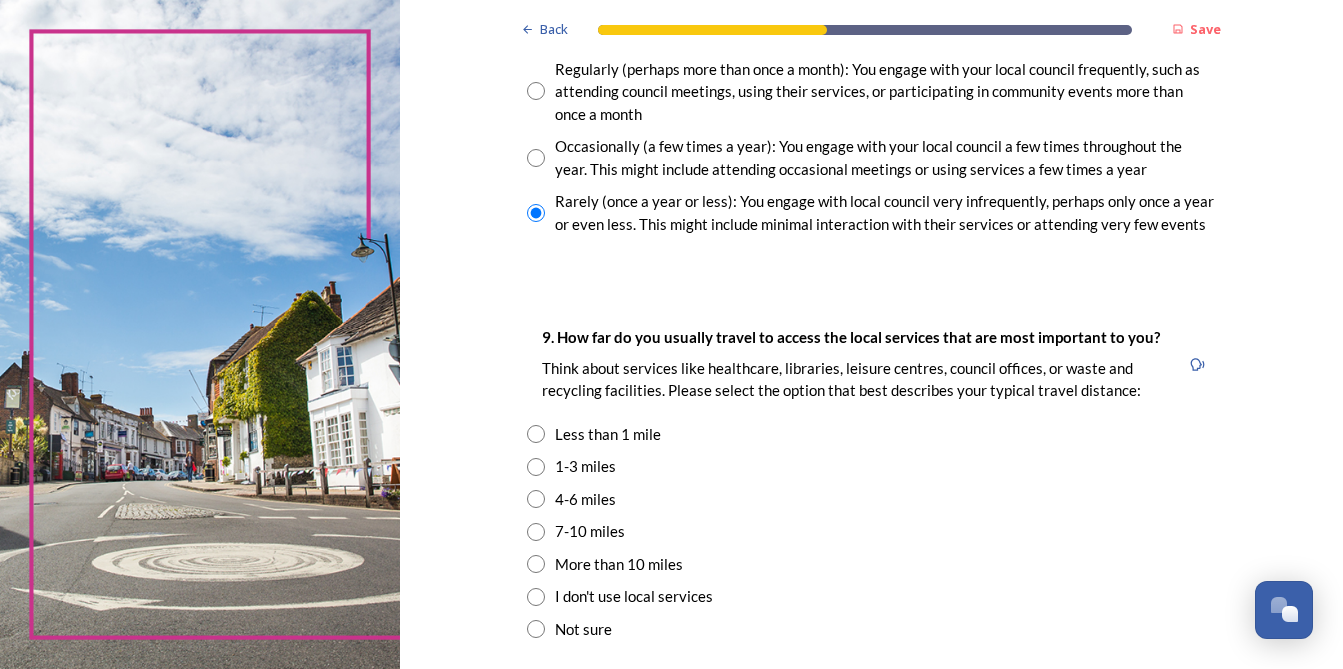 click on "1-3 miles" at bounding box center [585, 466] 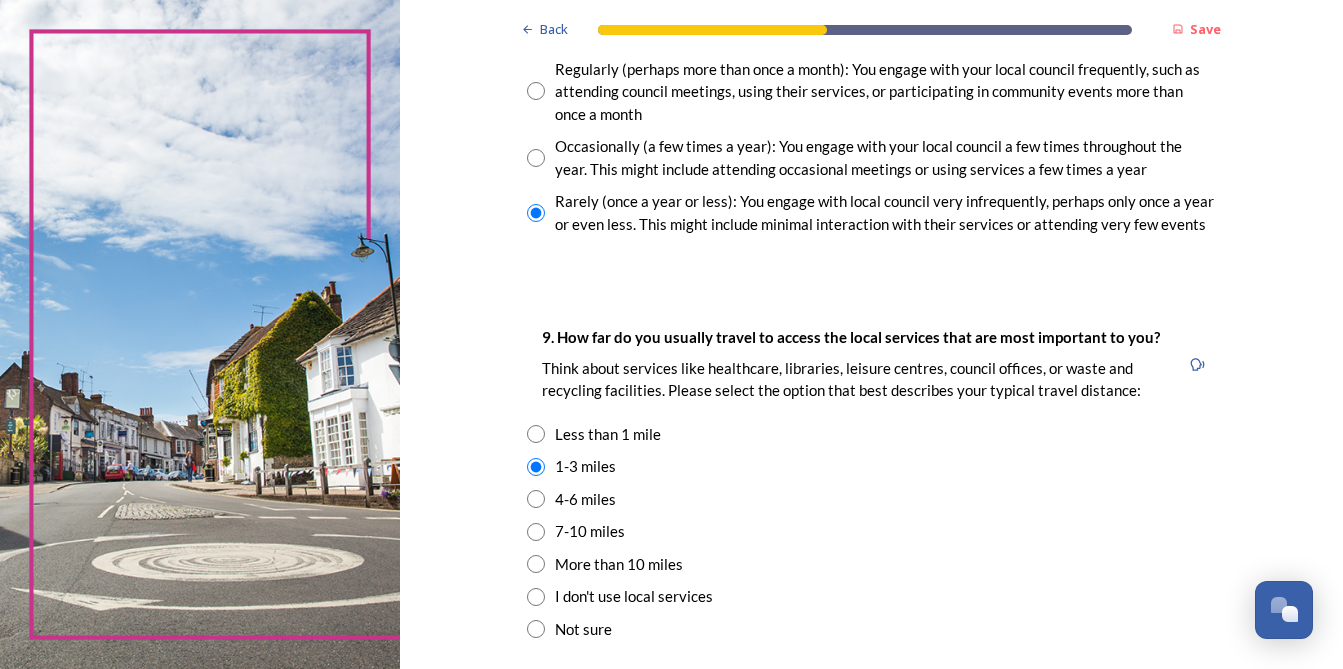 click on "Occasionally (a few times a year): You engage with your local council a few times throughout the year. This might include attending occasional meetings or using services a few times a year" at bounding box center (885, 157) 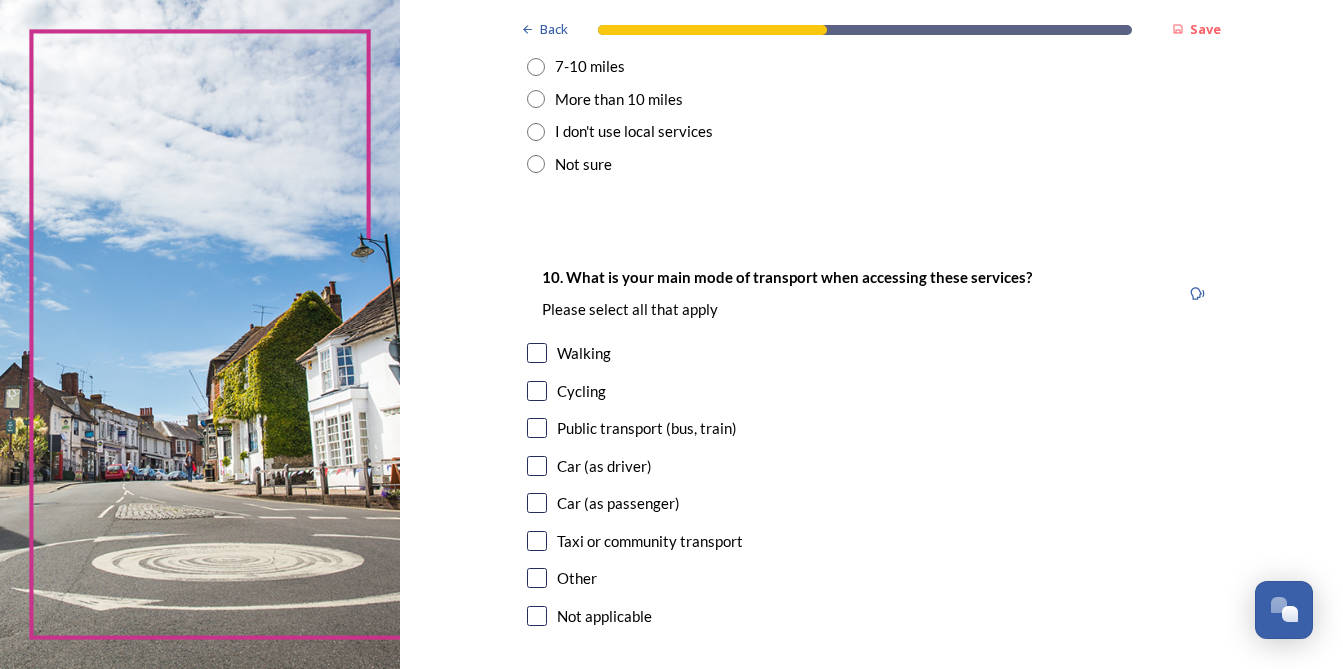 scroll, scrollTop: 1700, scrollLeft: 0, axis: vertical 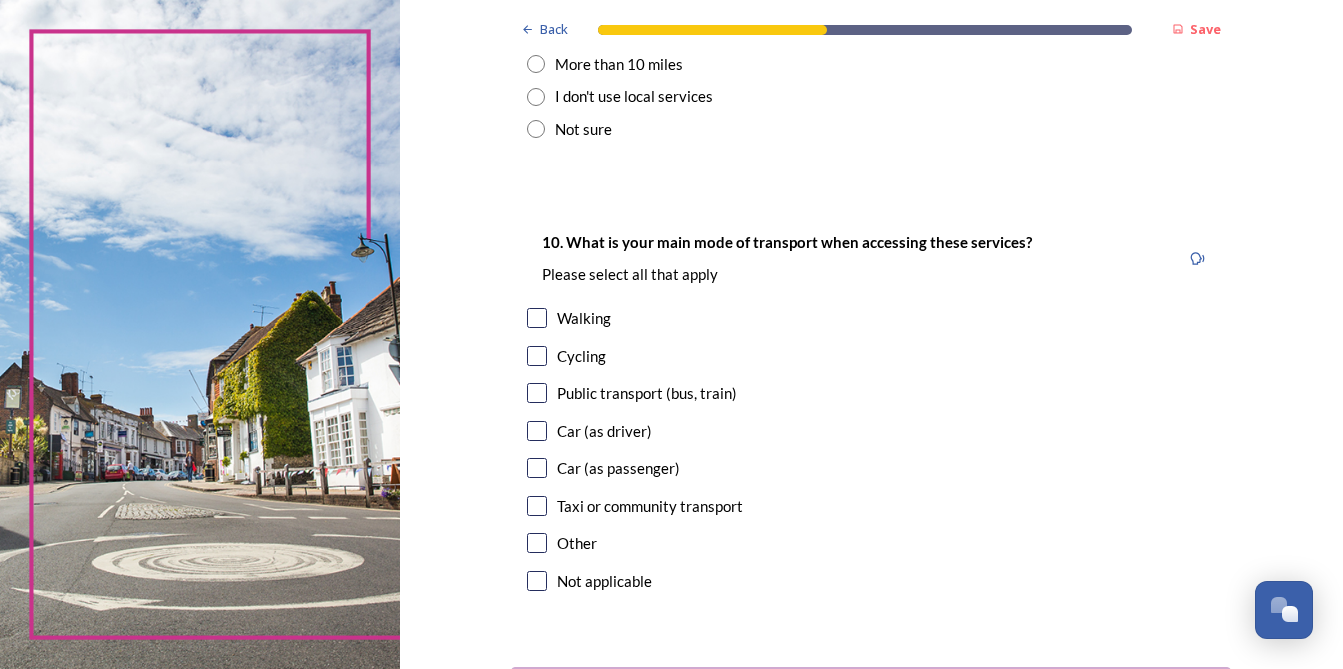 click on "Car (as driver)" at bounding box center (604, 431) 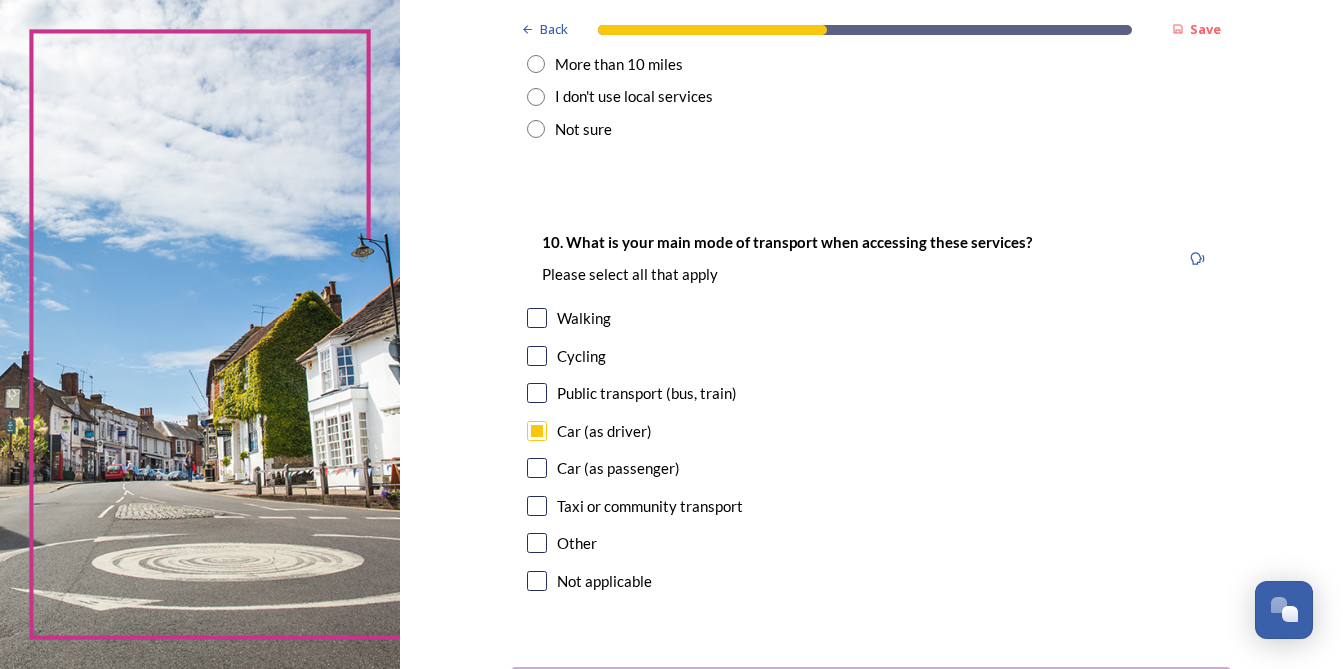 checkbox on "true" 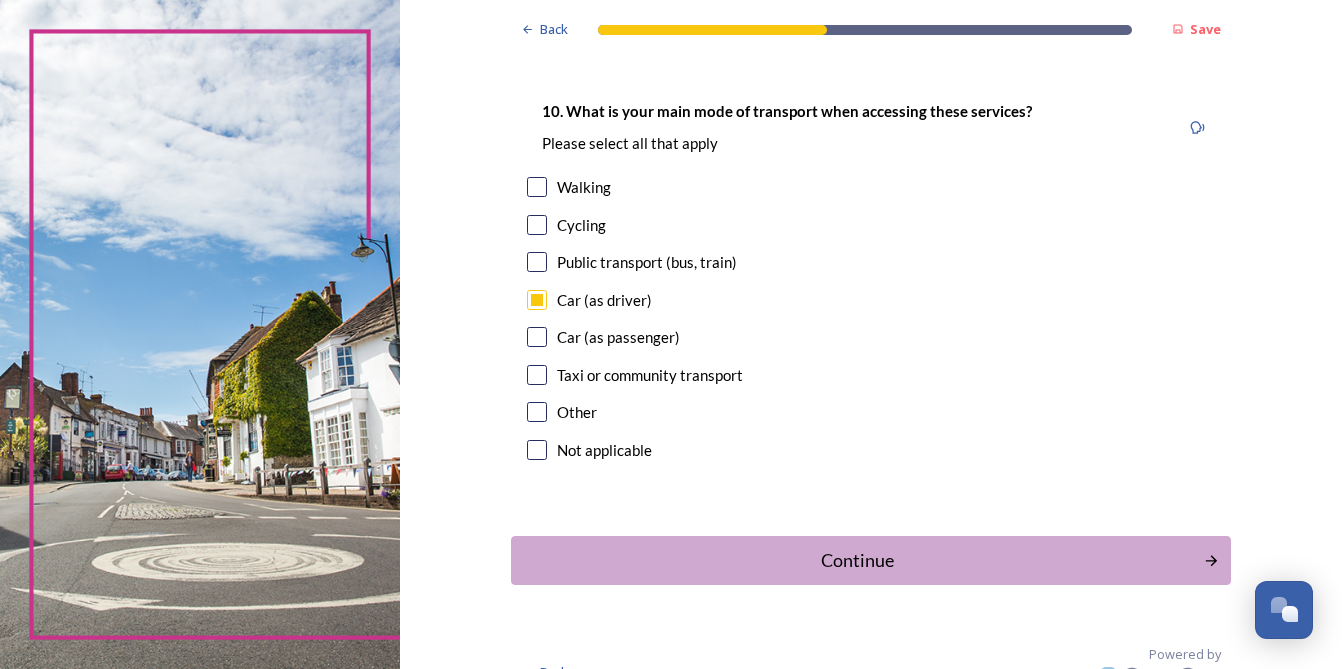 scroll, scrollTop: 1863, scrollLeft: 0, axis: vertical 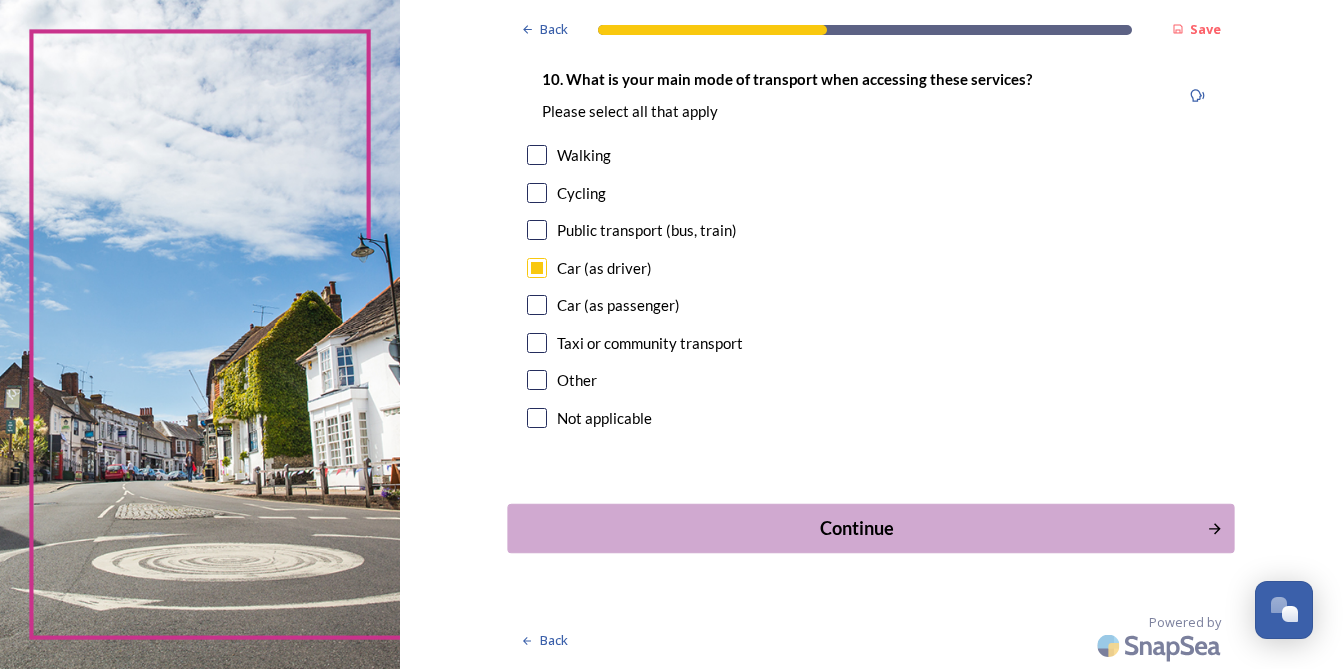 click on "Continue" at bounding box center (857, 528) 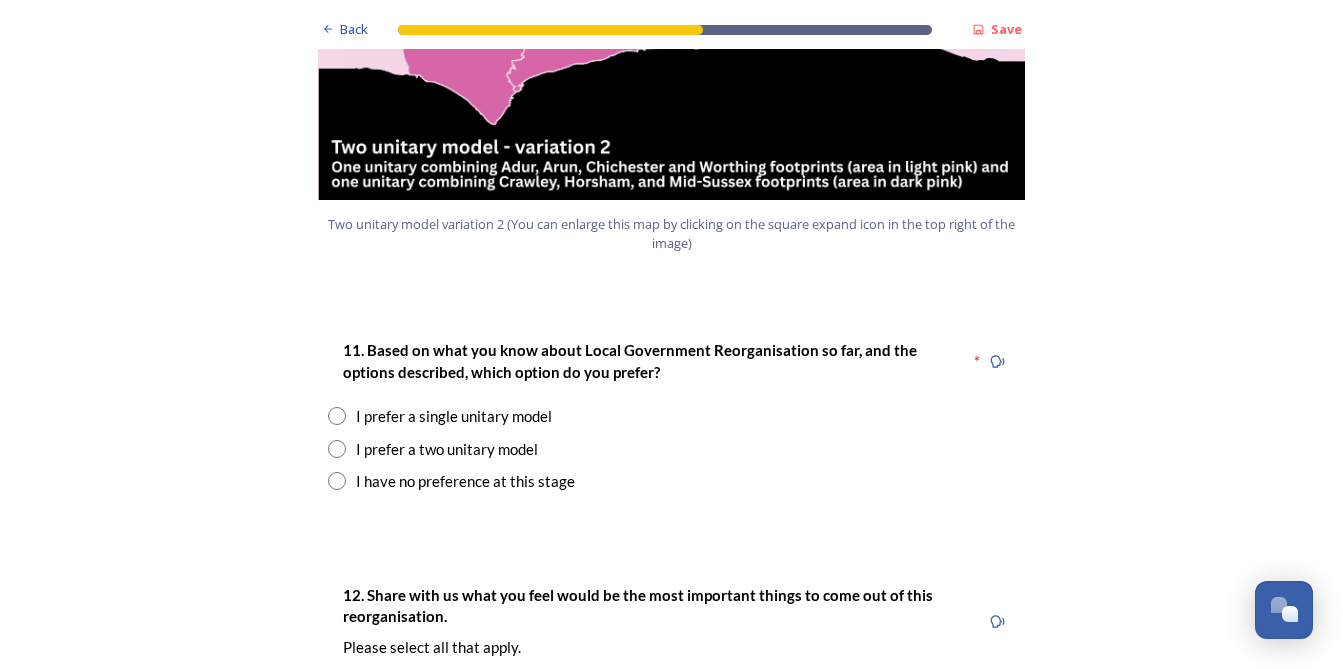 scroll, scrollTop: 2500, scrollLeft: 0, axis: vertical 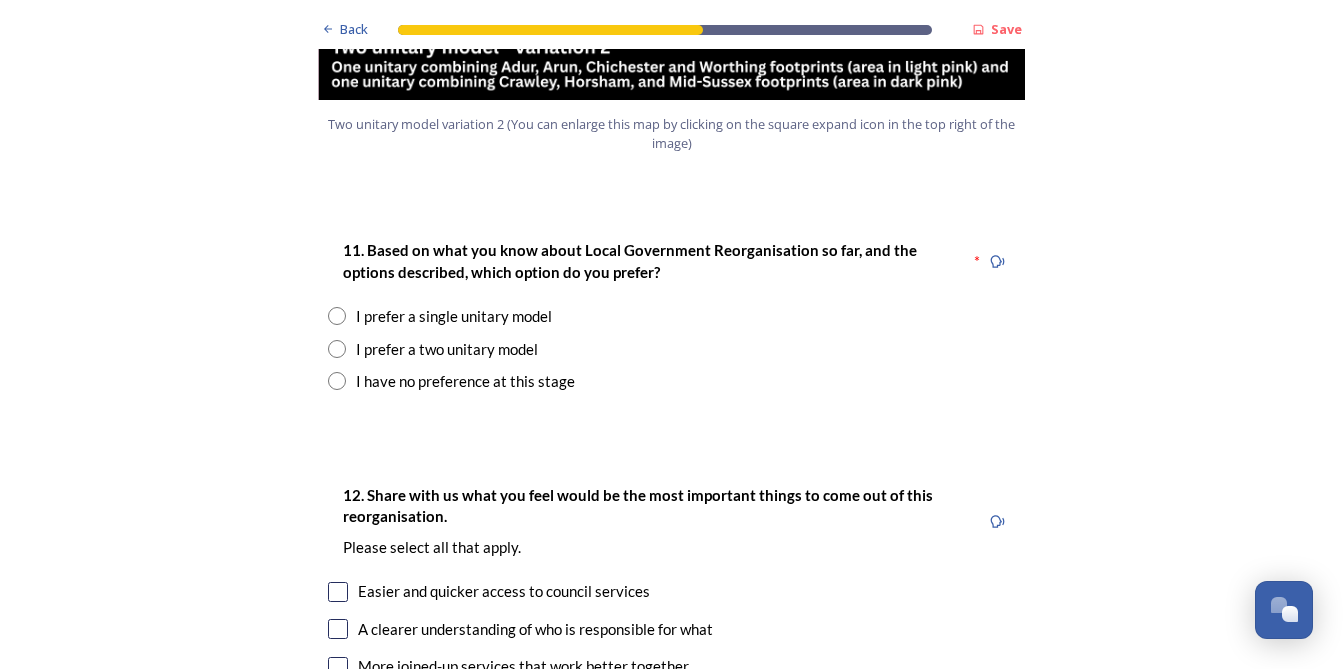 click on "I have no preference at this stage" at bounding box center [465, 381] 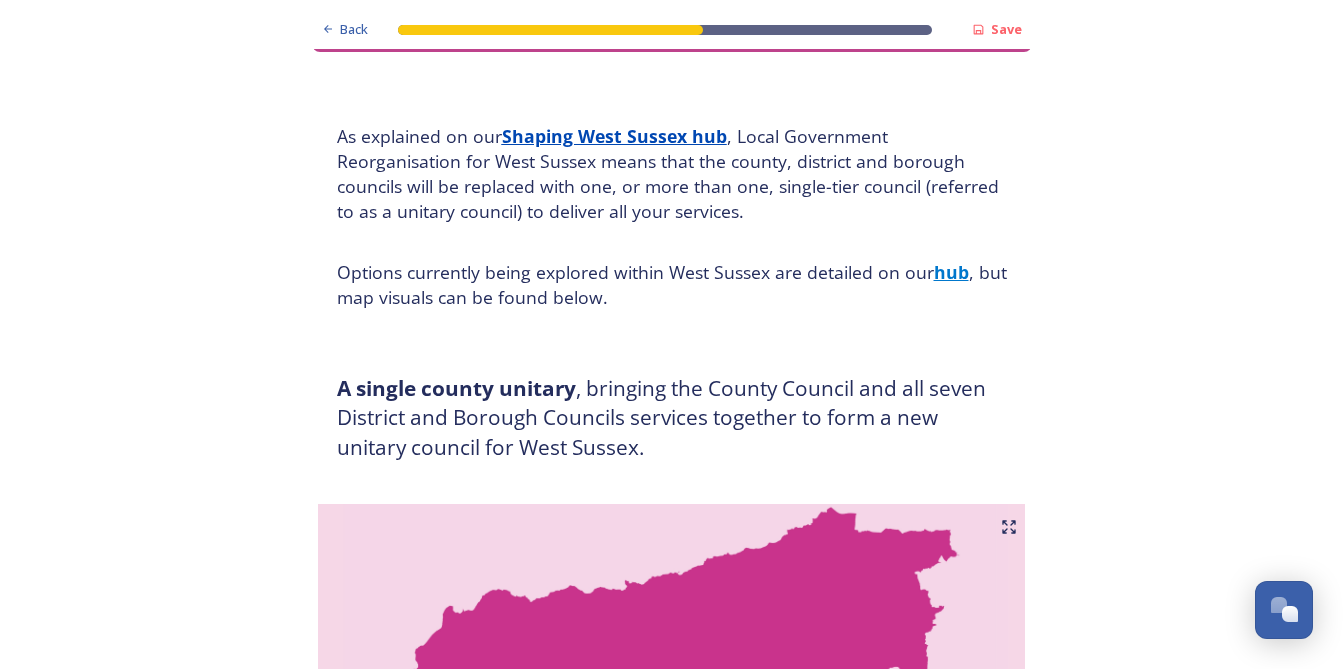 scroll, scrollTop: 0, scrollLeft: 0, axis: both 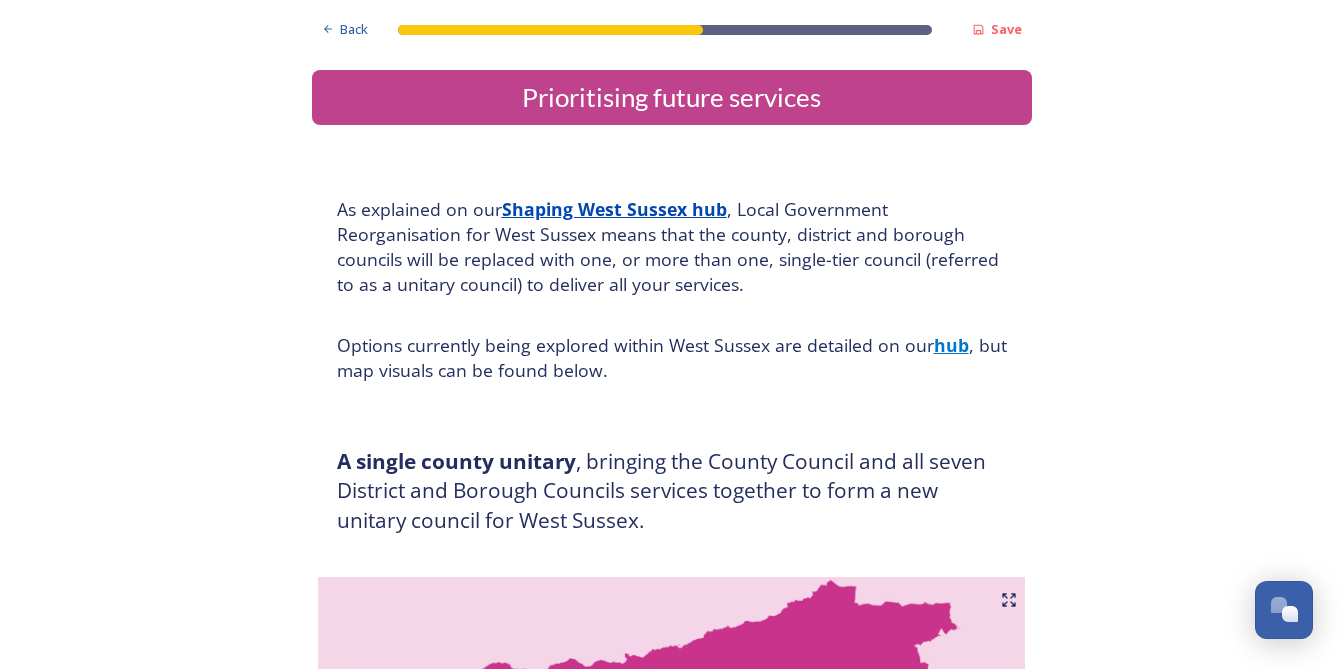 click on "Shaping West Sussex hub" at bounding box center [614, 209] 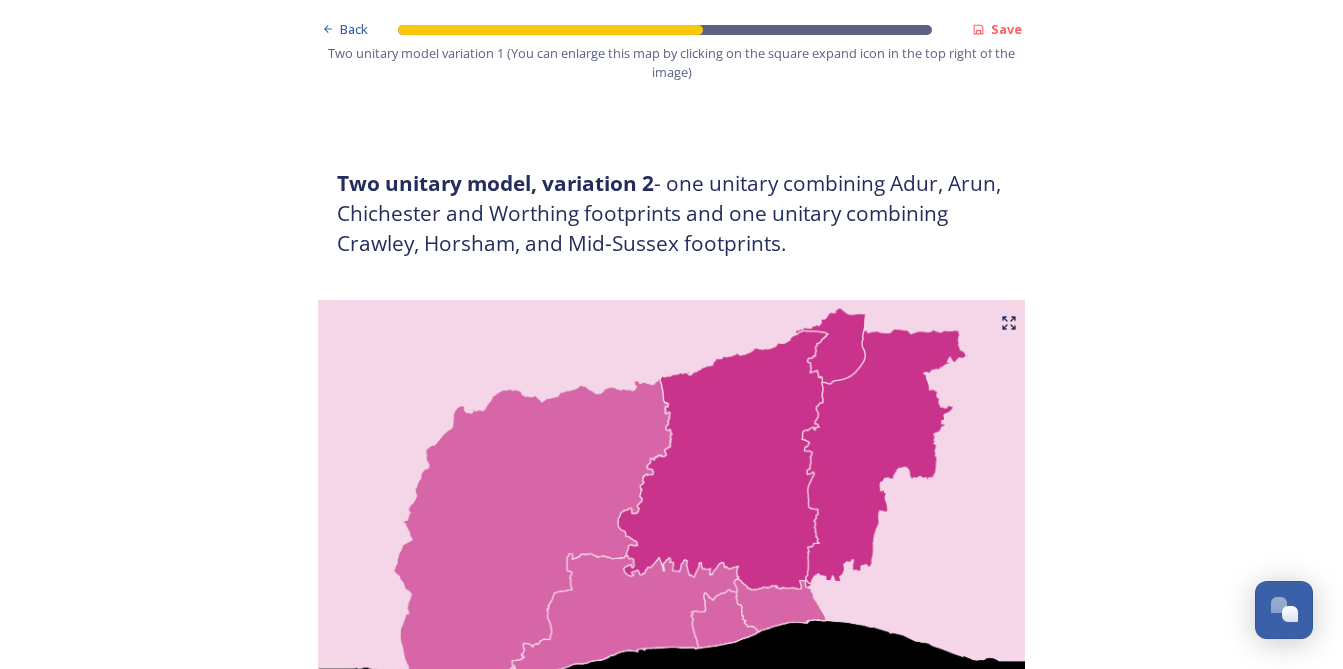 scroll, scrollTop: 2300, scrollLeft: 0, axis: vertical 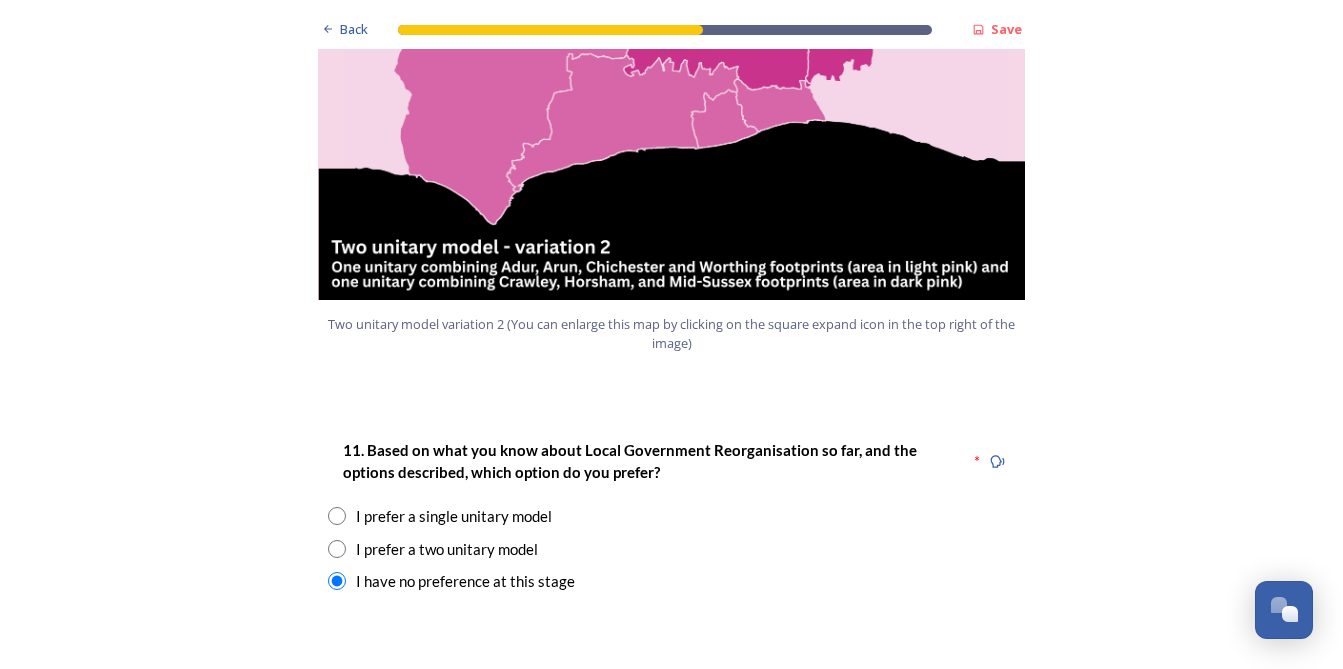 click on "I prefer a single unitary model" at bounding box center (454, 516) 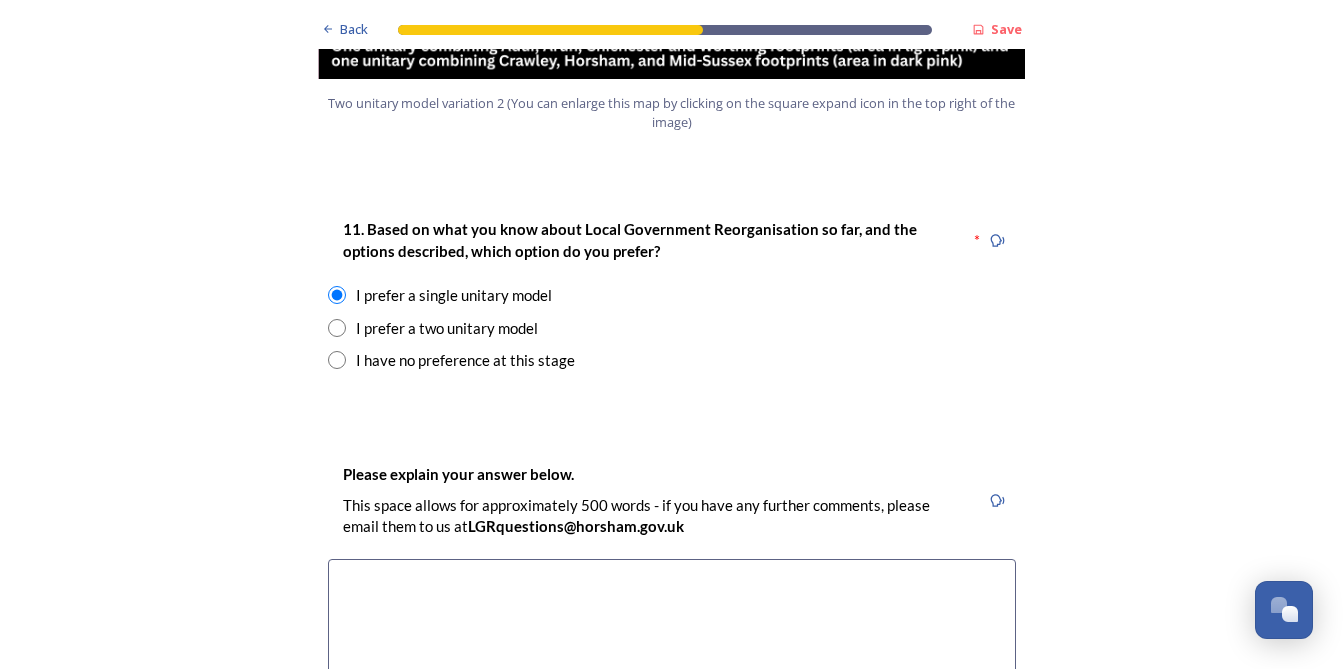 scroll, scrollTop: 2600, scrollLeft: 0, axis: vertical 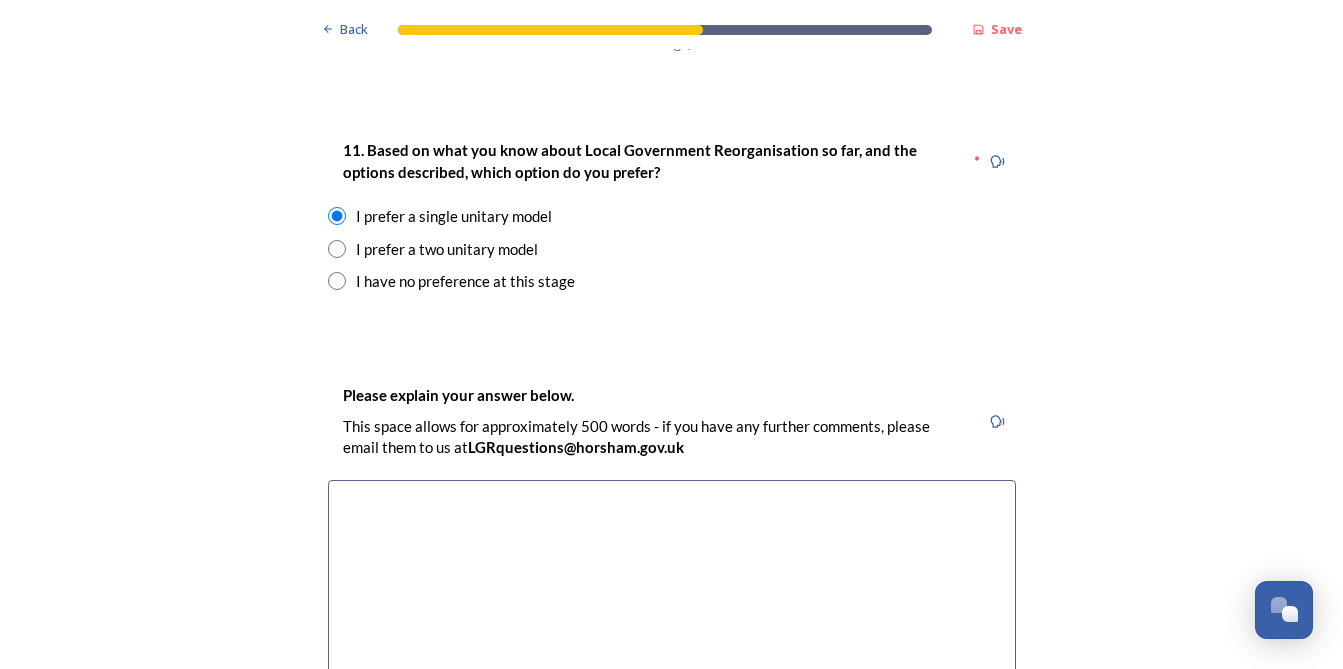 click at bounding box center [672, 592] 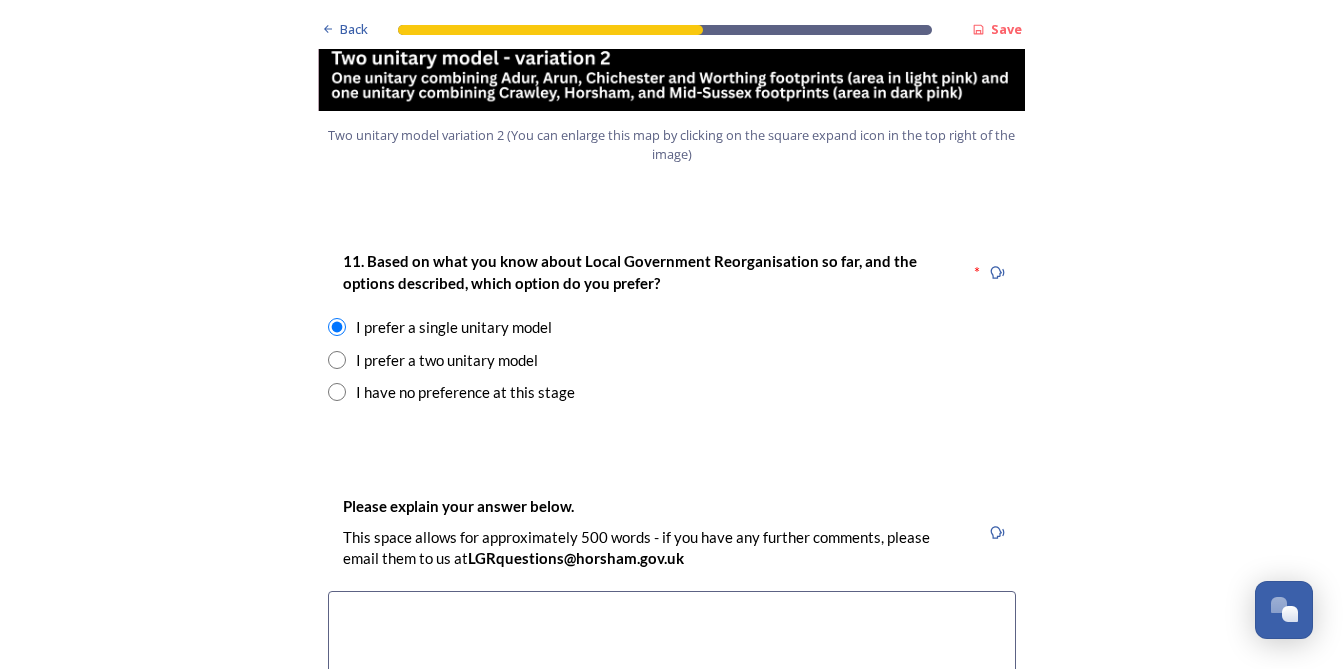 scroll, scrollTop: 2600, scrollLeft: 0, axis: vertical 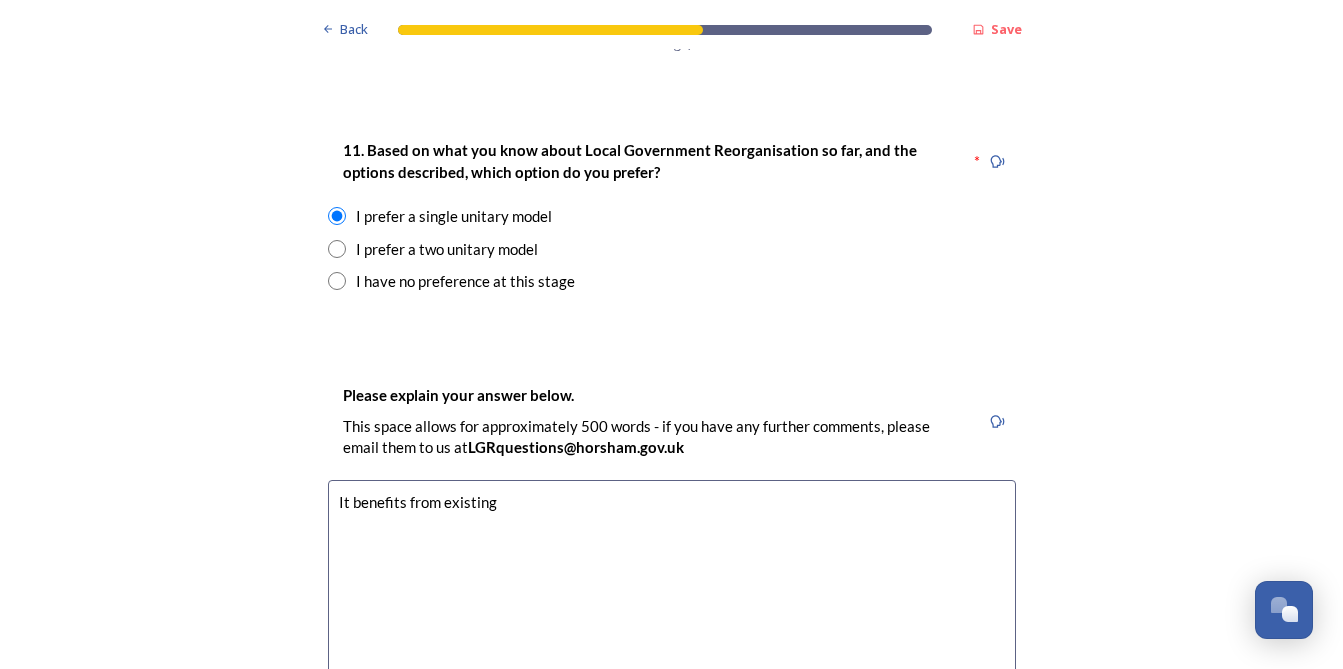 drag, startPoint x: 519, startPoint y: 511, endPoint x: 311, endPoint y: 503, distance: 208.1538 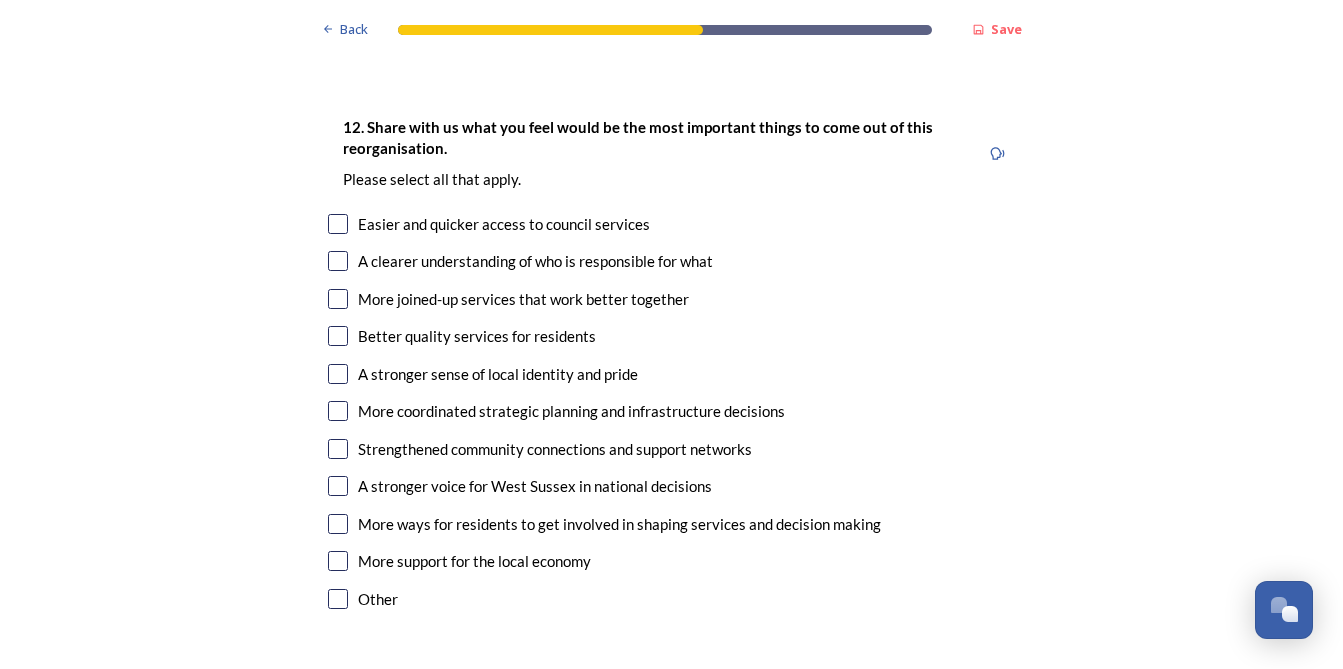 scroll, scrollTop: 3300, scrollLeft: 0, axis: vertical 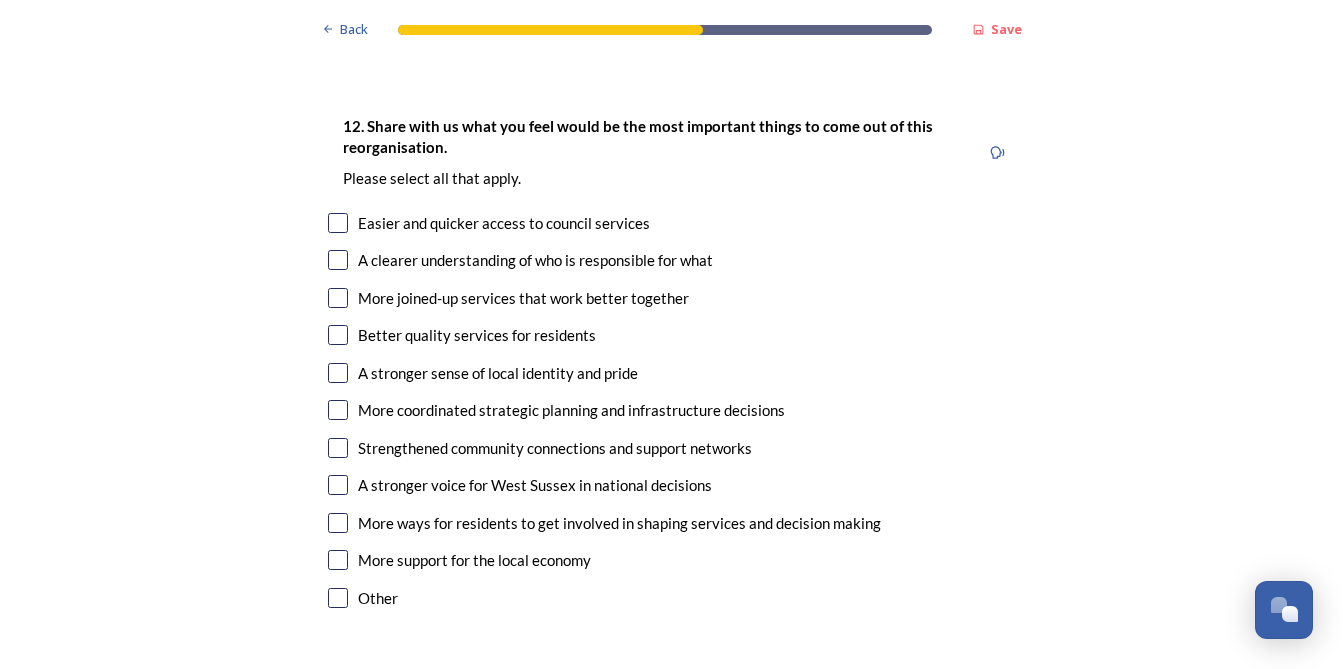 type on "Single unitary model would benefit from existing WSCC structure and delivery model. Two unitaries means this would have to be split up, which seems counter-productive." 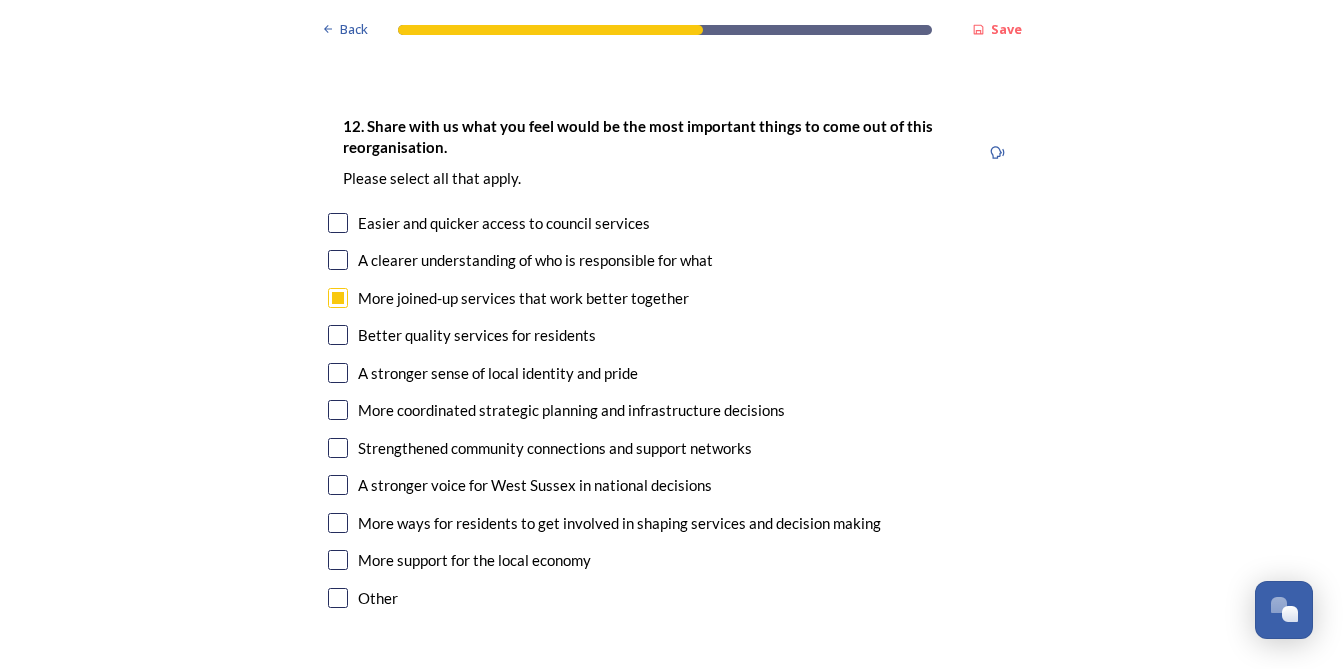click at bounding box center [338, 335] 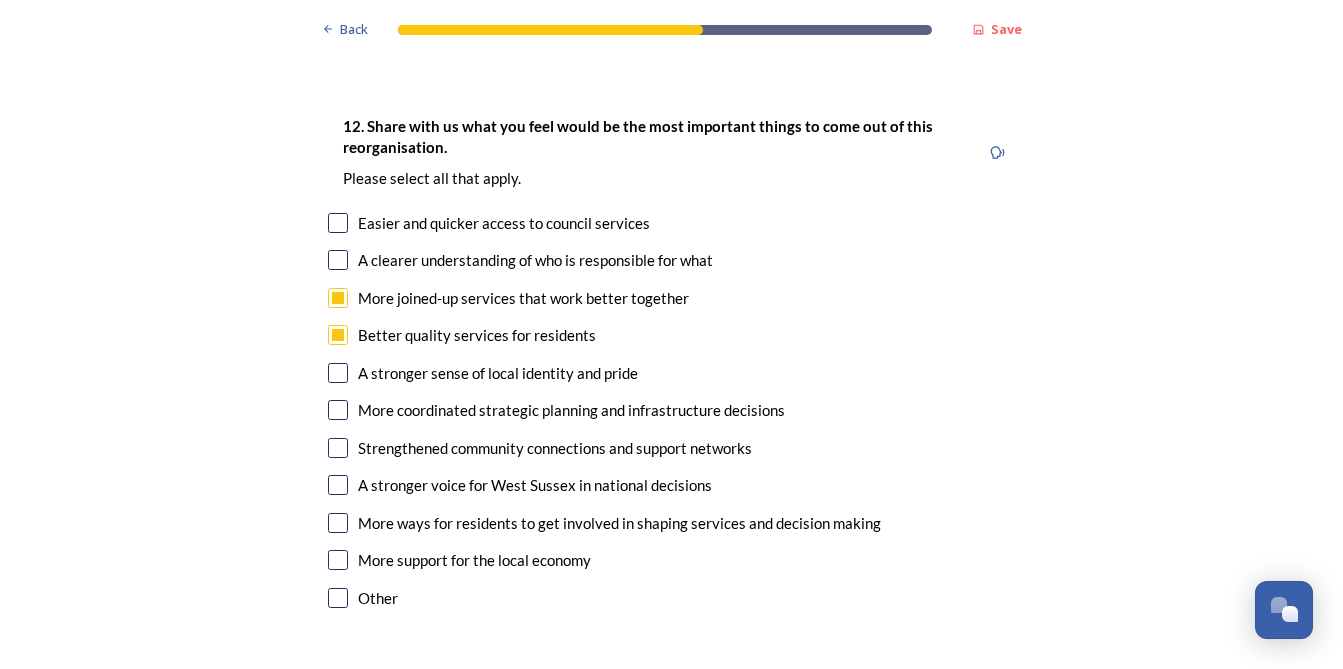 click at bounding box center [338, 410] 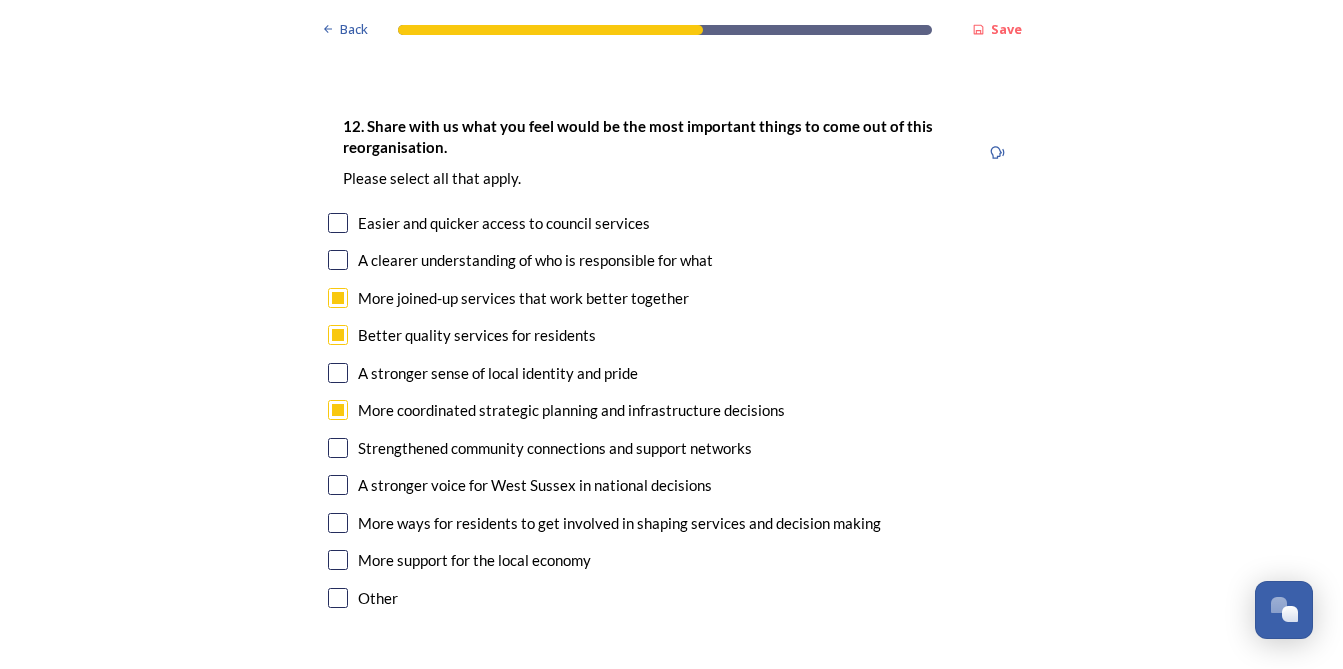 click at bounding box center [338, 260] 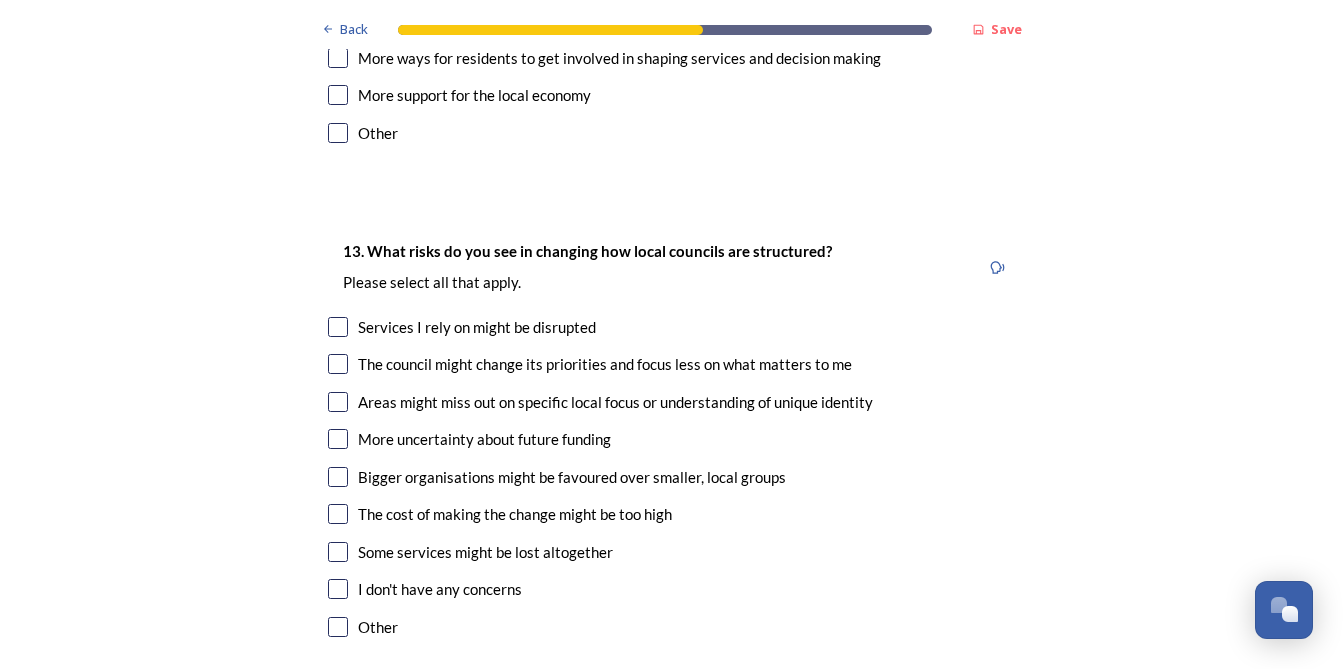 scroll, scrollTop: 3800, scrollLeft: 0, axis: vertical 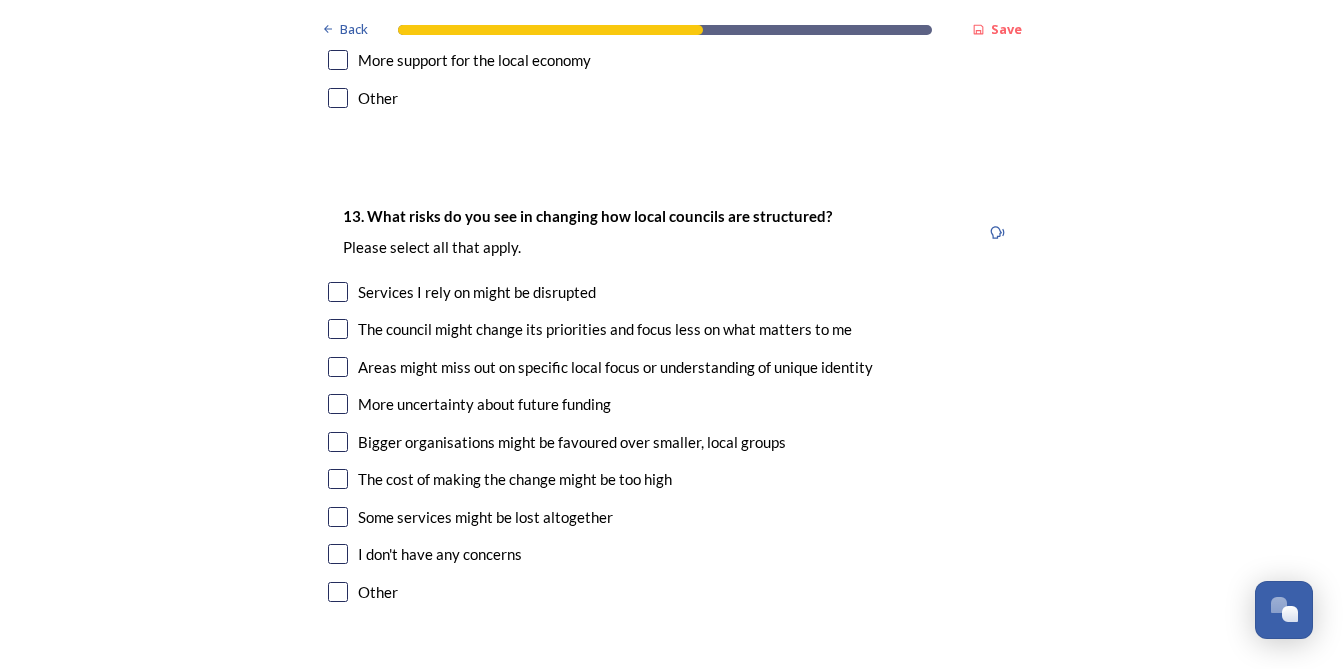 click at bounding box center [338, 329] 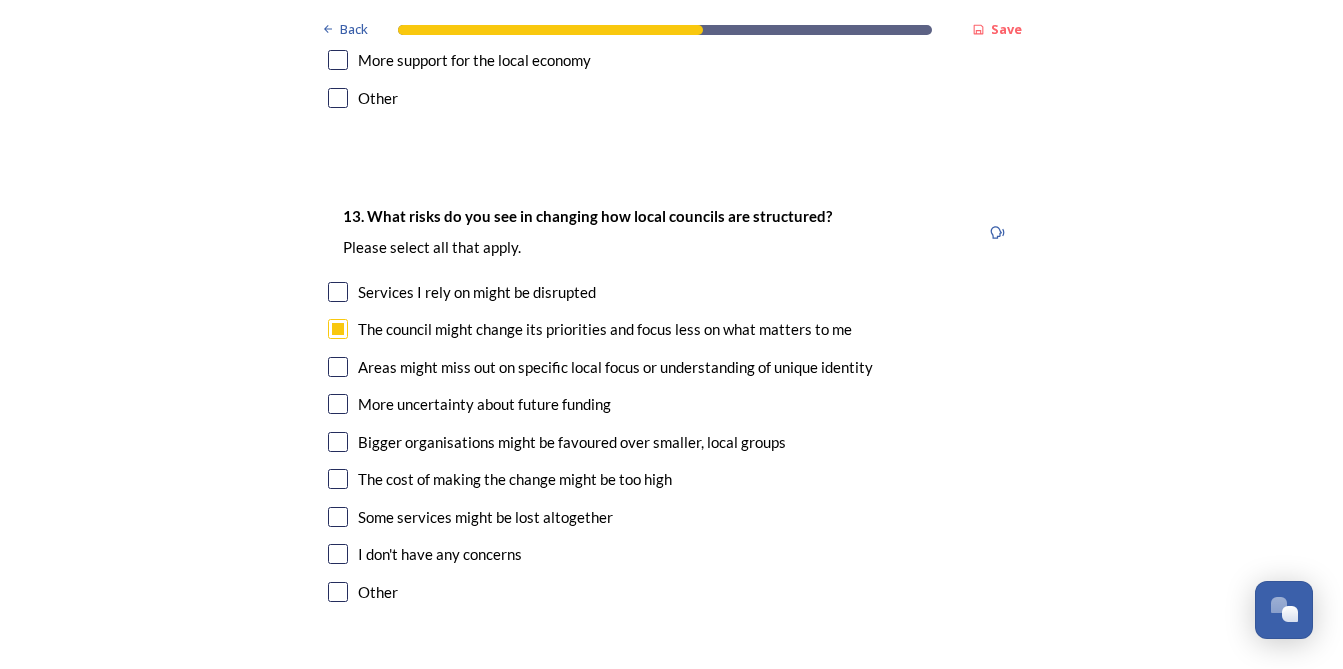 click at bounding box center (338, 367) 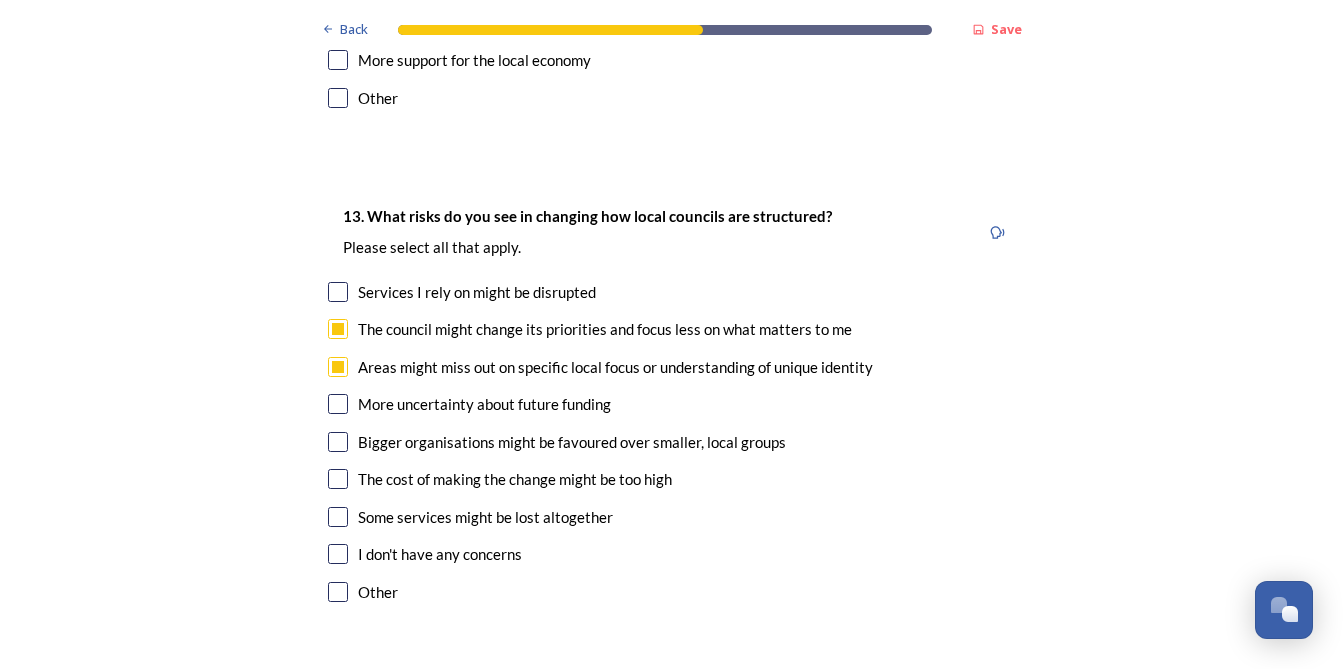 click at bounding box center (338, 404) 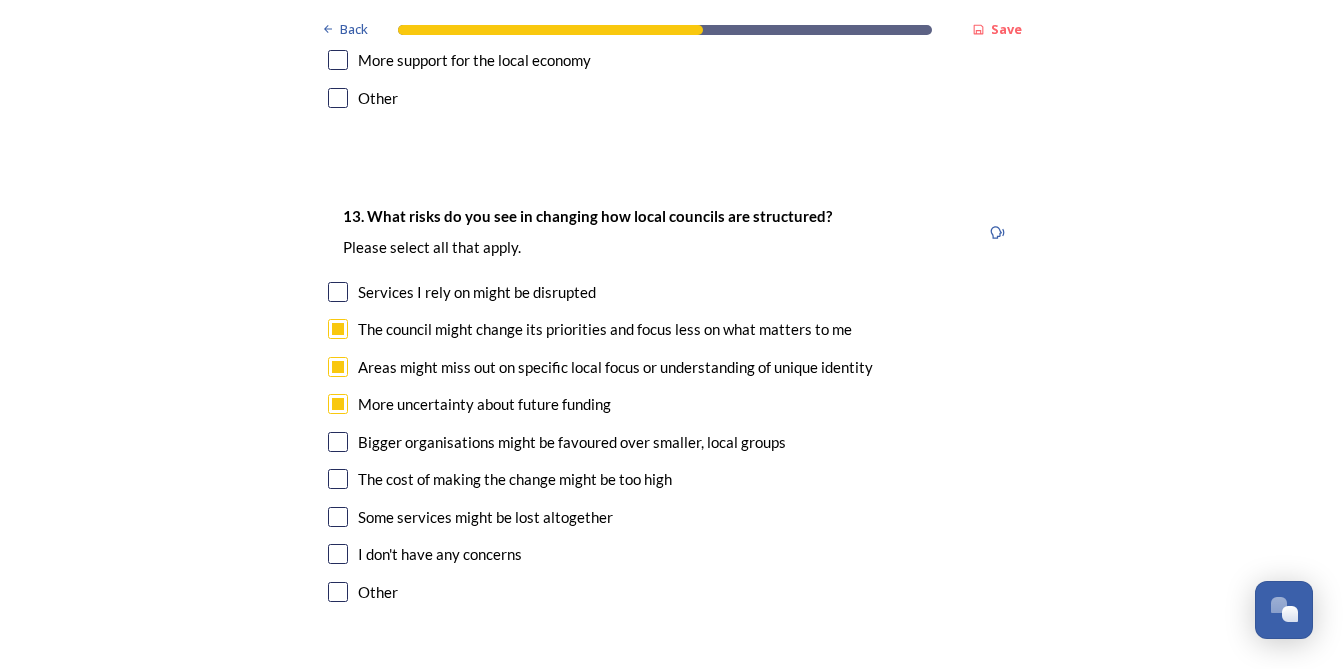 click at bounding box center [338, 442] 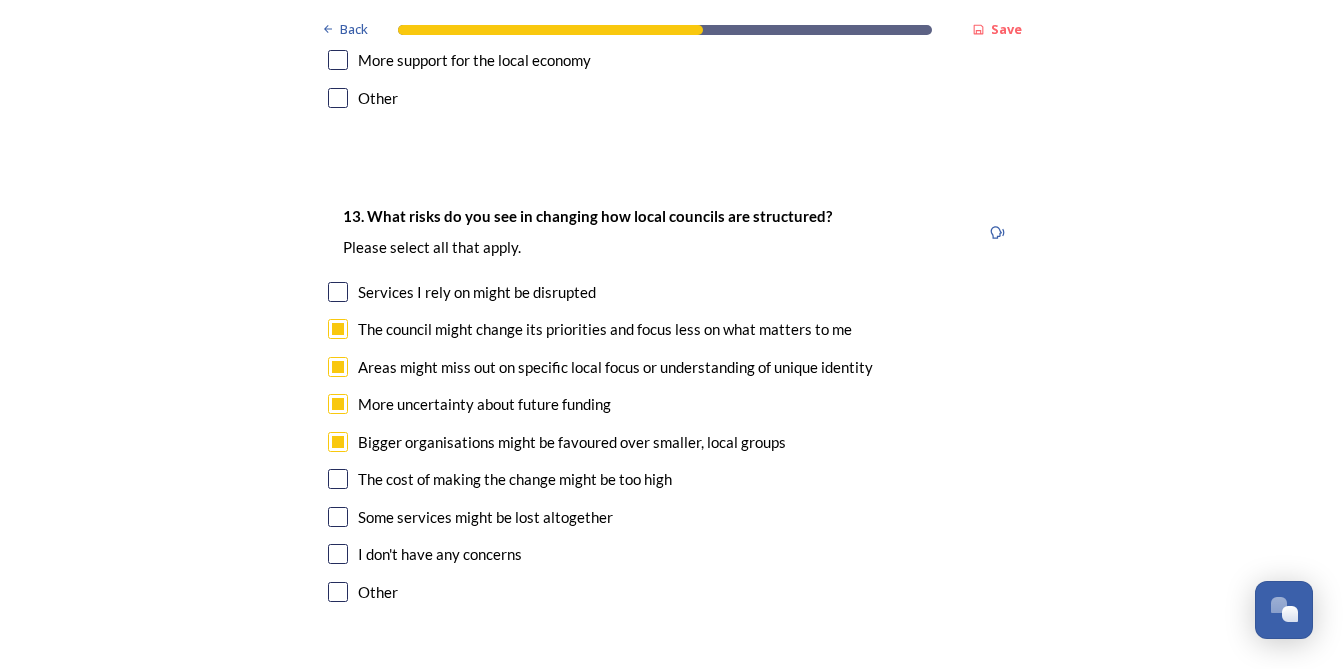 click at bounding box center (338, 479) 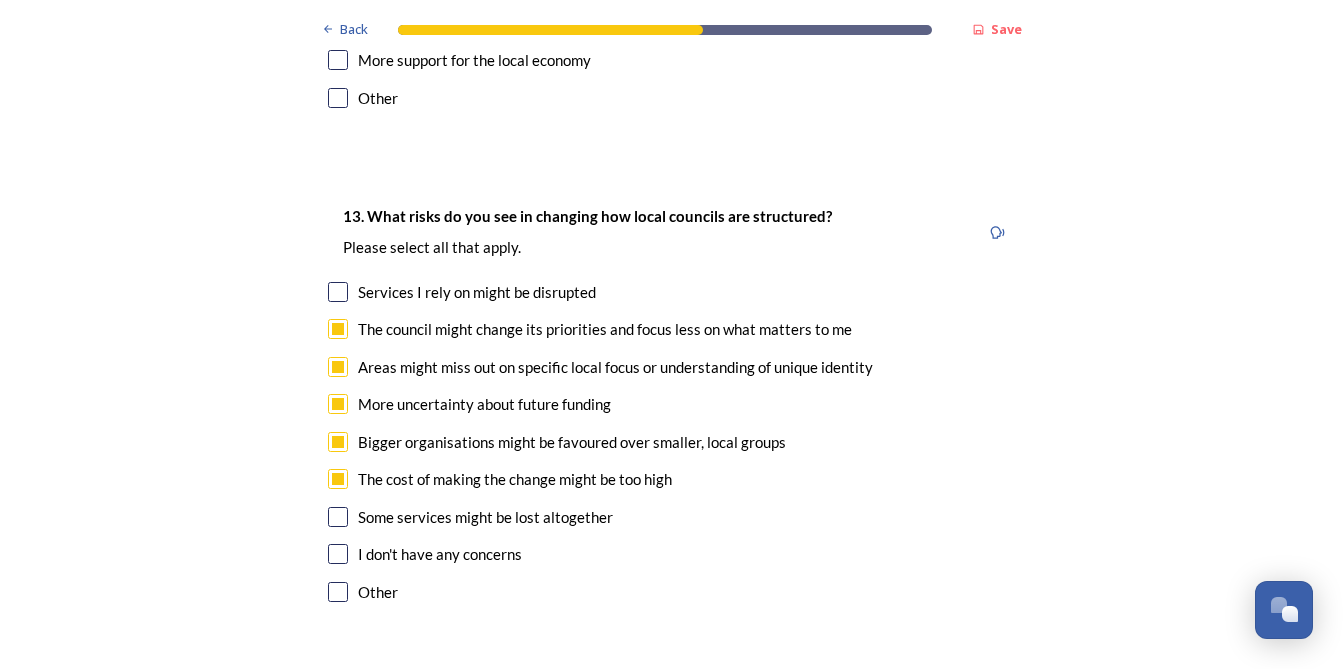 click at bounding box center [338, 517] 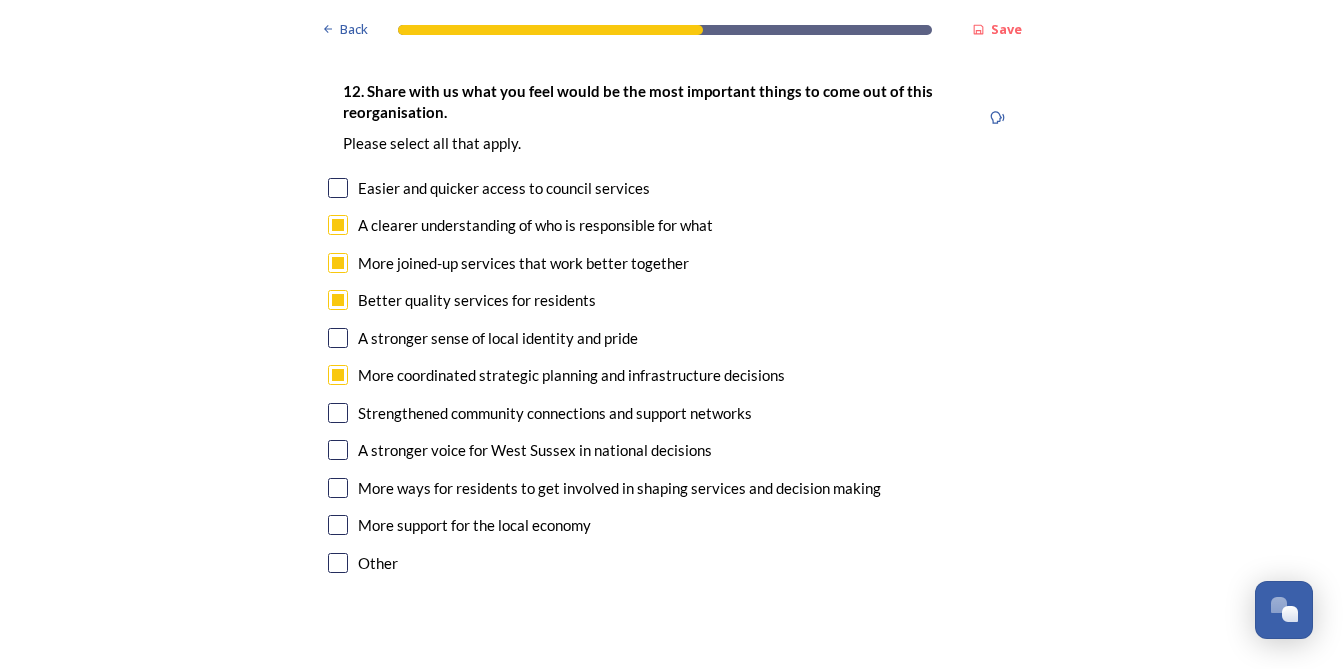scroll, scrollTop: 3300, scrollLeft: 0, axis: vertical 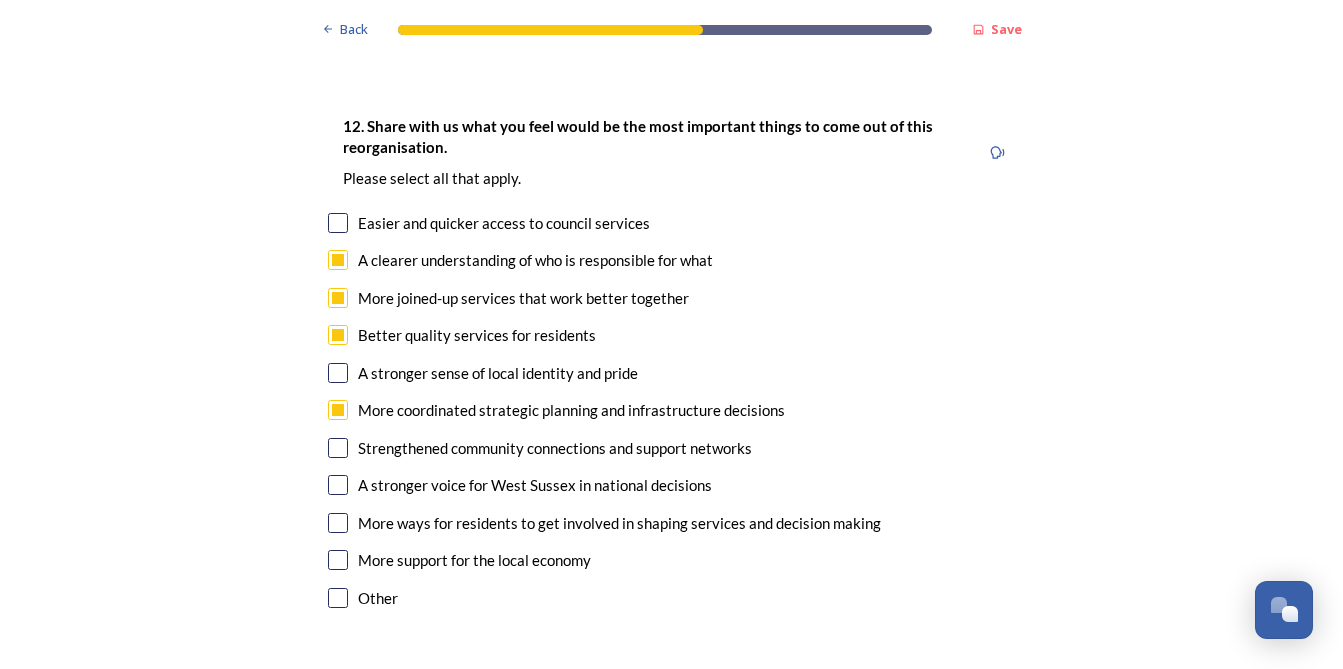 click on "Strengthened community connections and support networks" at bounding box center (555, 448) 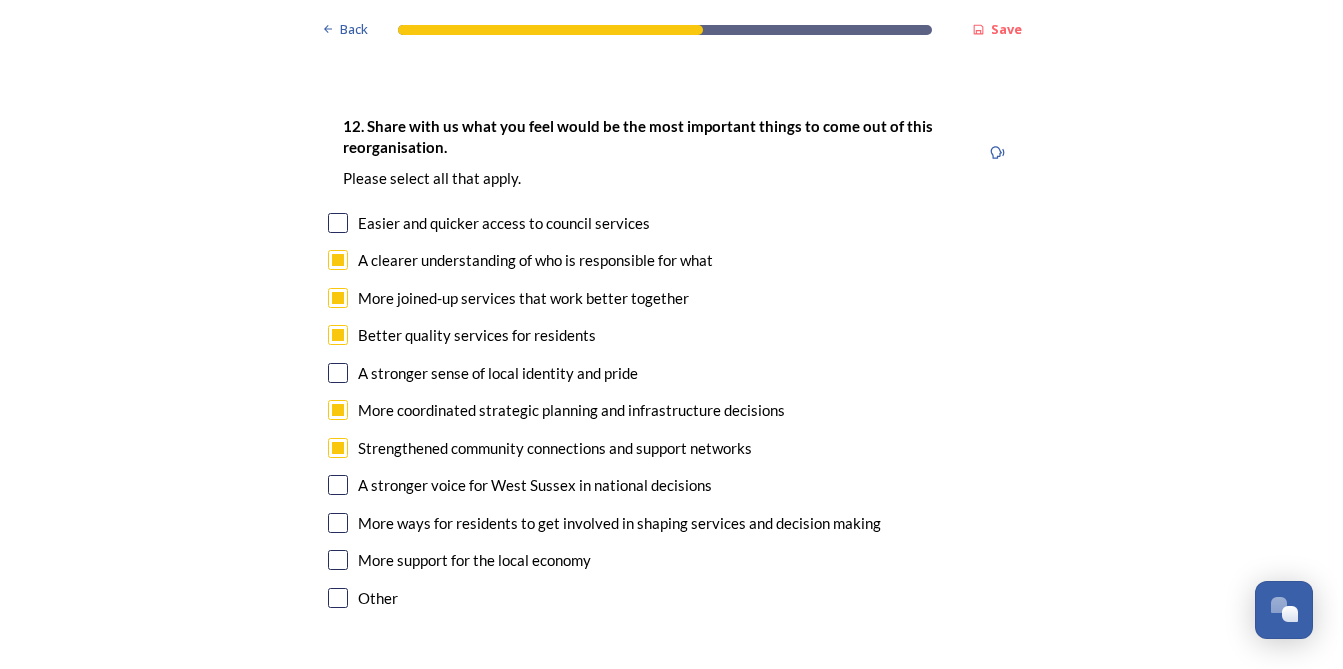checkbox on "true" 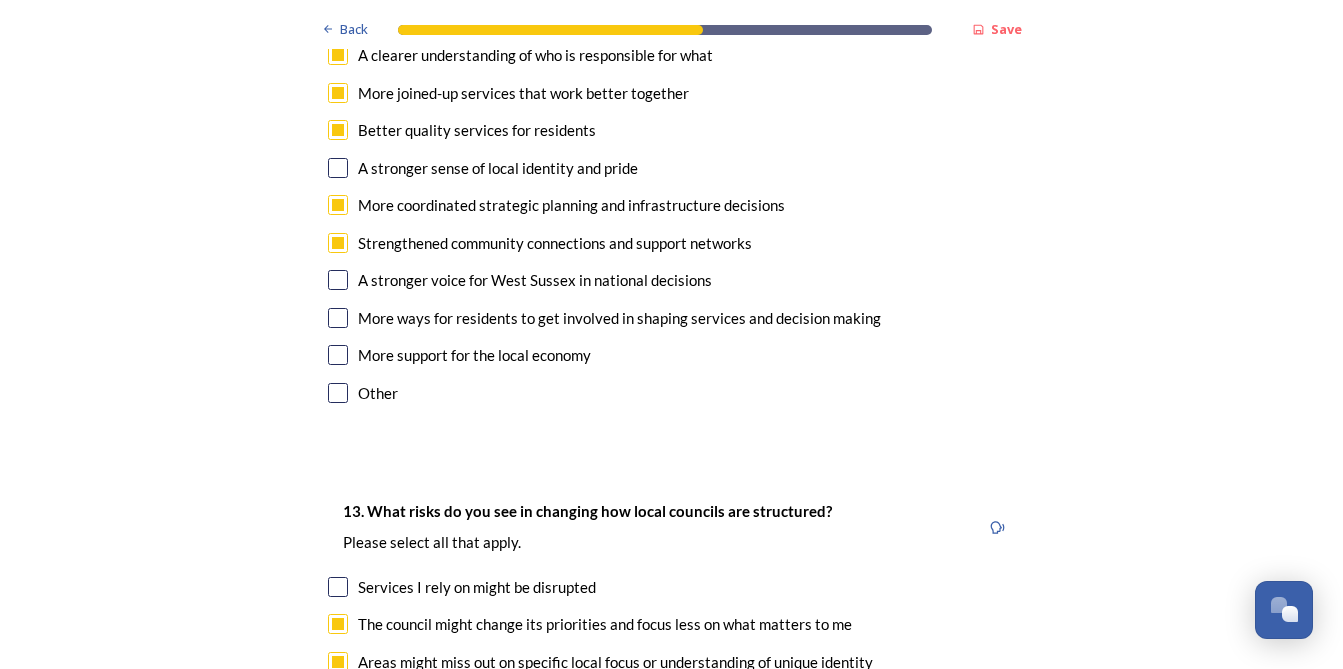 scroll, scrollTop: 3500, scrollLeft: 0, axis: vertical 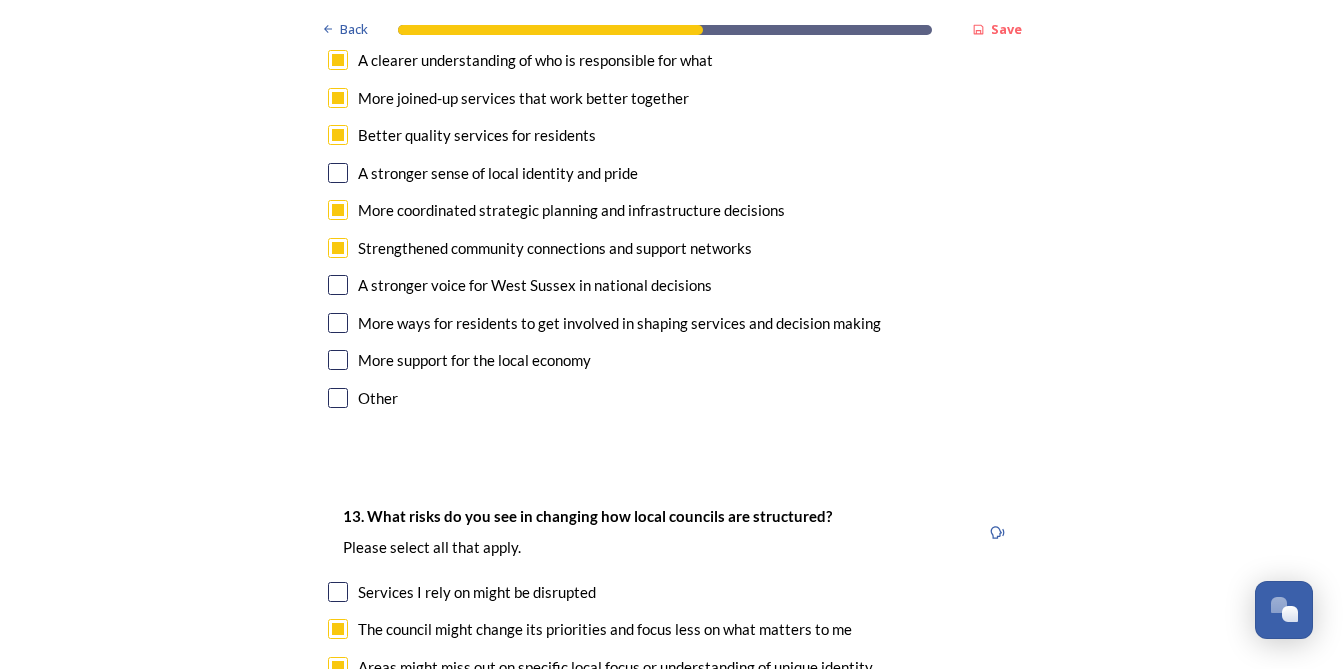 click at bounding box center (338, 360) 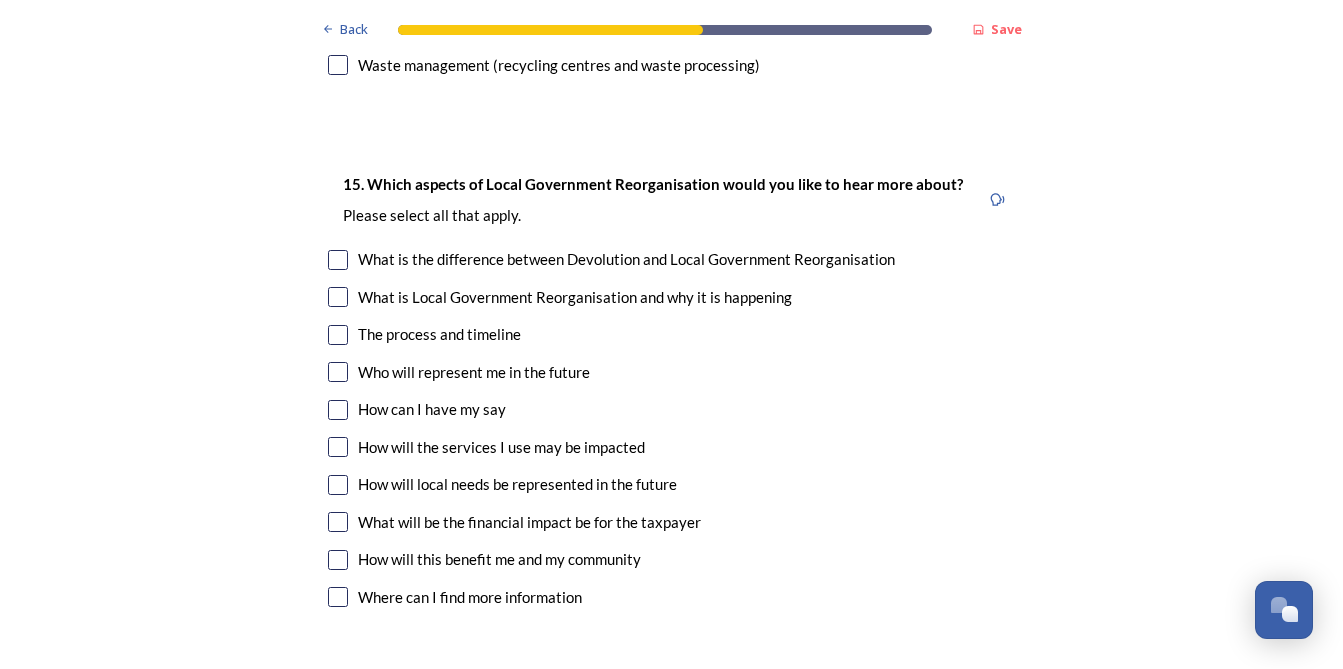 scroll, scrollTop: 5400, scrollLeft: 0, axis: vertical 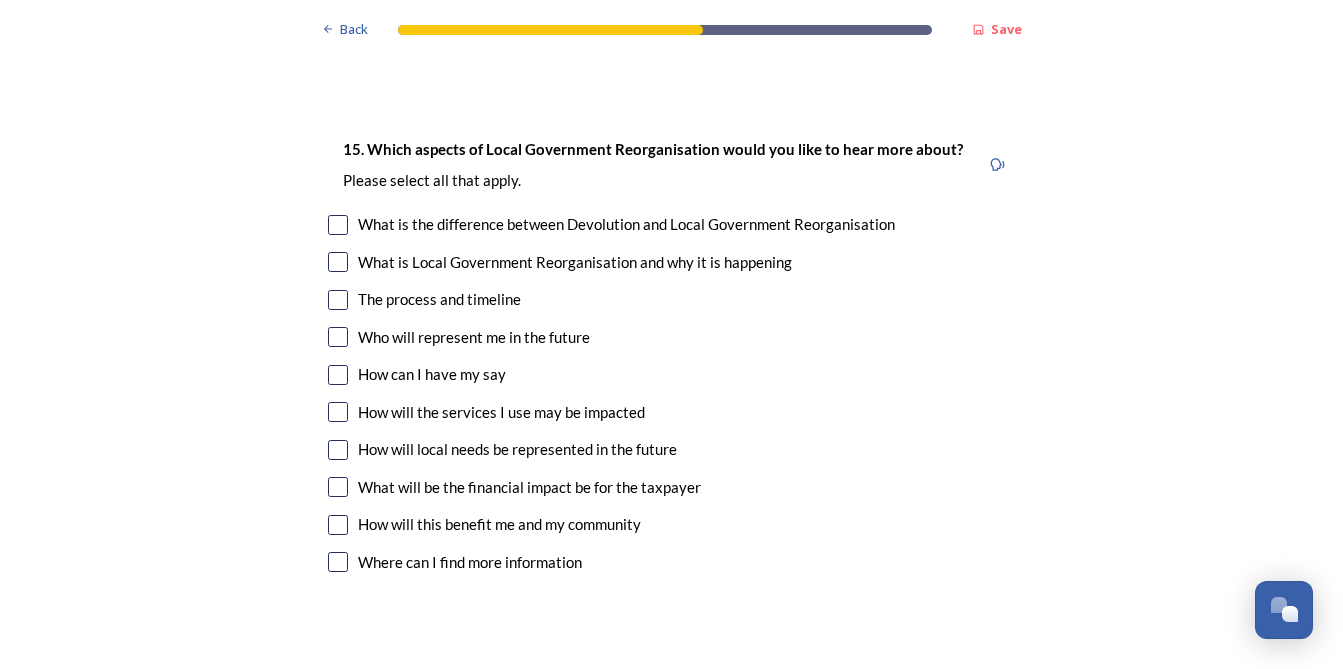 click at bounding box center [338, 300] 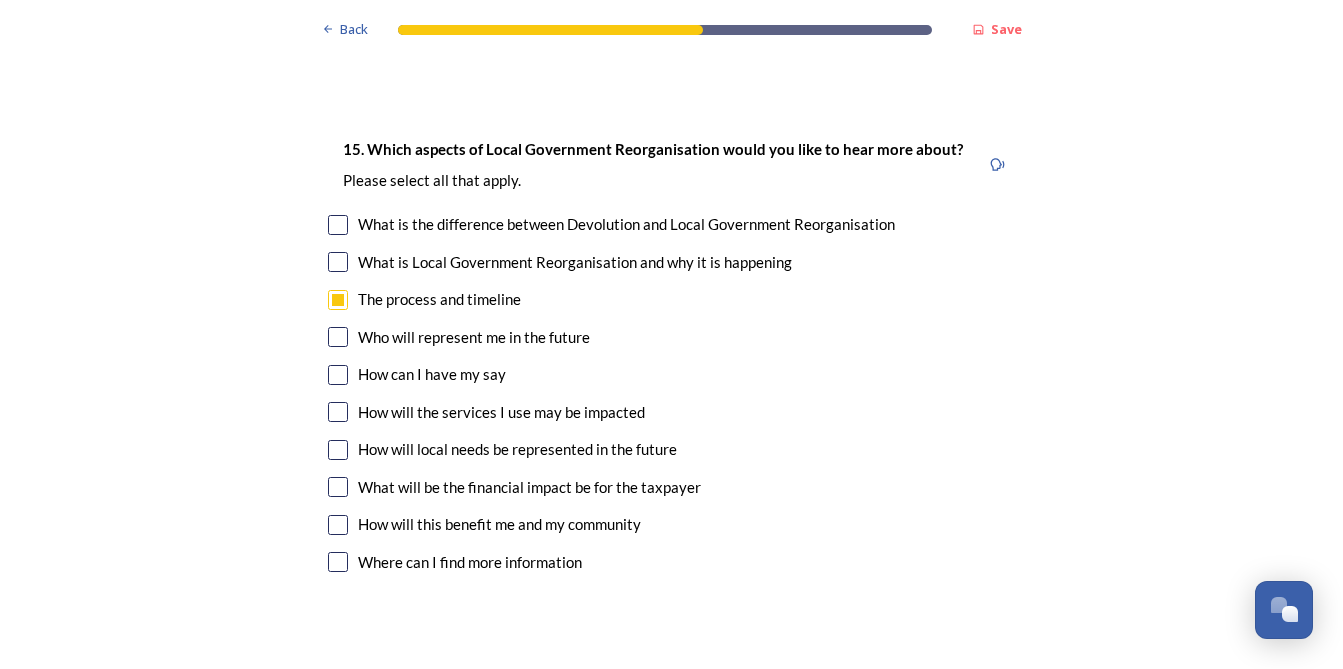 click at bounding box center [338, 337] 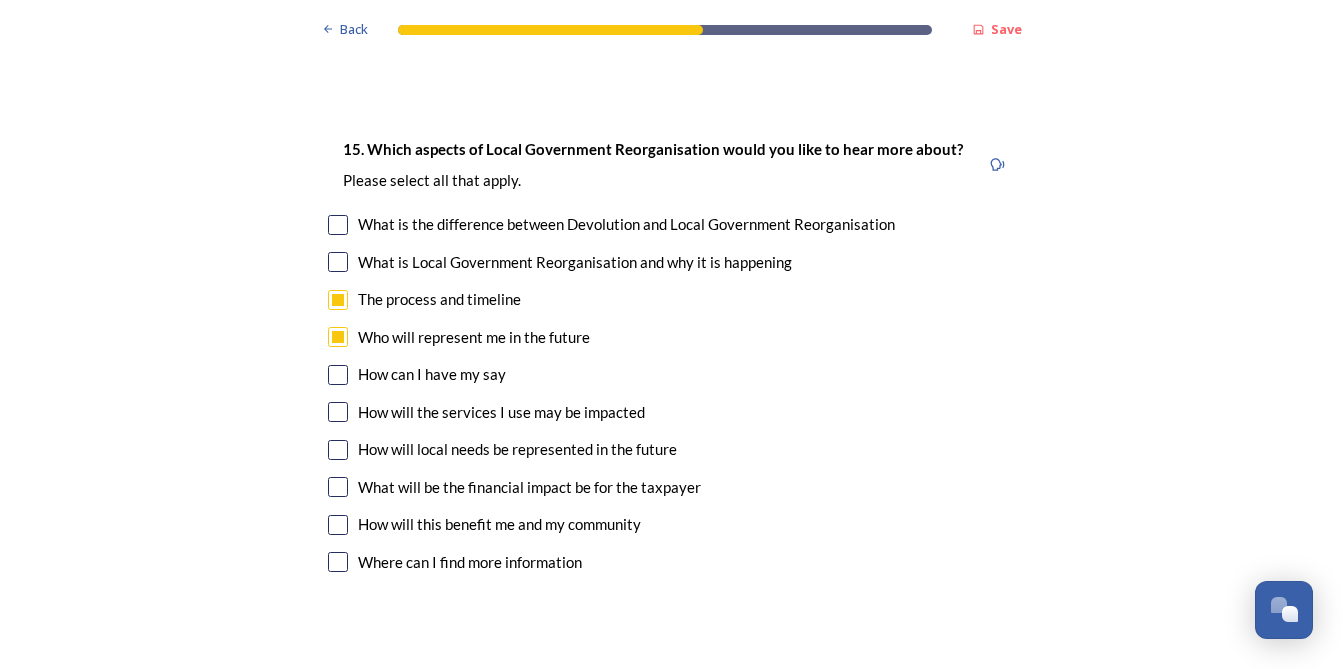 click at bounding box center [338, 412] 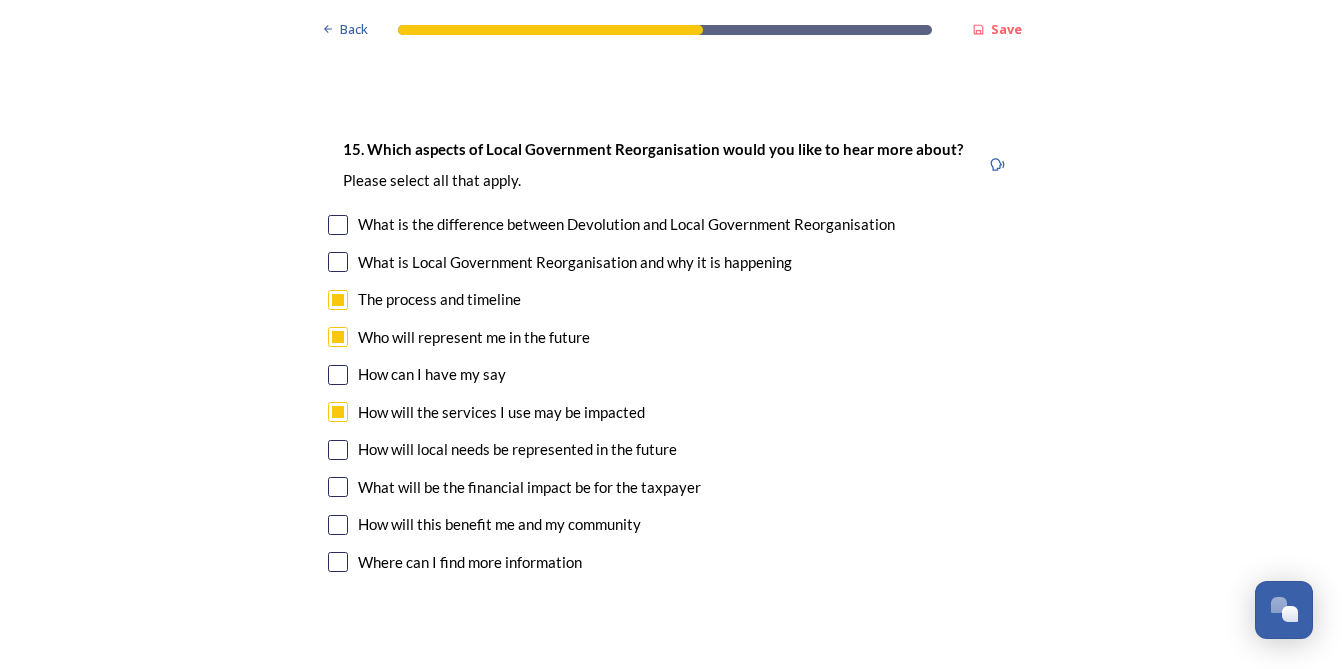 click at bounding box center [338, 450] 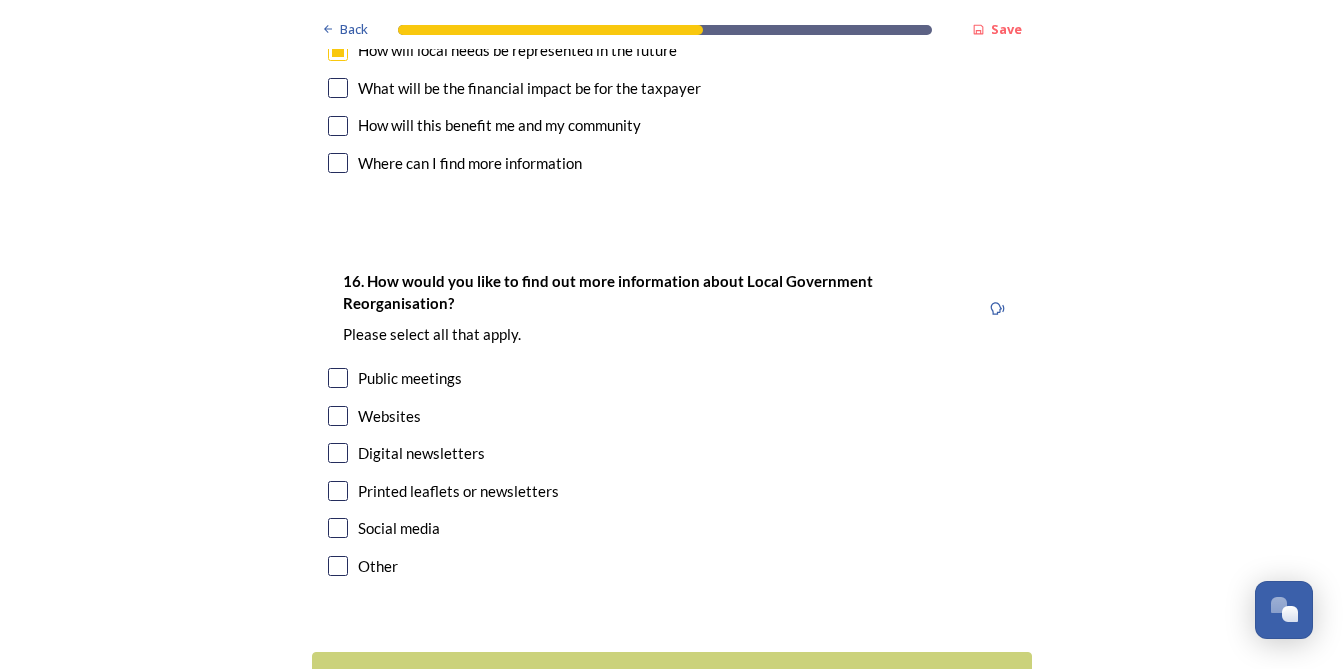 scroll, scrollTop: 5800, scrollLeft: 0, axis: vertical 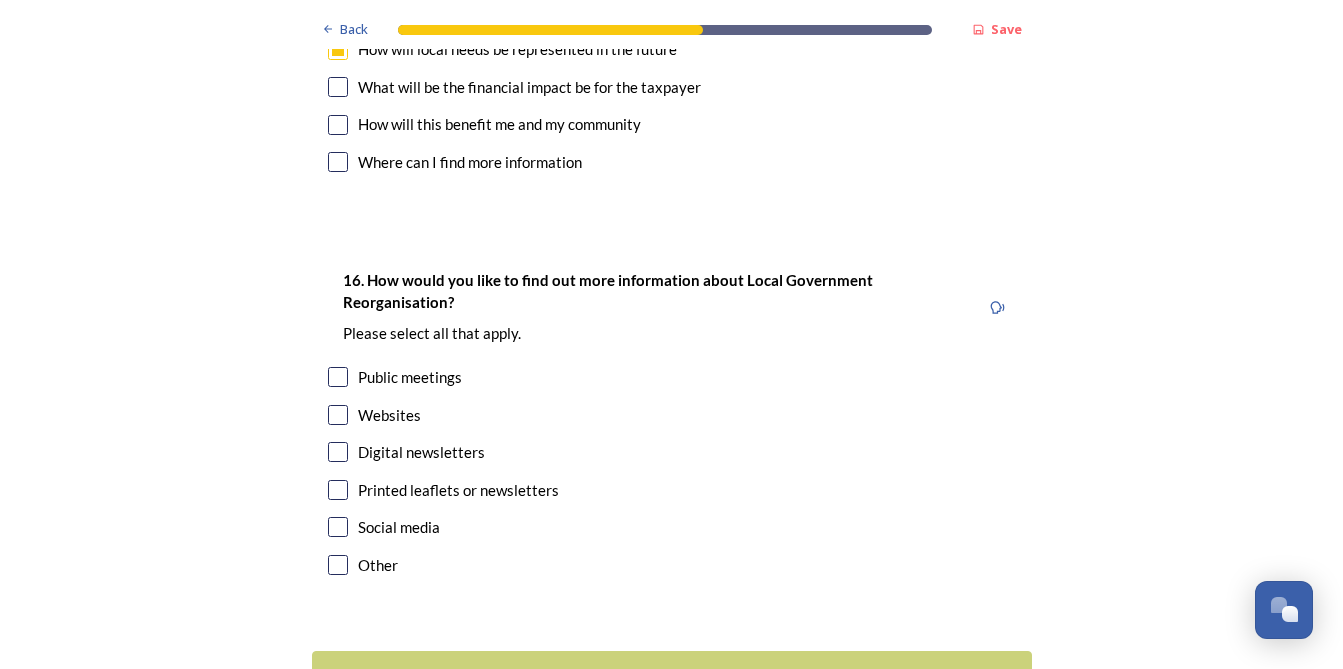 click at bounding box center [338, 415] 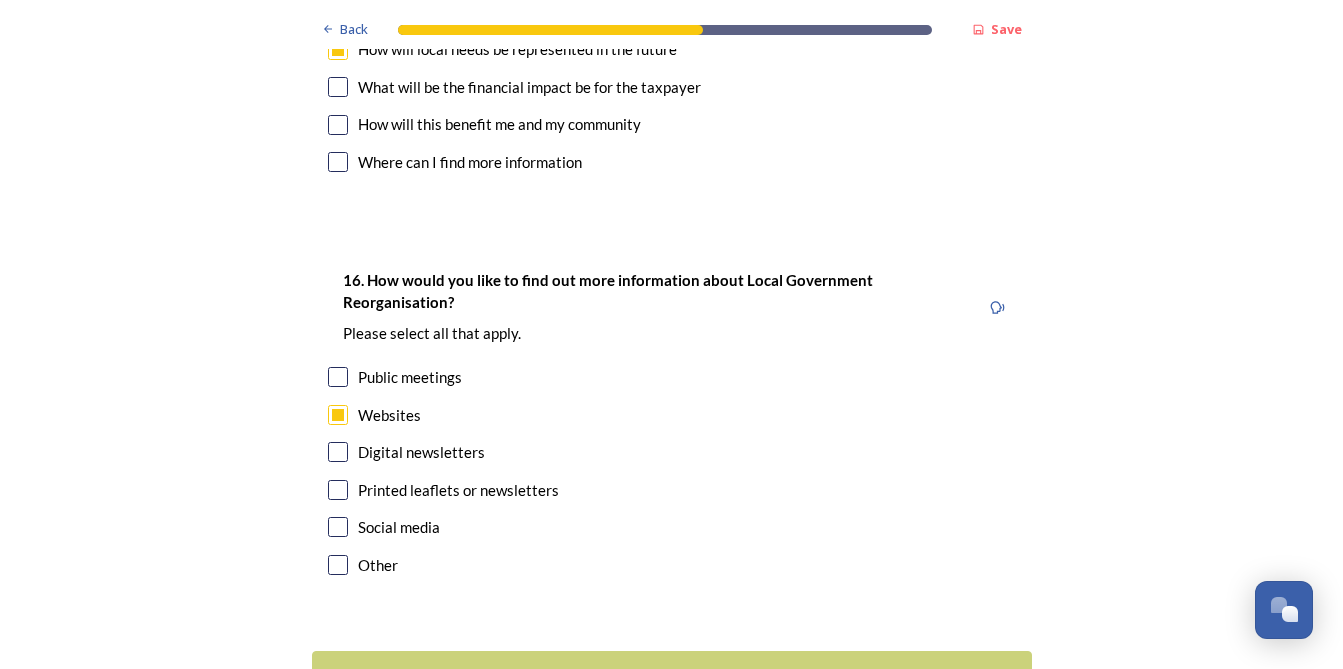 click at bounding box center (338, 452) 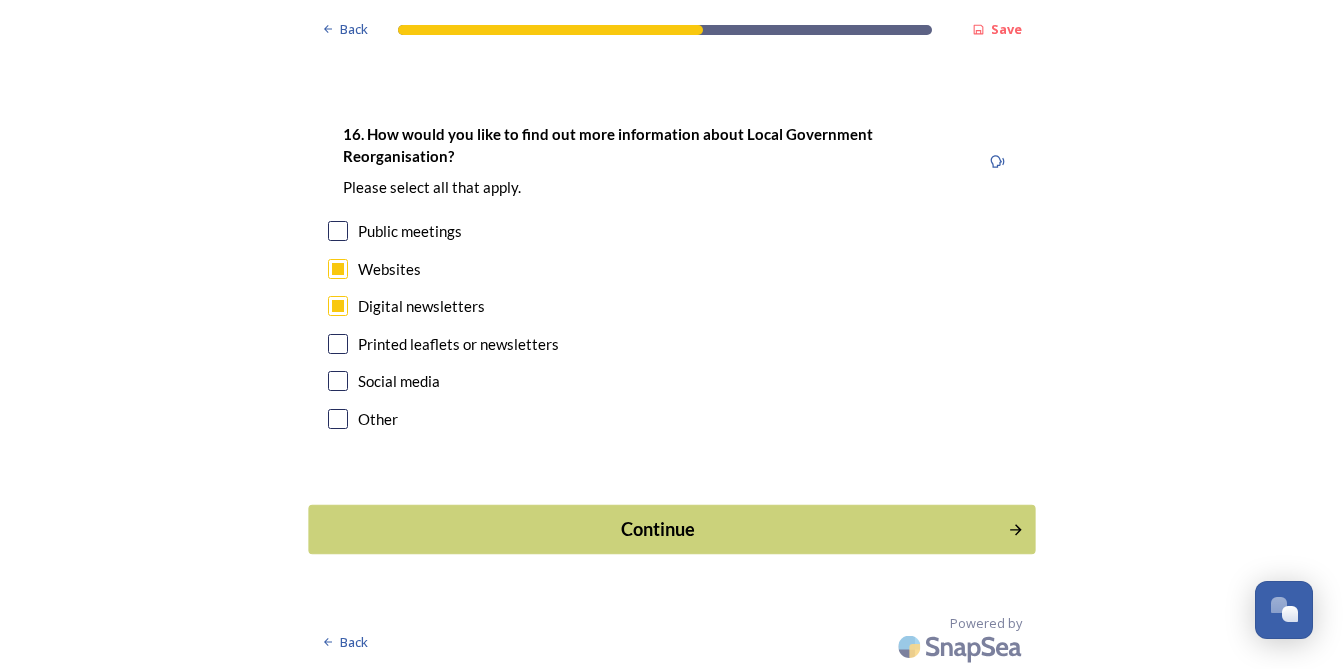 scroll, scrollTop: 5947, scrollLeft: 0, axis: vertical 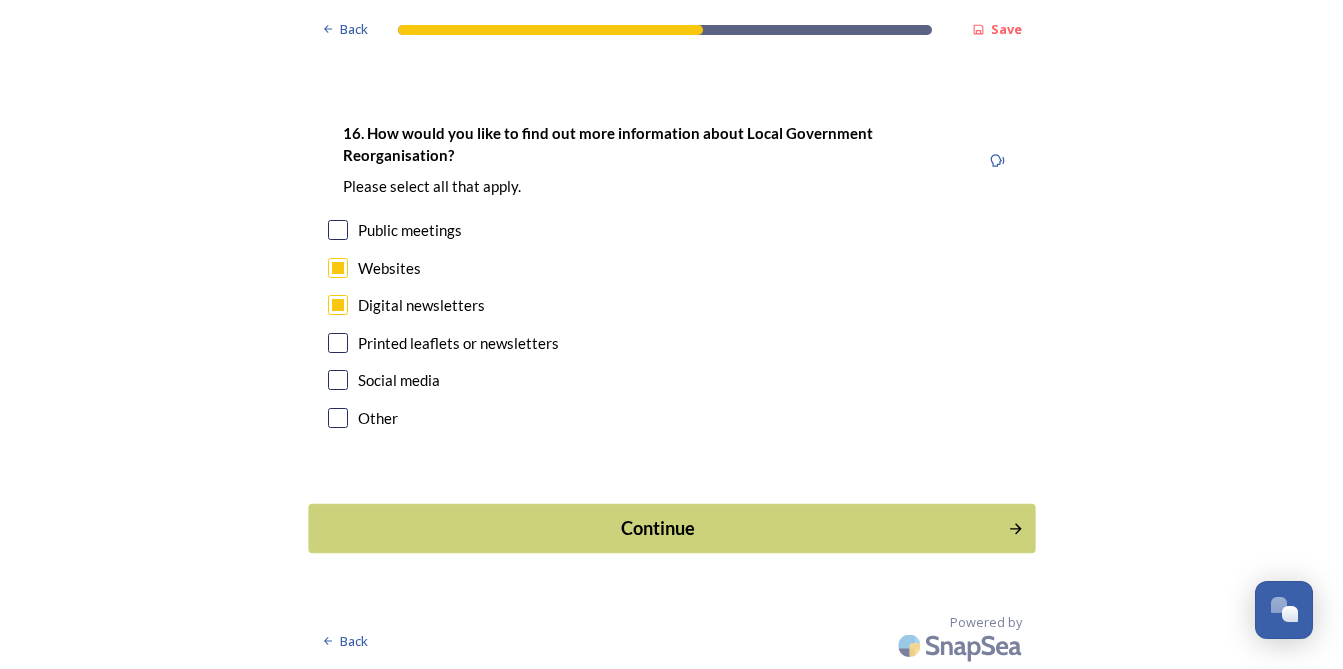 click on "Continue" at bounding box center (657, 528) 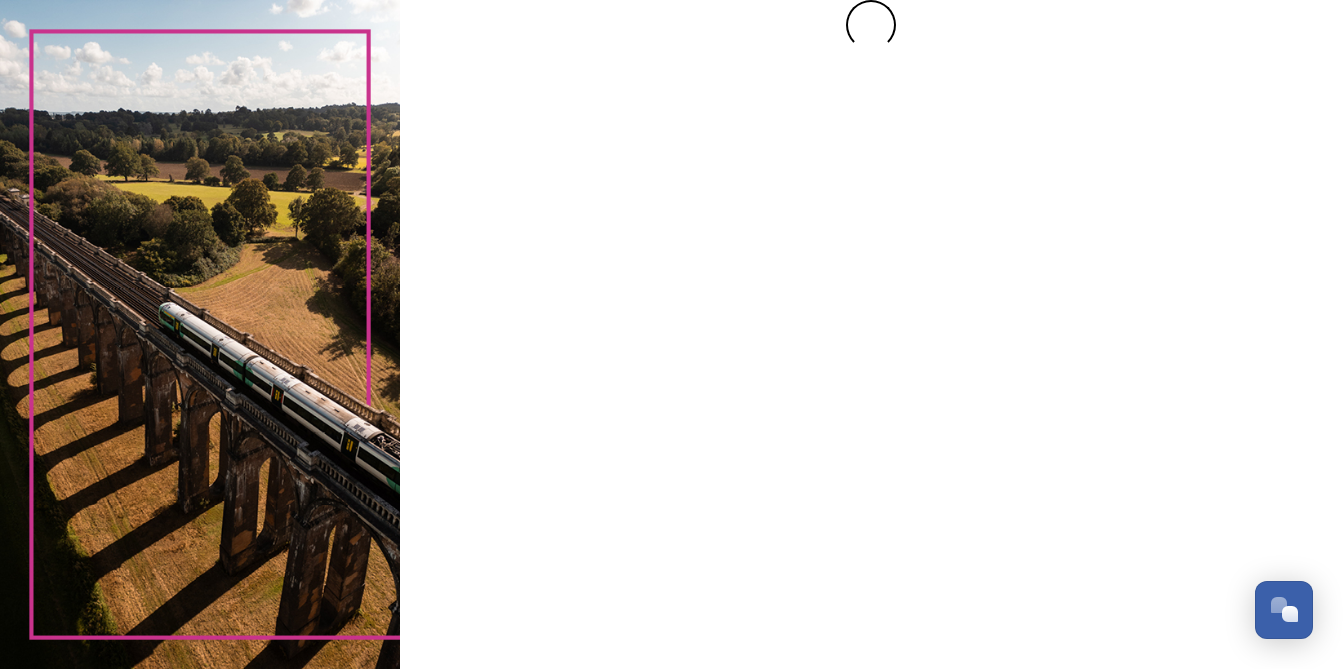 scroll, scrollTop: 0, scrollLeft: 0, axis: both 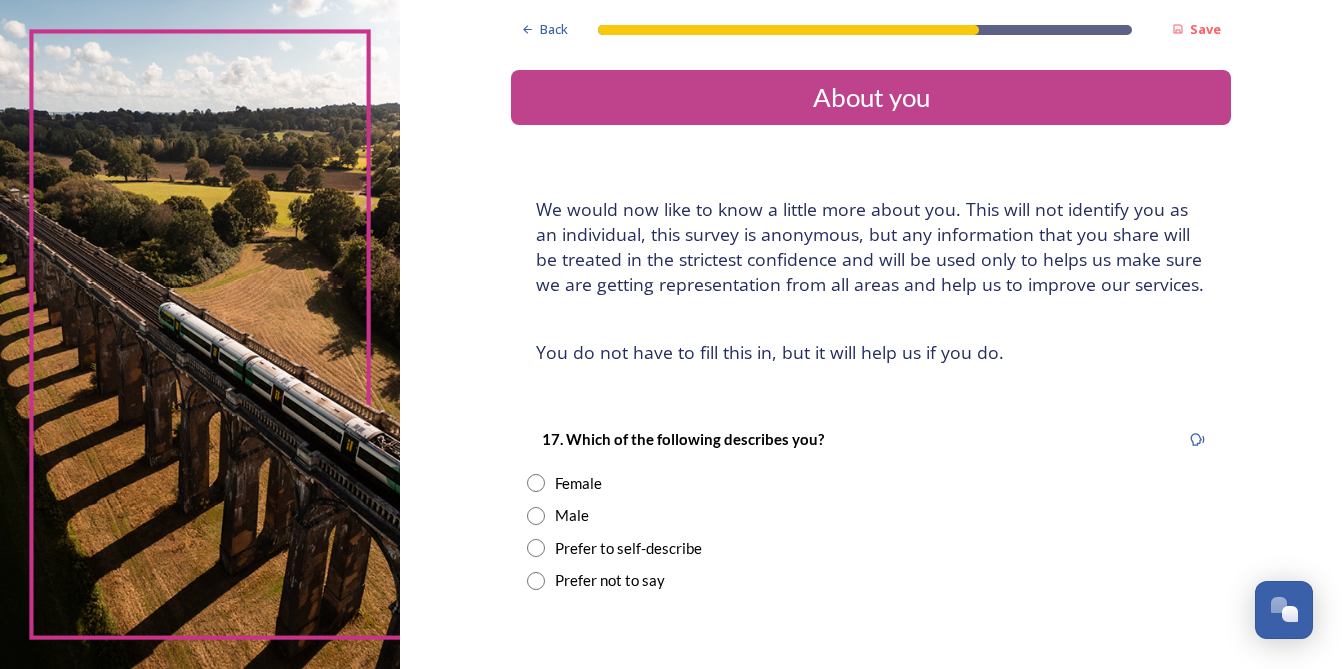 click on "Female" at bounding box center (578, 483) 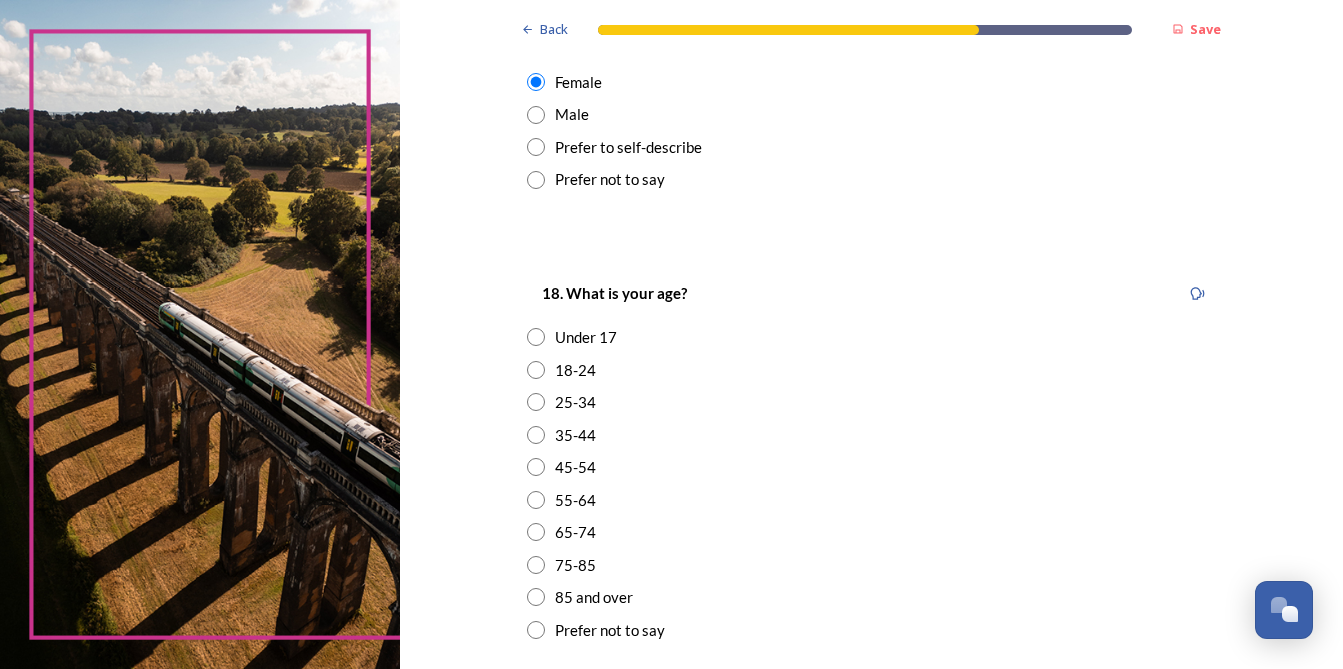 scroll, scrollTop: 500, scrollLeft: 0, axis: vertical 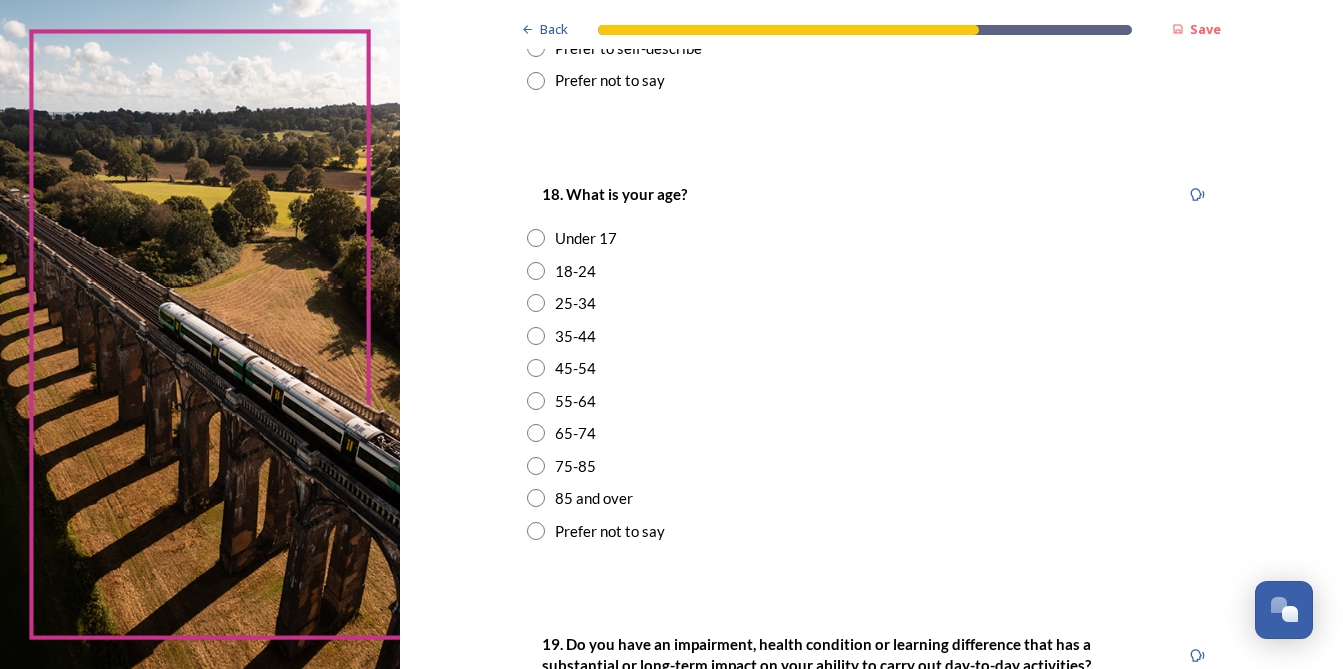 click on "45-54" at bounding box center [575, 368] 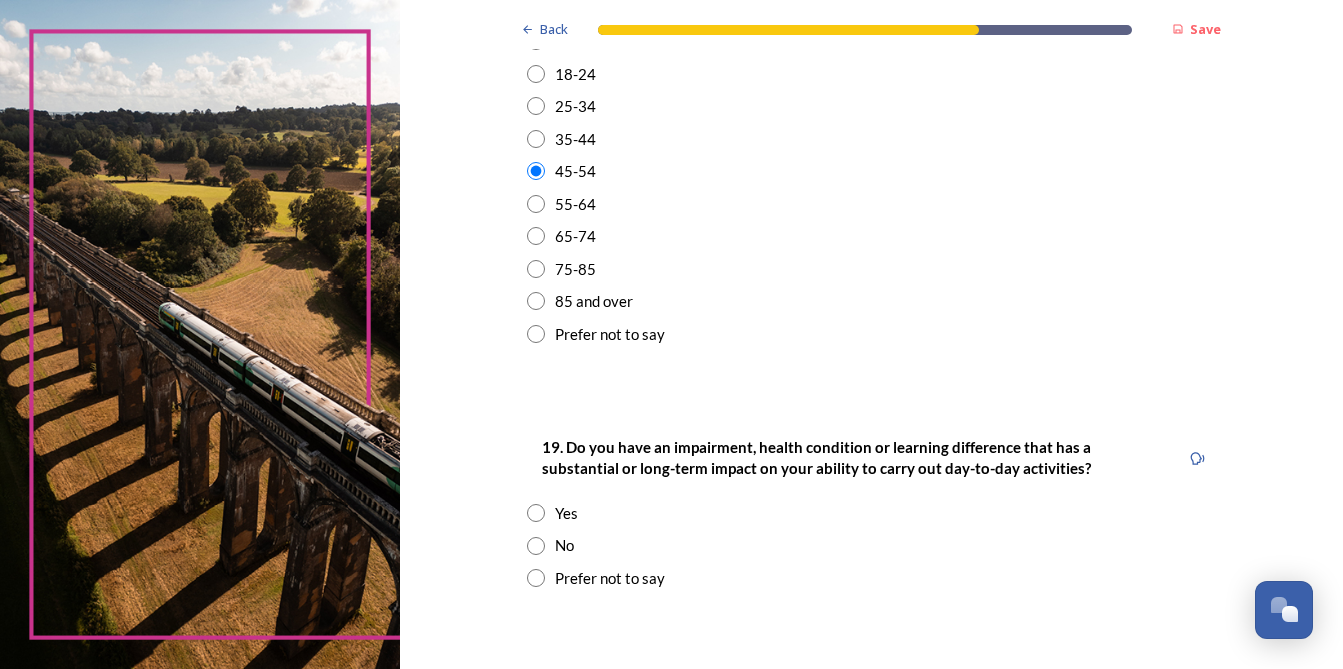 scroll, scrollTop: 800, scrollLeft: 0, axis: vertical 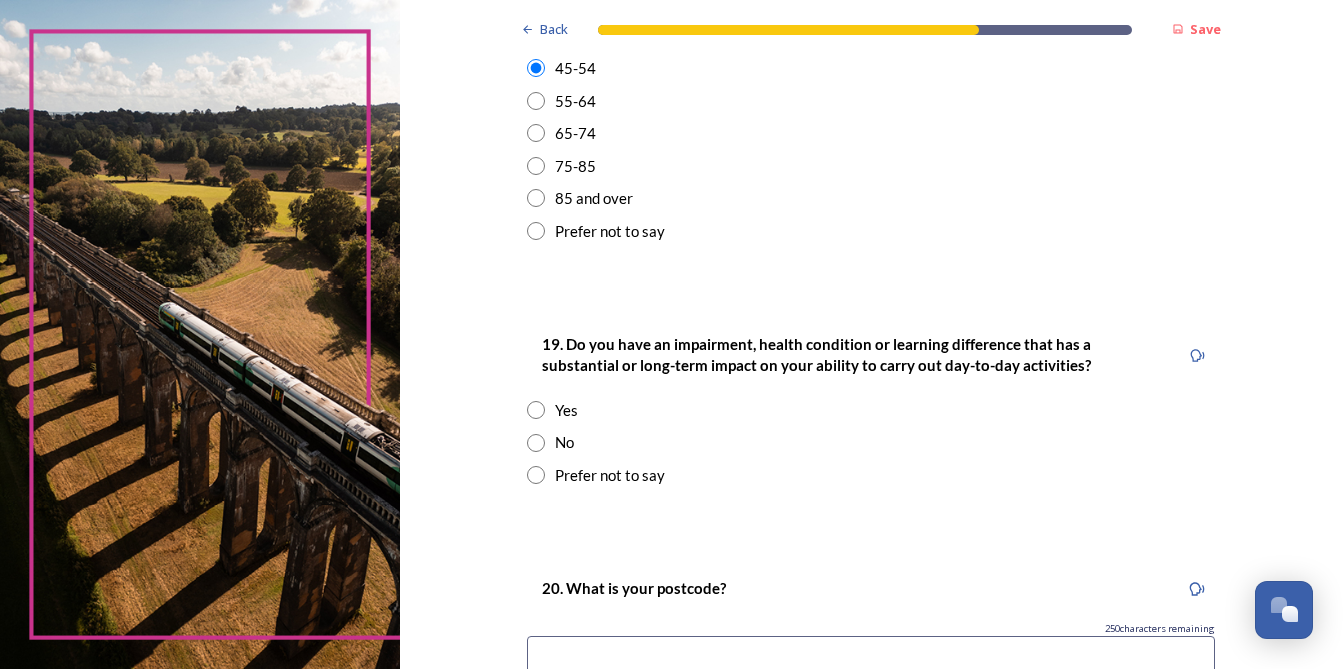 click on "No" at bounding box center [564, 442] 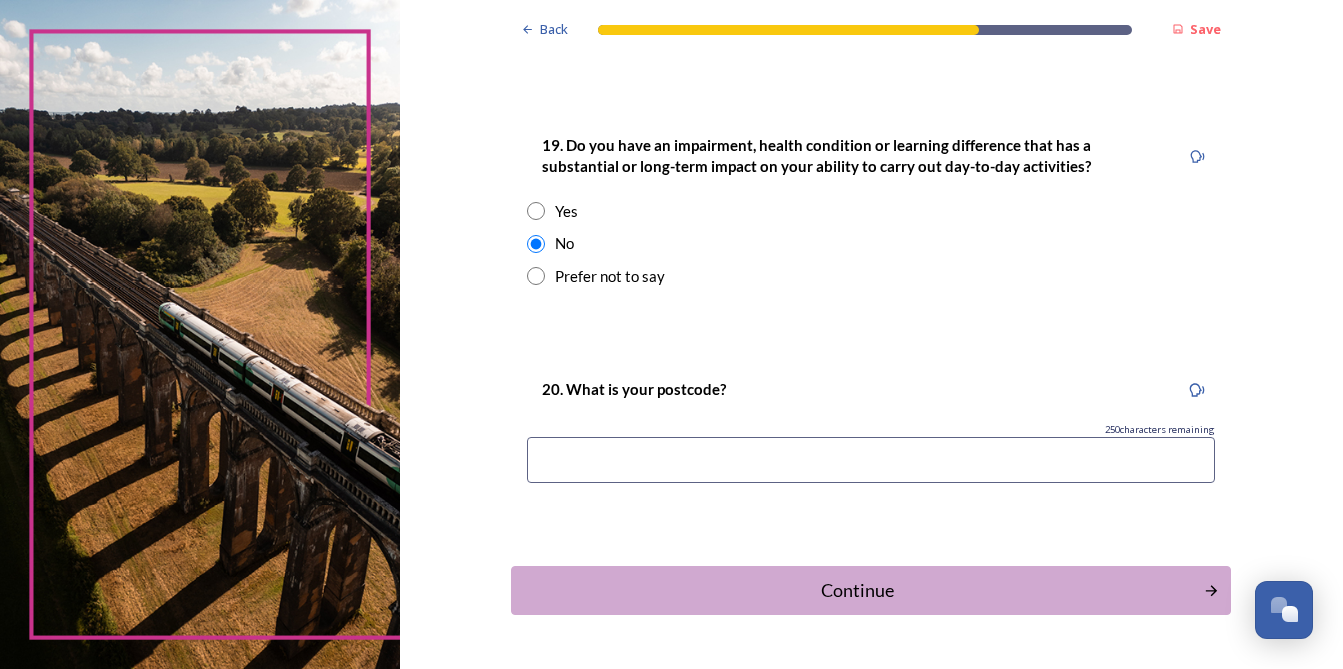 scroll, scrollTop: 1061, scrollLeft: 0, axis: vertical 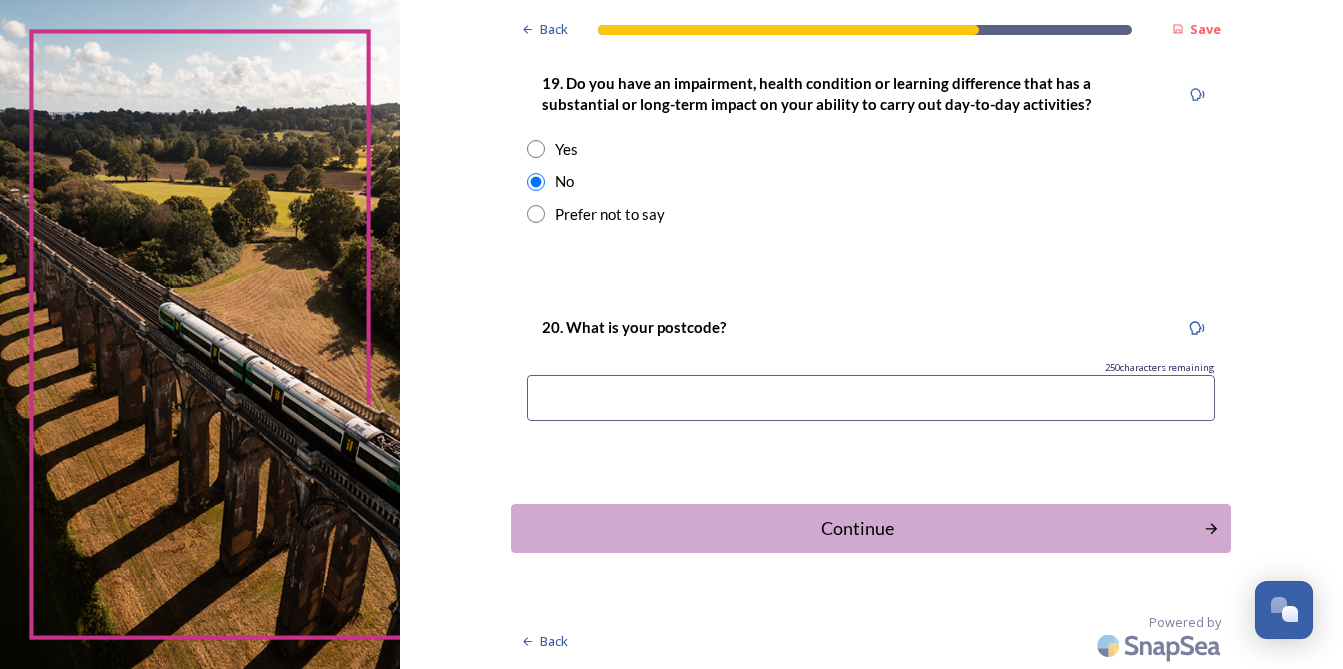 click at bounding box center [871, 398] 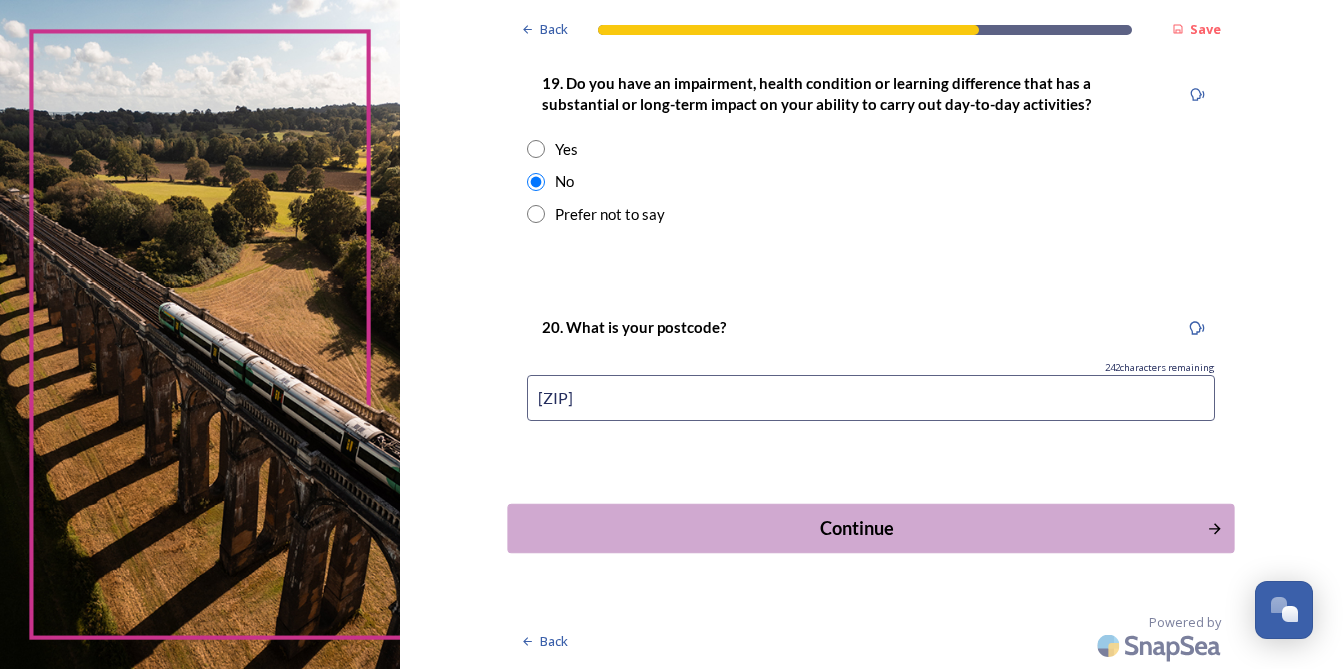 type on "[ZIP]" 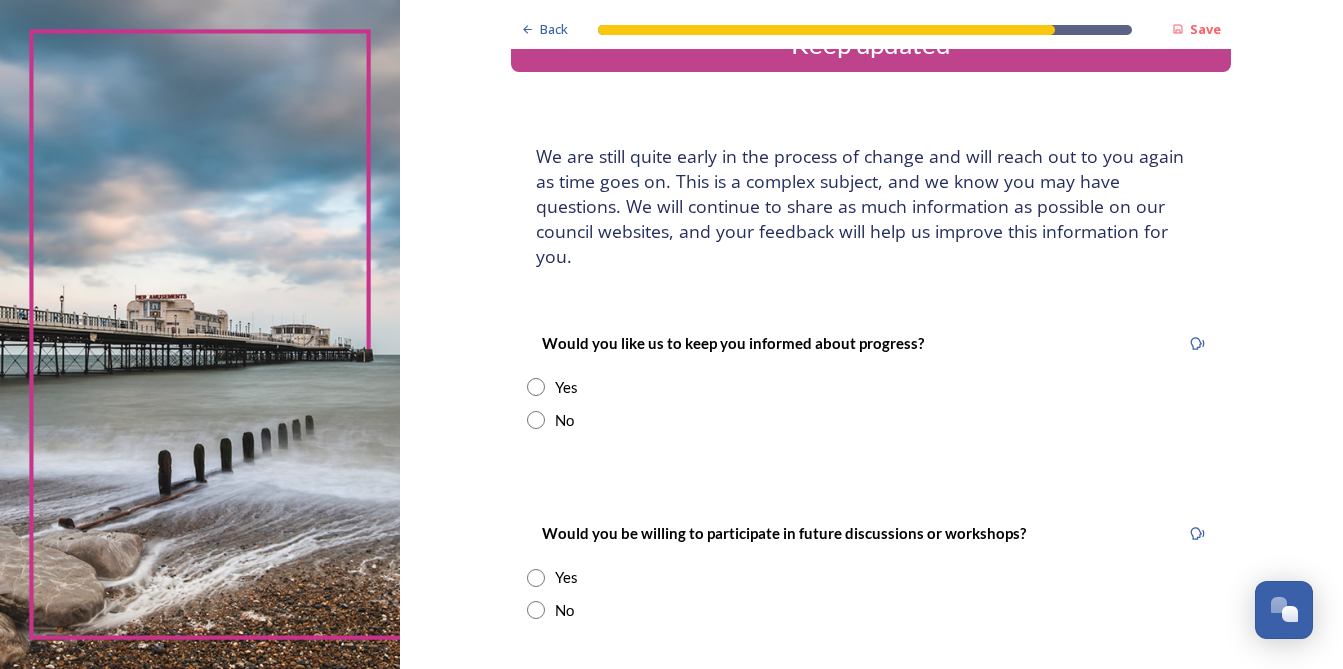 scroll, scrollTop: 15, scrollLeft: 0, axis: vertical 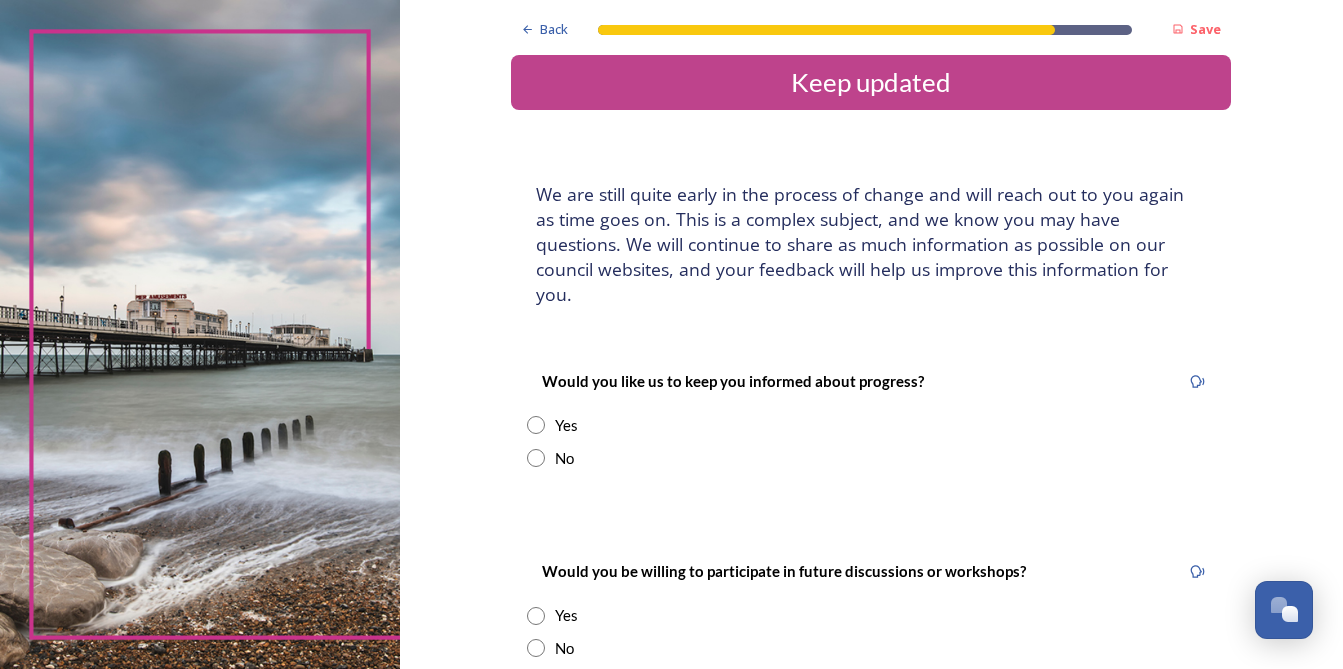 click on "Yes" at bounding box center (566, 425) 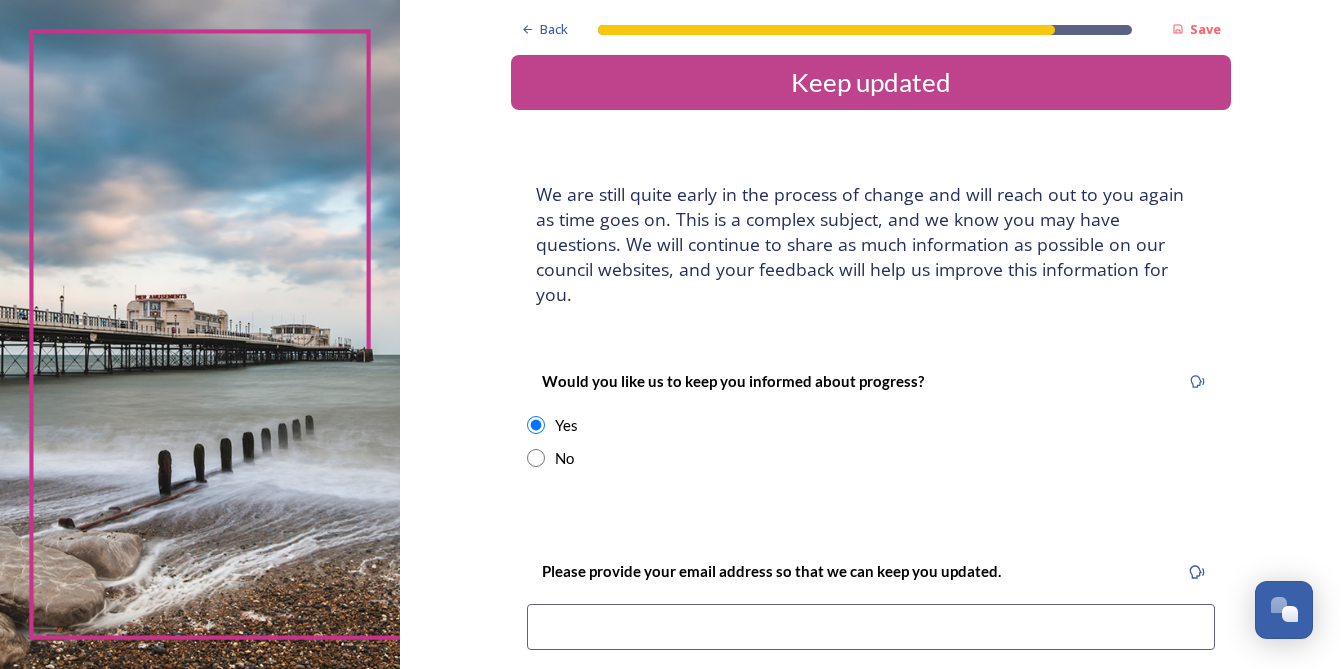 click at bounding box center (536, 458) 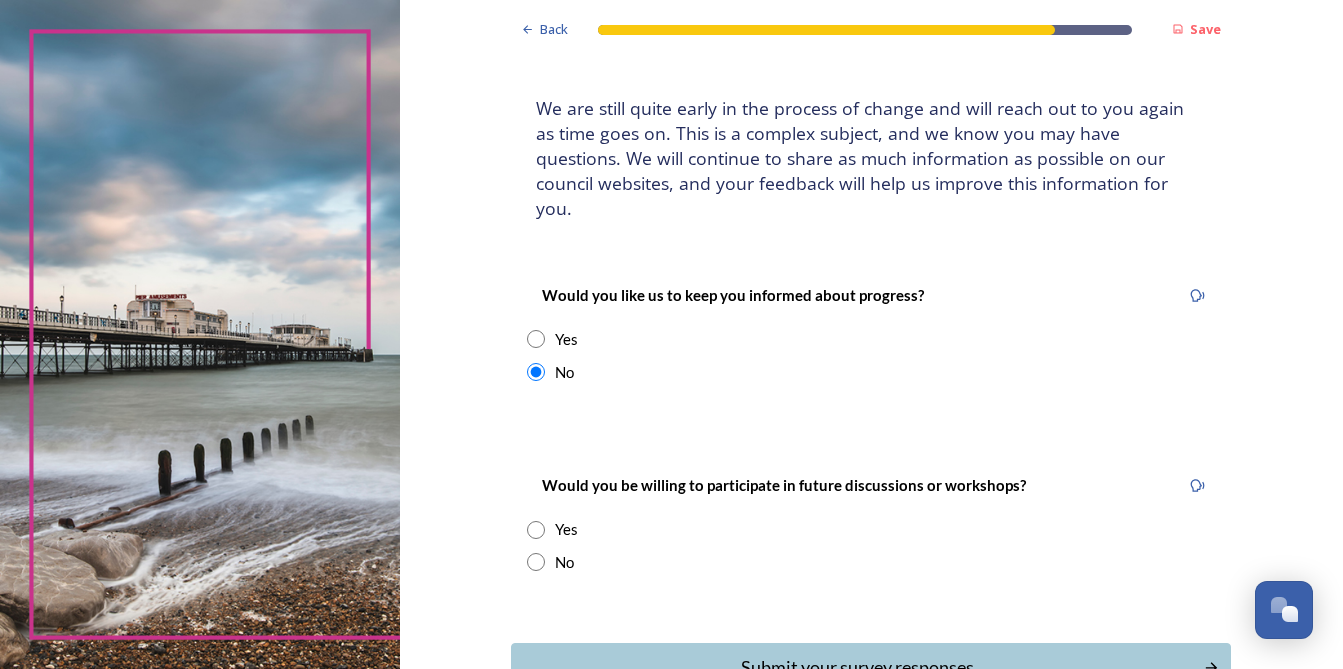 scroll, scrollTop: 215, scrollLeft: 0, axis: vertical 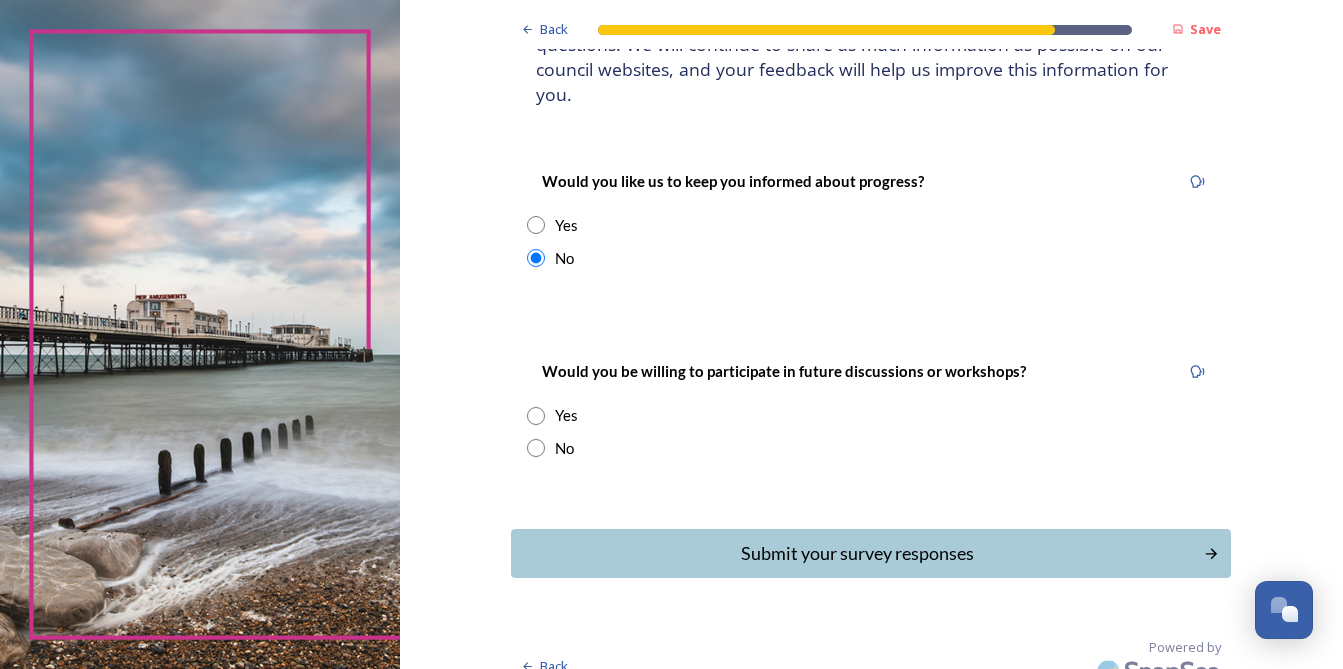 click on "No" at bounding box center (564, 448) 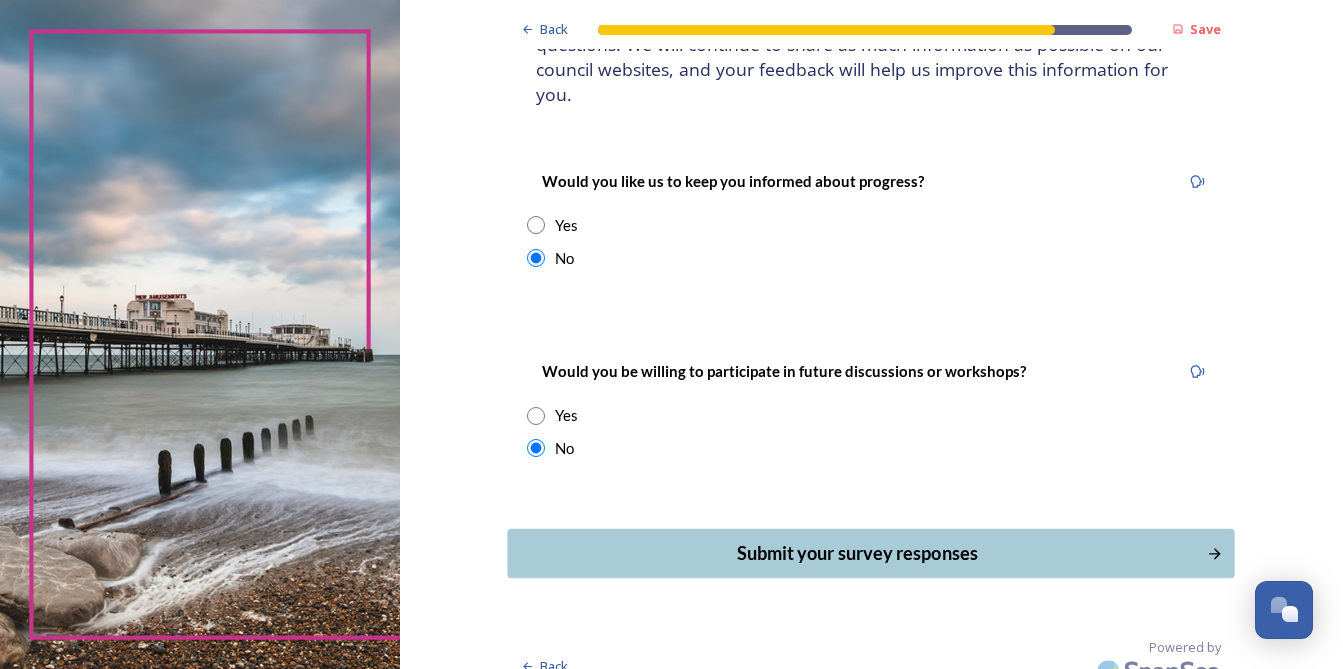 click on "Submit your survey responses" at bounding box center [857, 553] 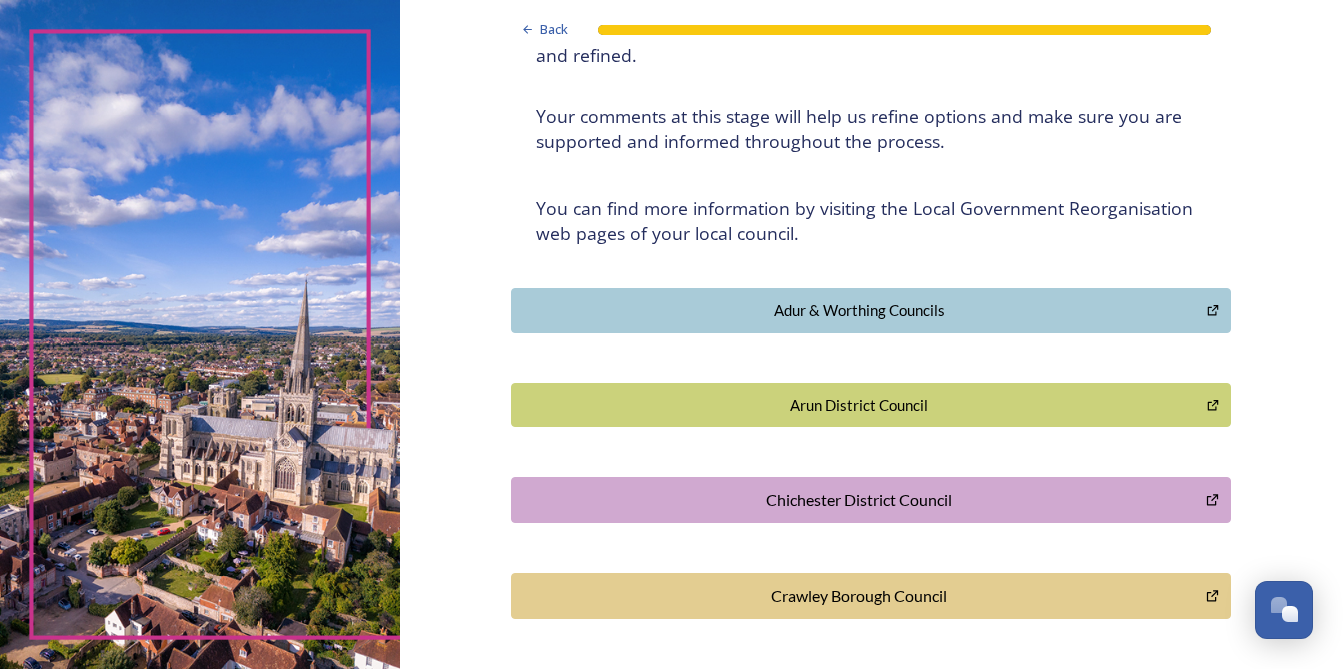 scroll, scrollTop: 119, scrollLeft: 0, axis: vertical 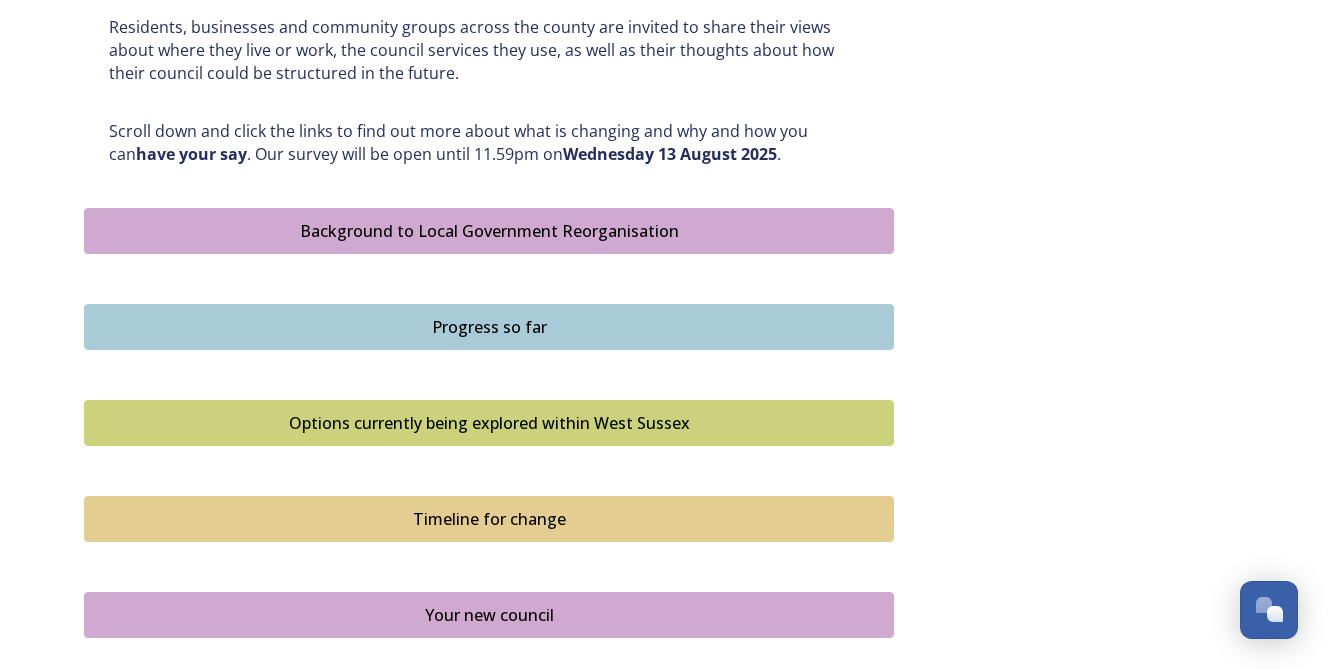 click on "Options currently being explored within West Sussex" at bounding box center (489, 423) 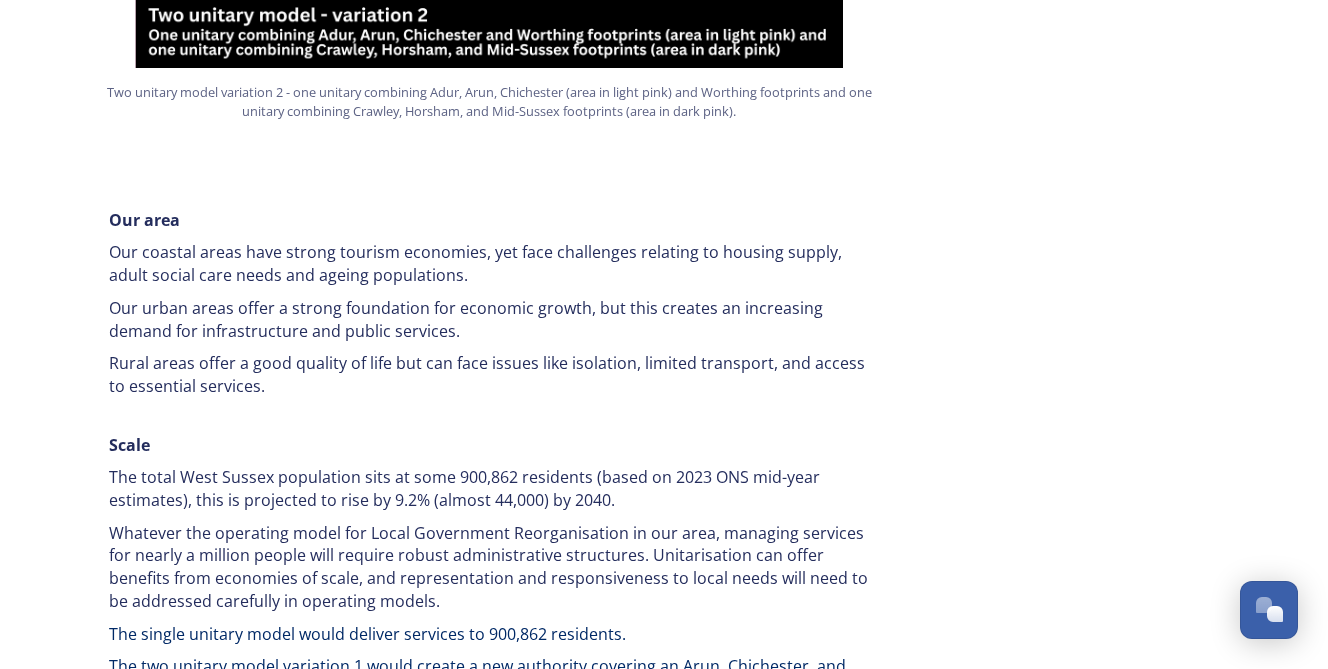 scroll, scrollTop: 2700, scrollLeft: 0, axis: vertical 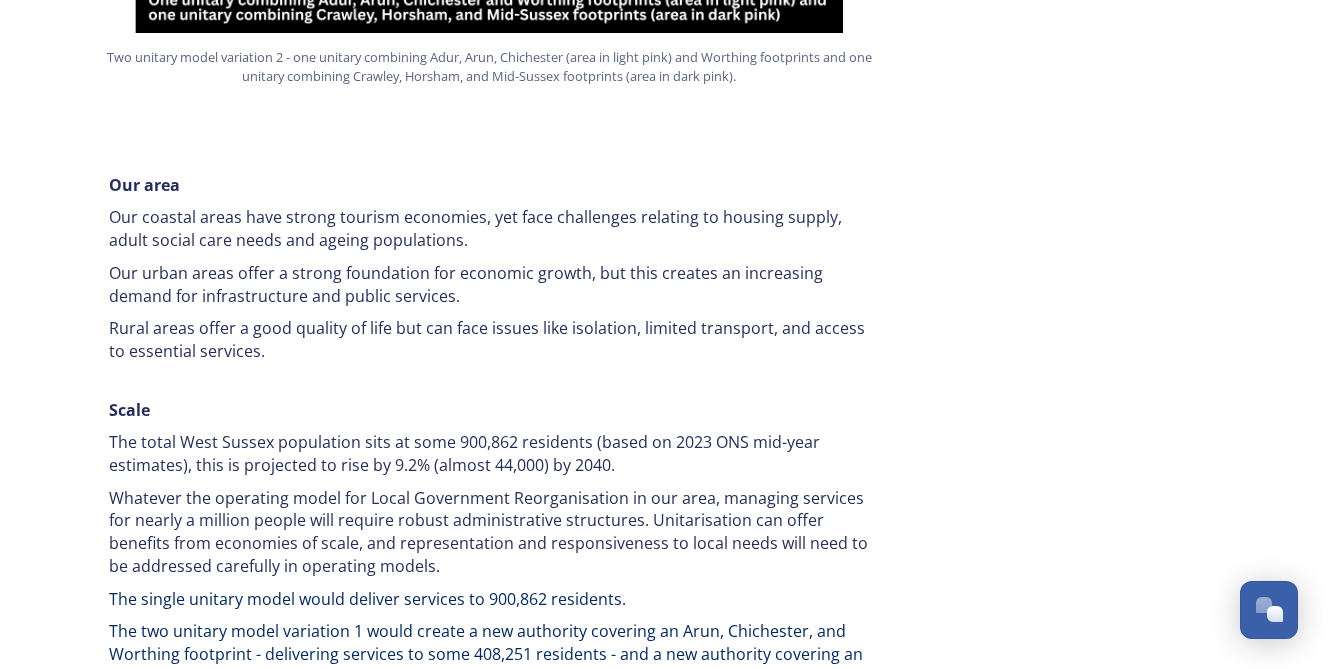 drag, startPoint x: 194, startPoint y: 441, endPoint x: 647, endPoint y: 565, distance: 469.66476 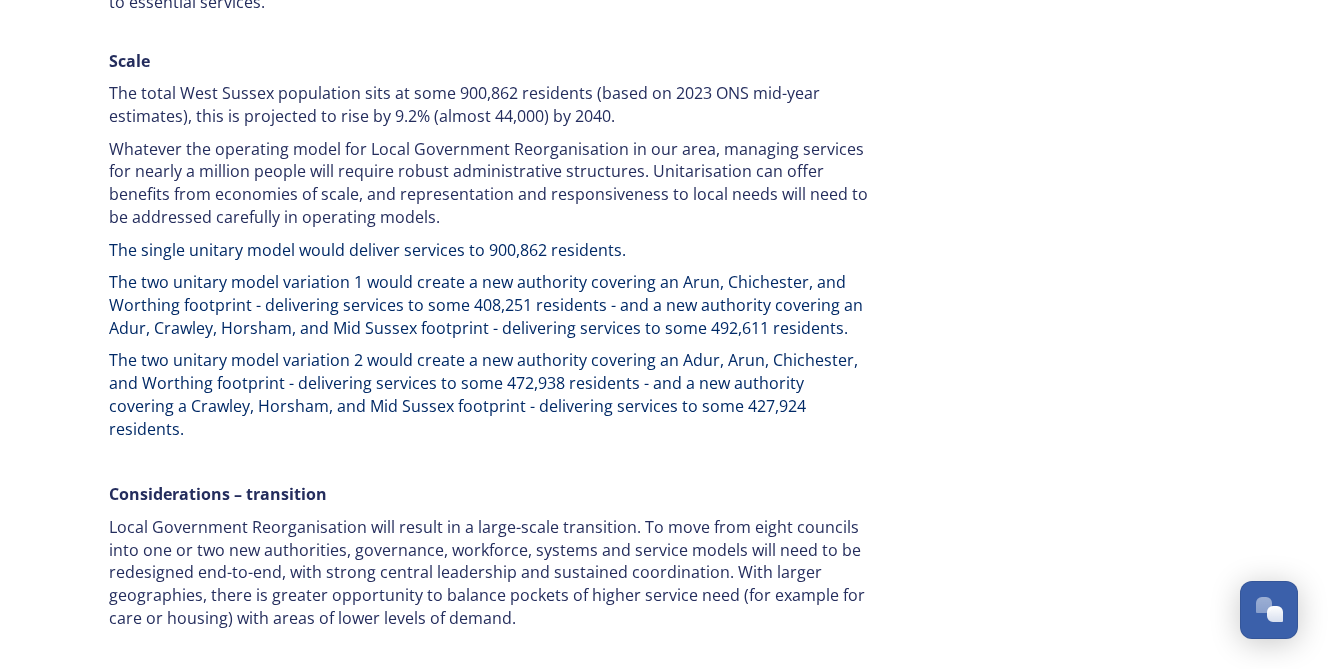 scroll, scrollTop: 3000, scrollLeft: 0, axis: vertical 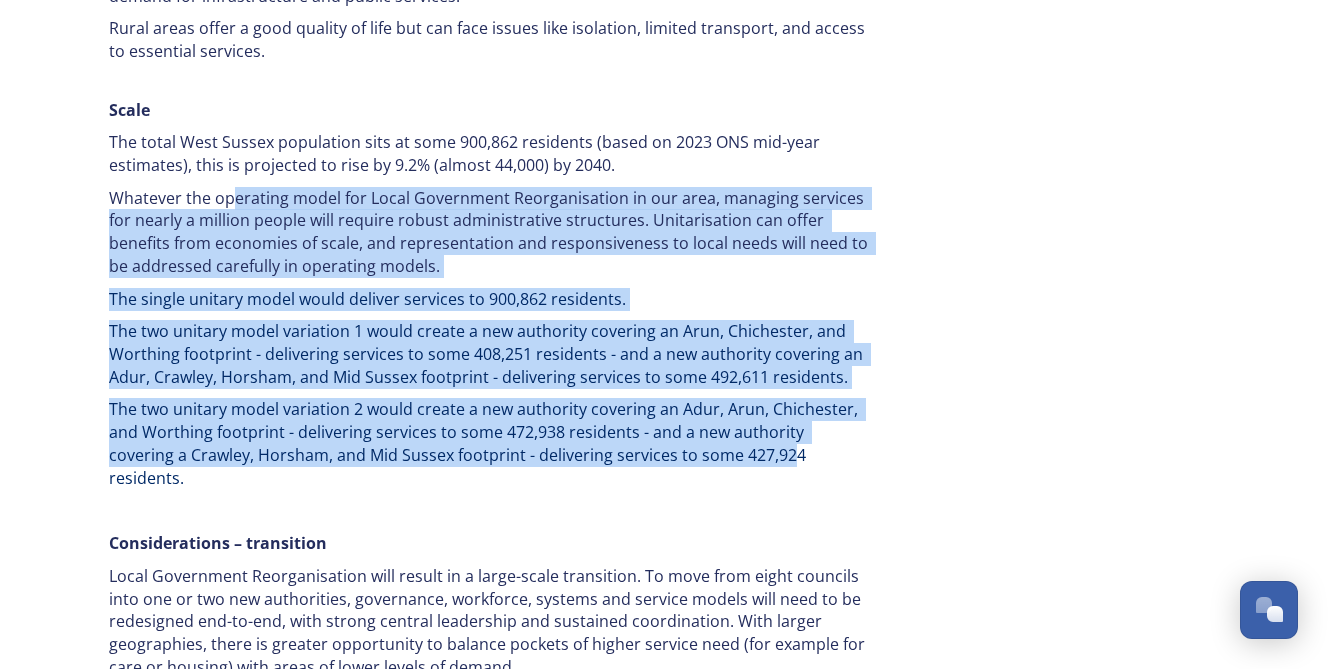 drag, startPoint x: 233, startPoint y: 194, endPoint x: 719, endPoint y: 460, distance: 554.0325 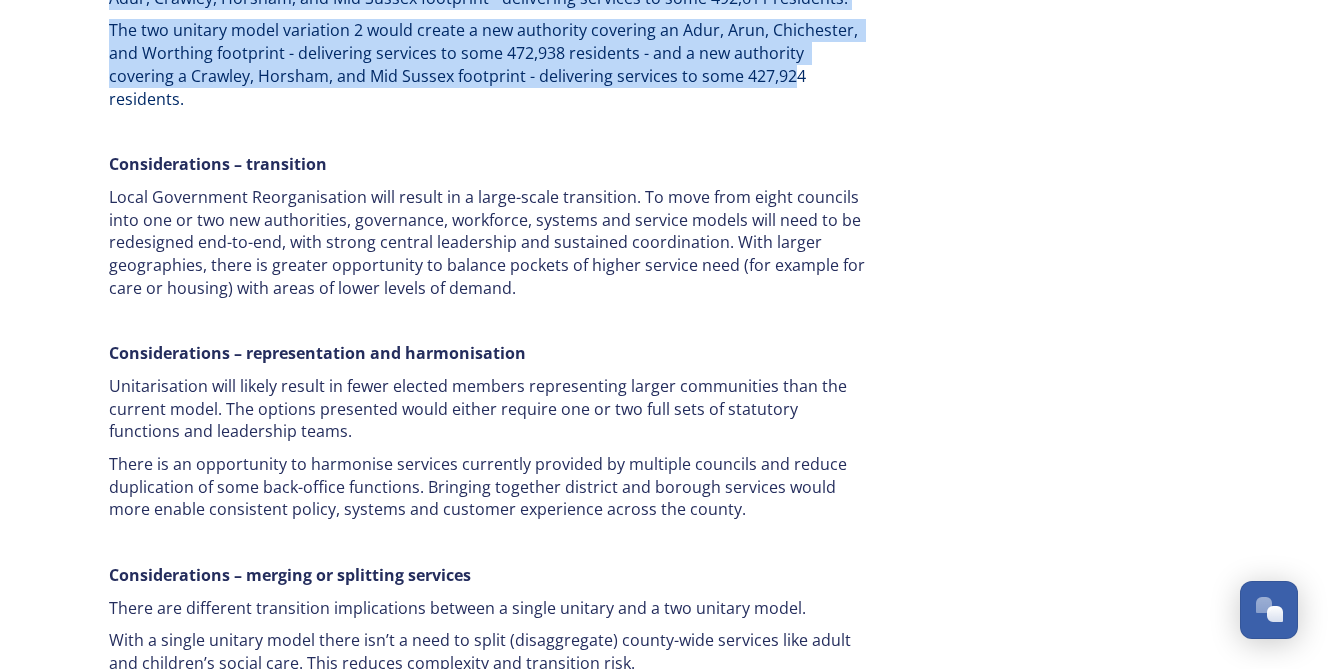 scroll, scrollTop: 3400, scrollLeft: 0, axis: vertical 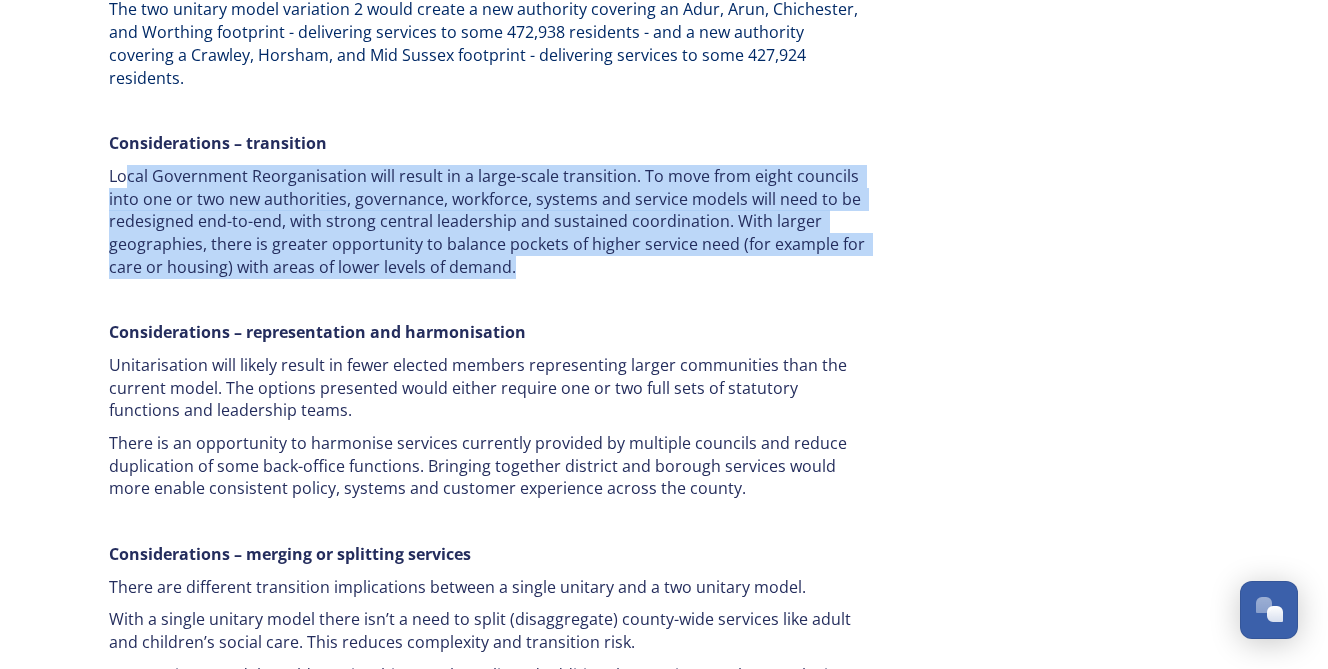 drag, startPoint x: 130, startPoint y: 151, endPoint x: 548, endPoint y: 246, distance: 428.65955 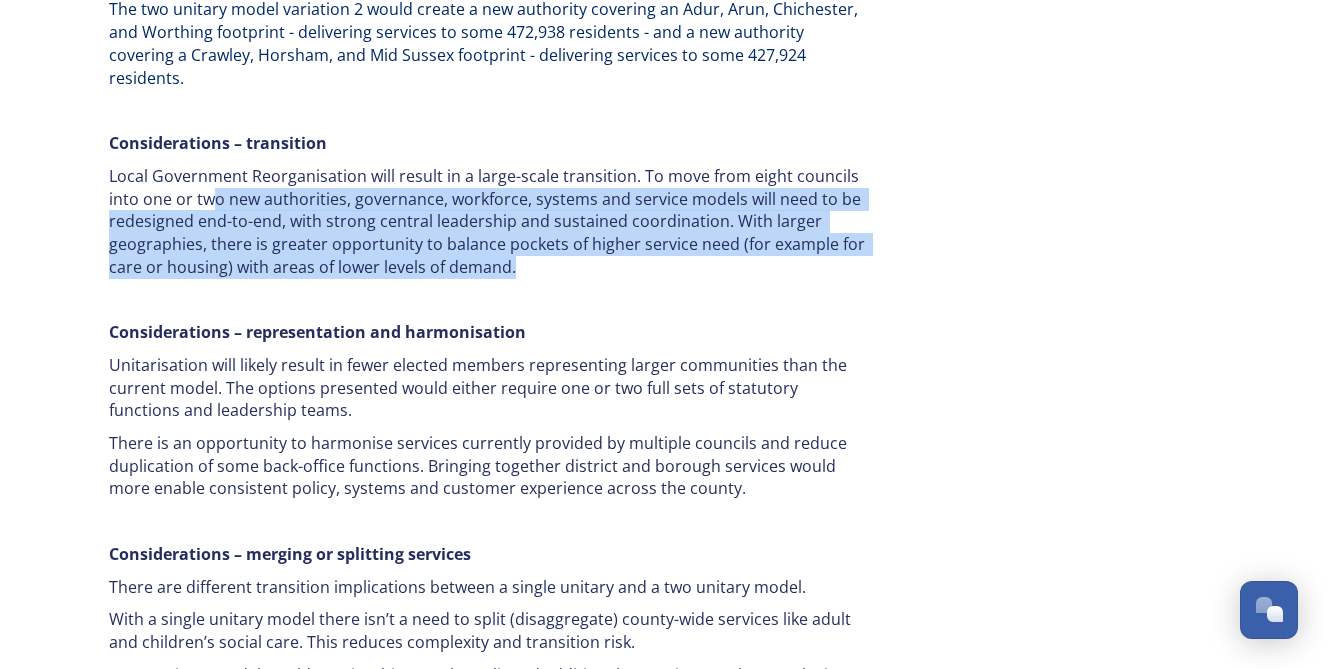 drag, startPoint x: 267, startPoint y: 175, endPoint x: 553, endPoint y: 258, distance: 297.80026 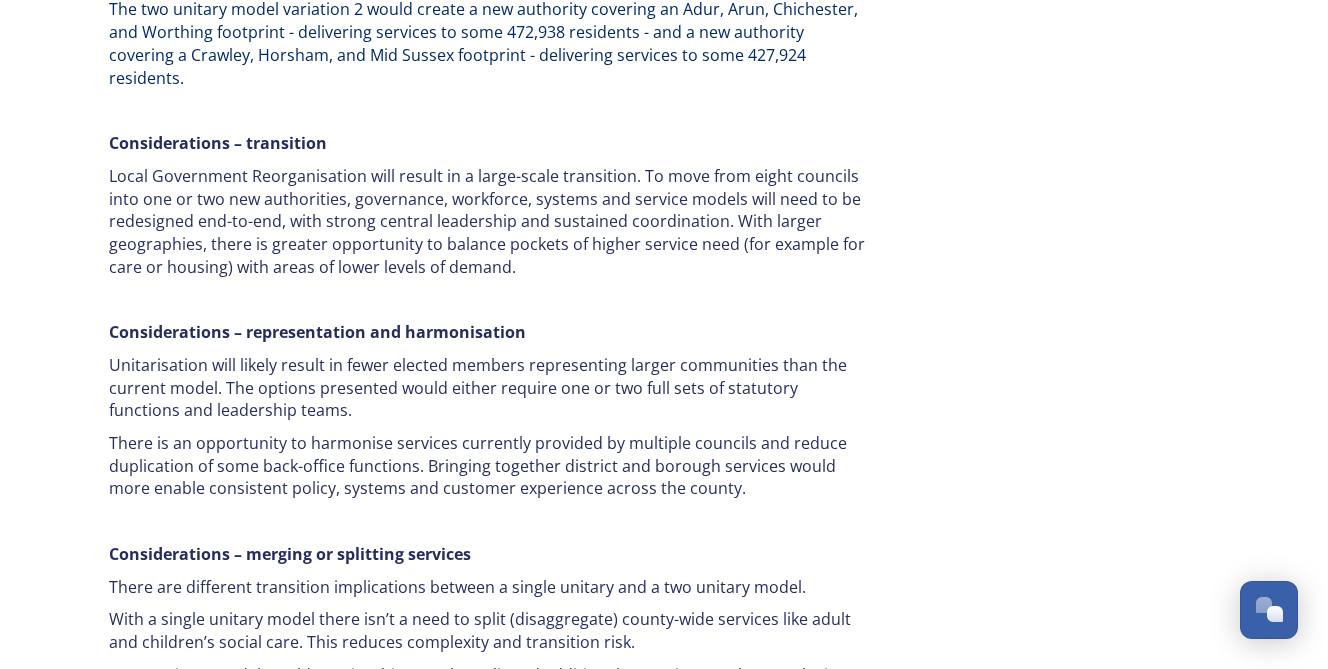 click at bounding box center (489, 299) 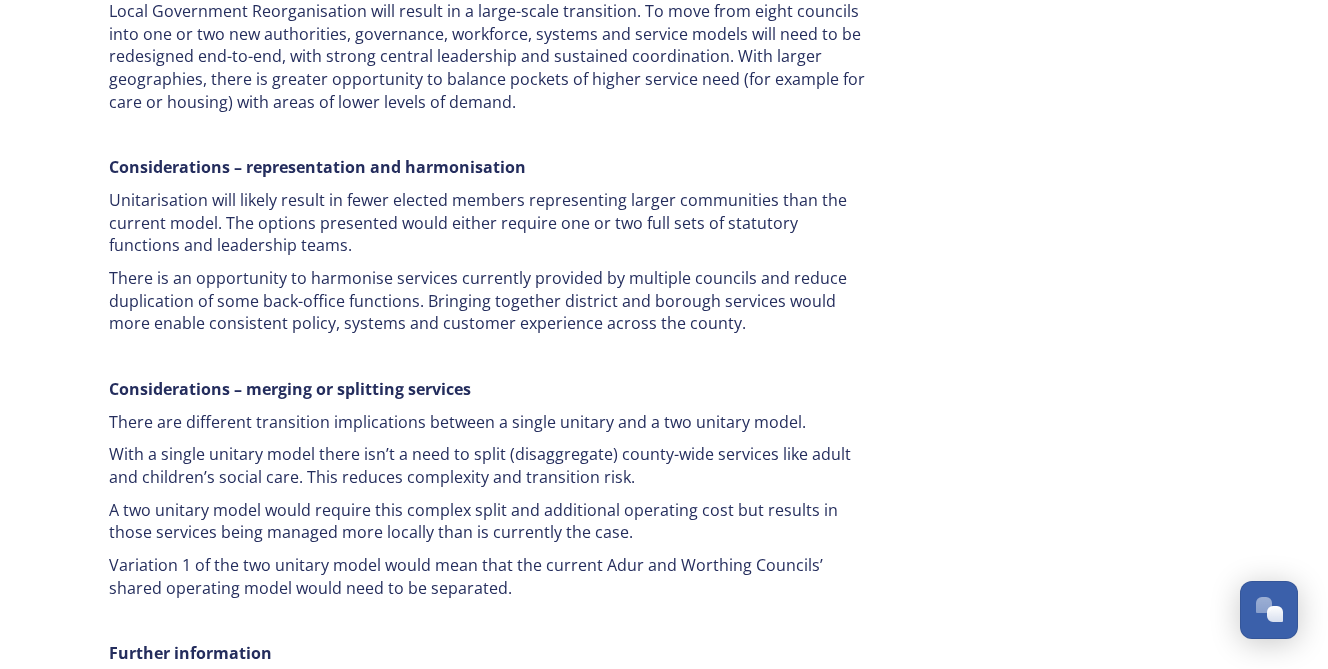 scroll, scrollTop: 3600, scrollLeft: 0, axis: vertical 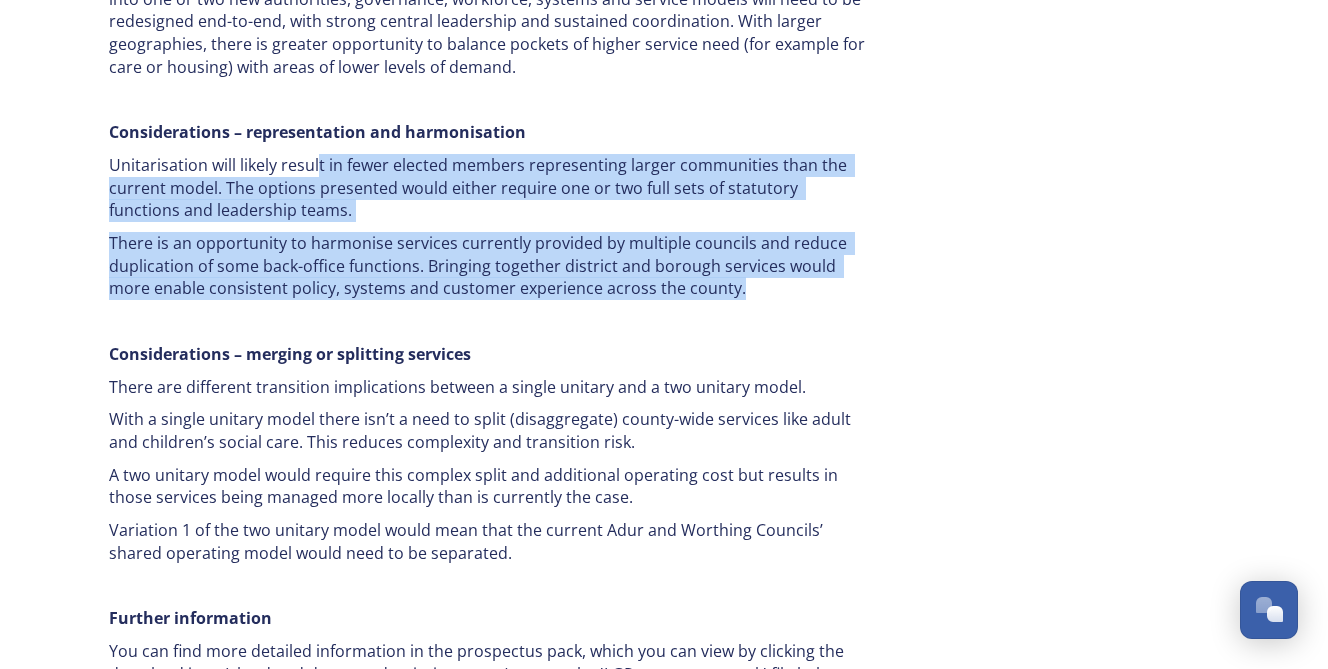 drag, startPoint x: 318, startPoint y: 141, endPoint x: 758, endPoint y: 271, distance: 458.8028 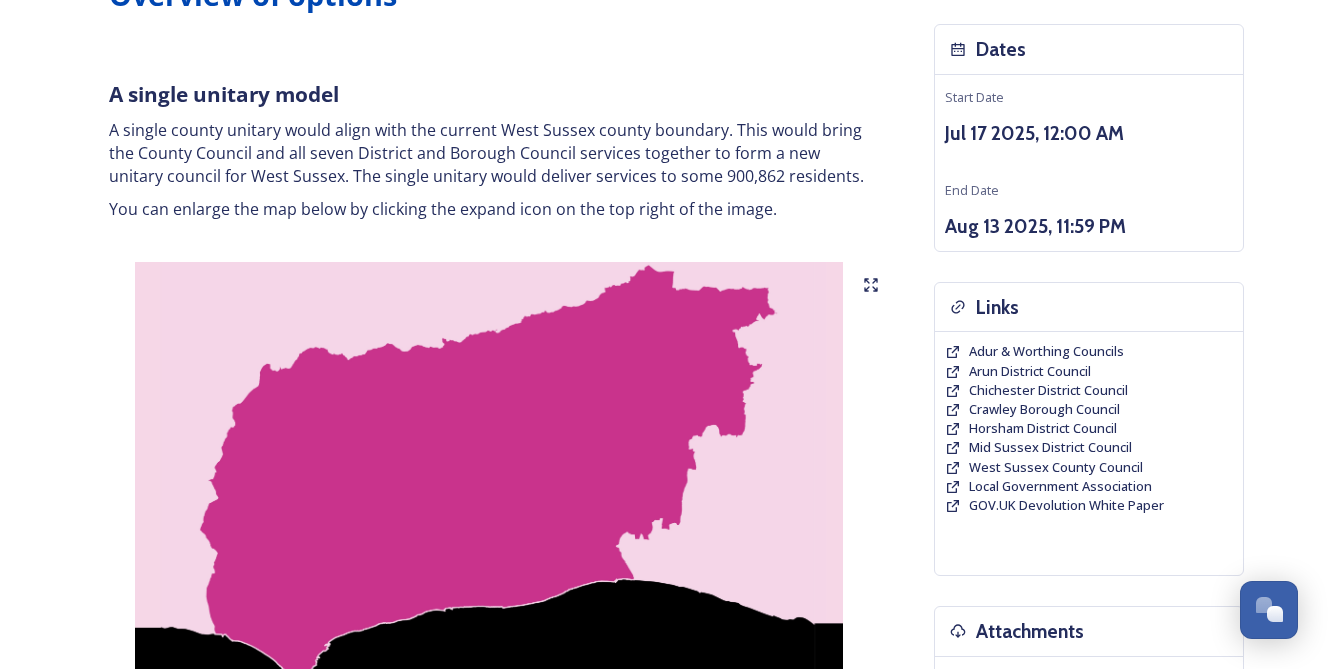 scroll, scrollTop: 0, scrollLeft: 0, axis: both 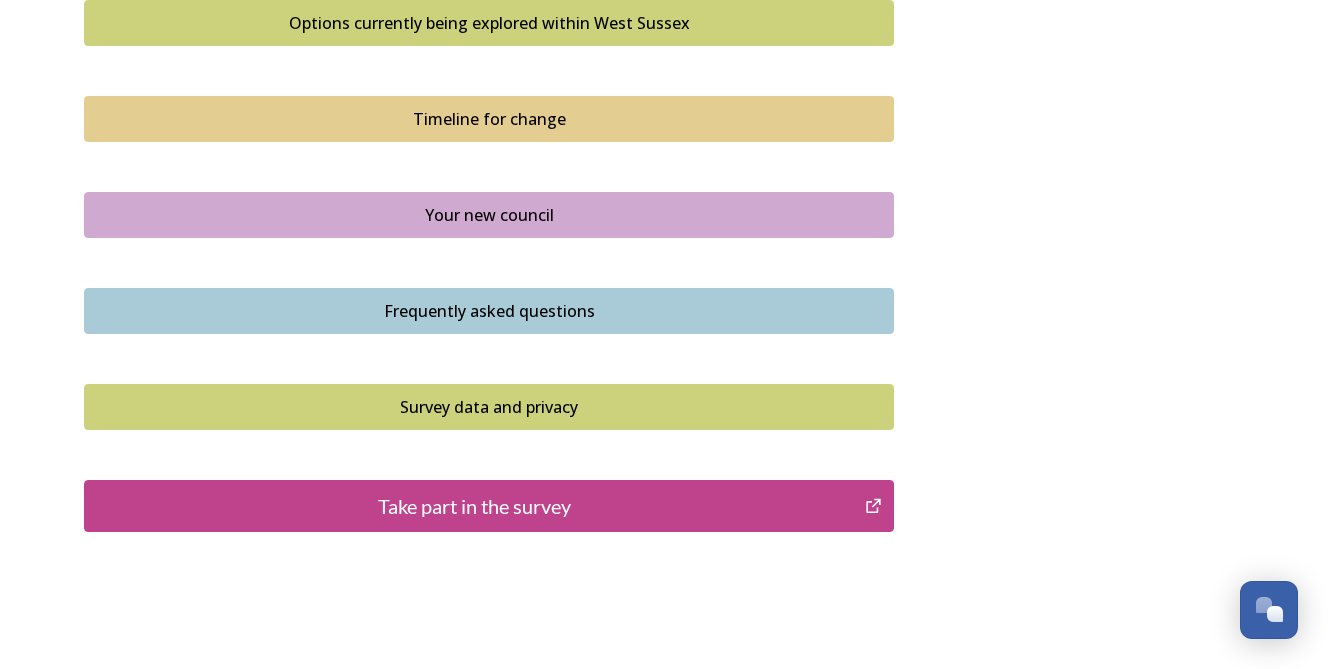 click on "Options currently being explored within West Sussex" at bounding box center (489, 23) 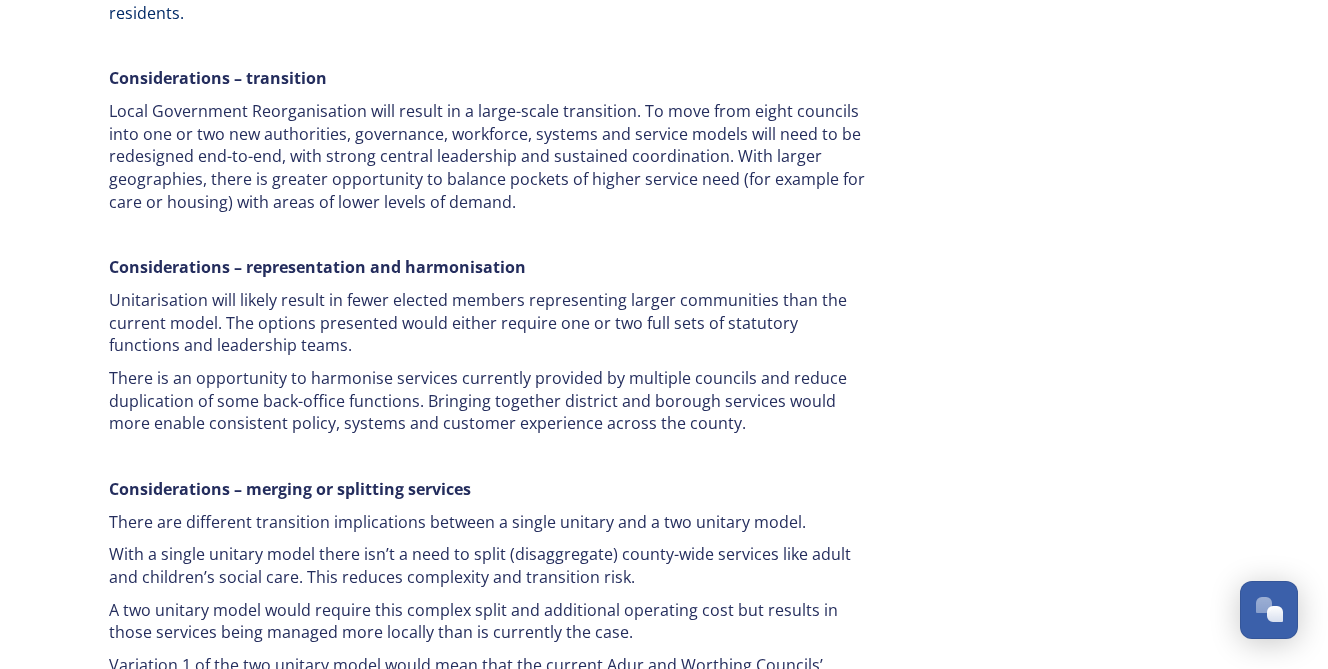 scroll, scrollTop: 3500, scrollLeft: 0, axis: vertical 